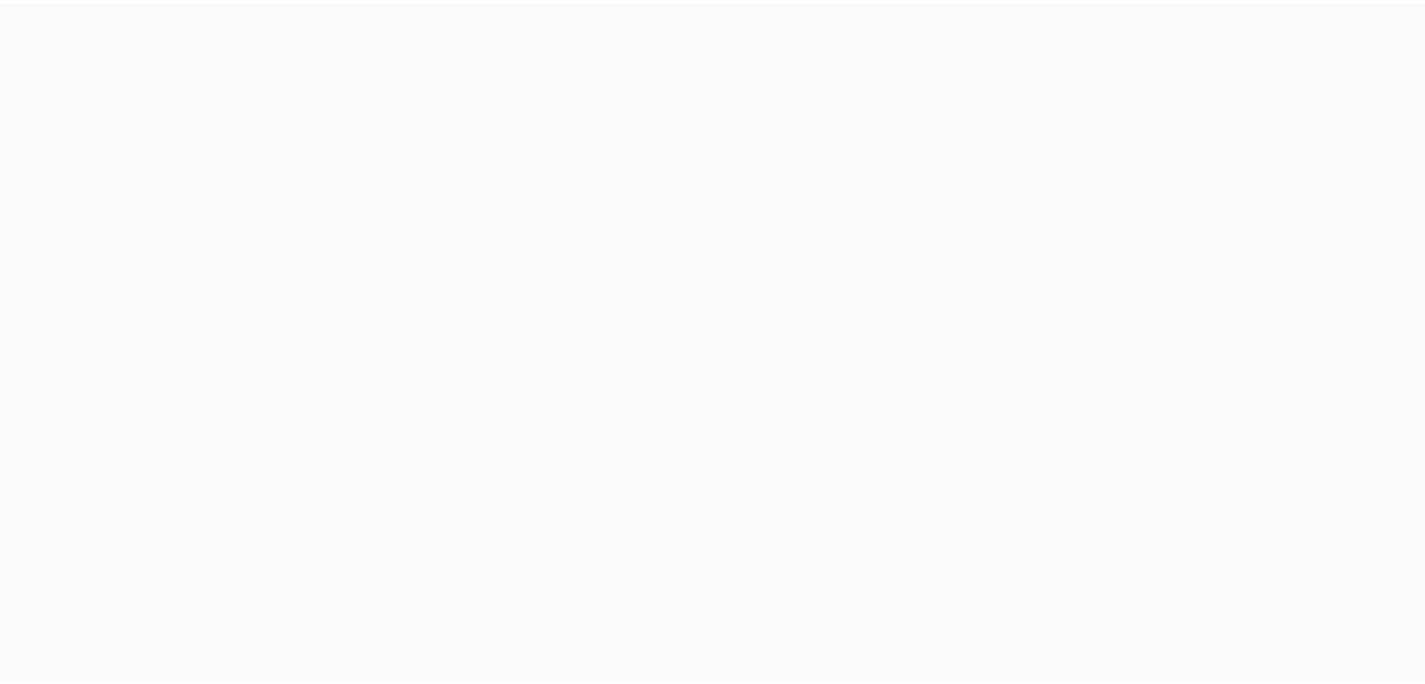 scroll, scrollTop: 0, scrollLeft: 0, axis: both 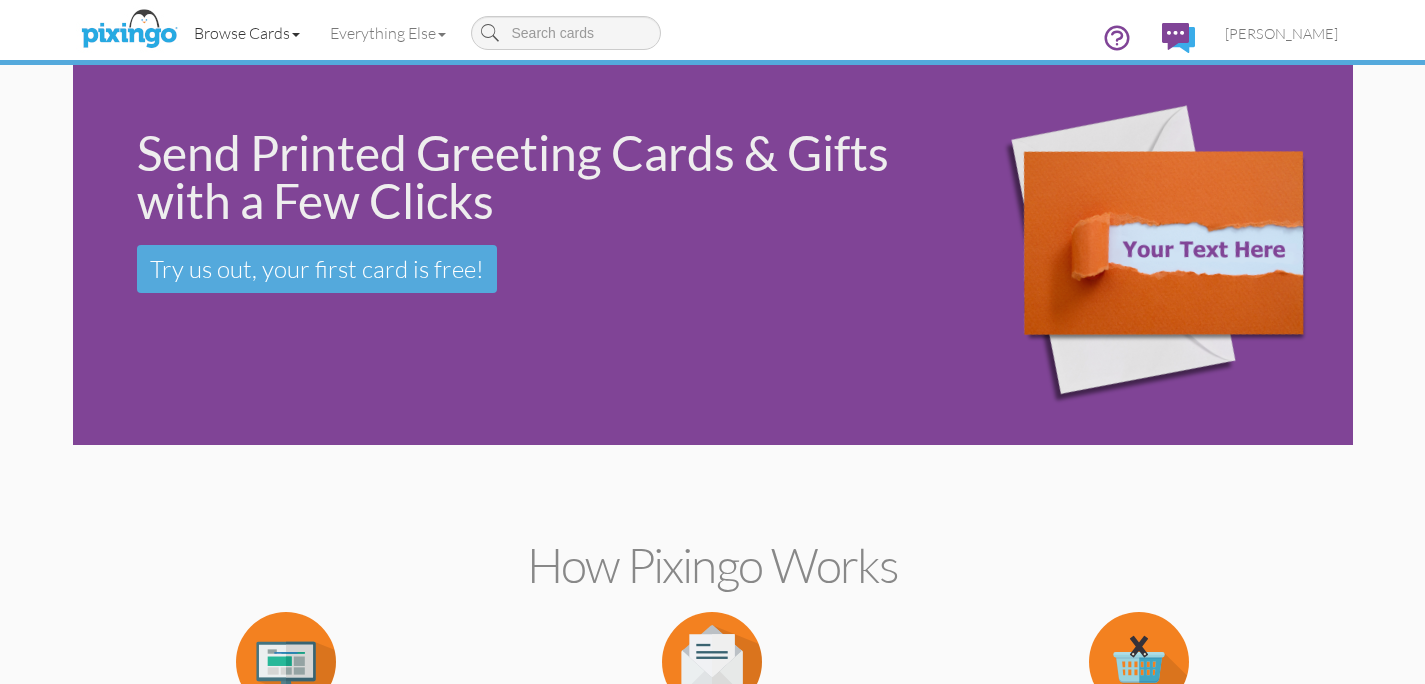 click on "Browse Cards" at bounding box center [247, 33] 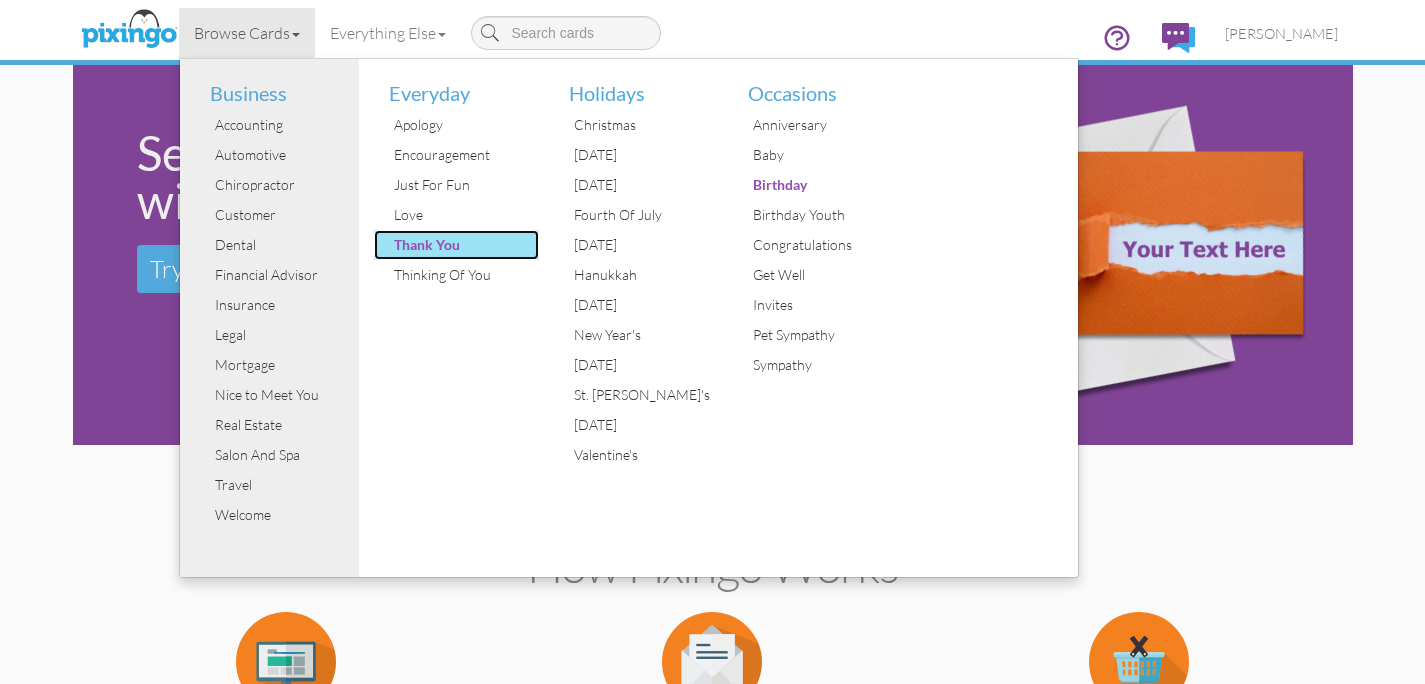 click on "Thank You" at bounding box center [464, 245] 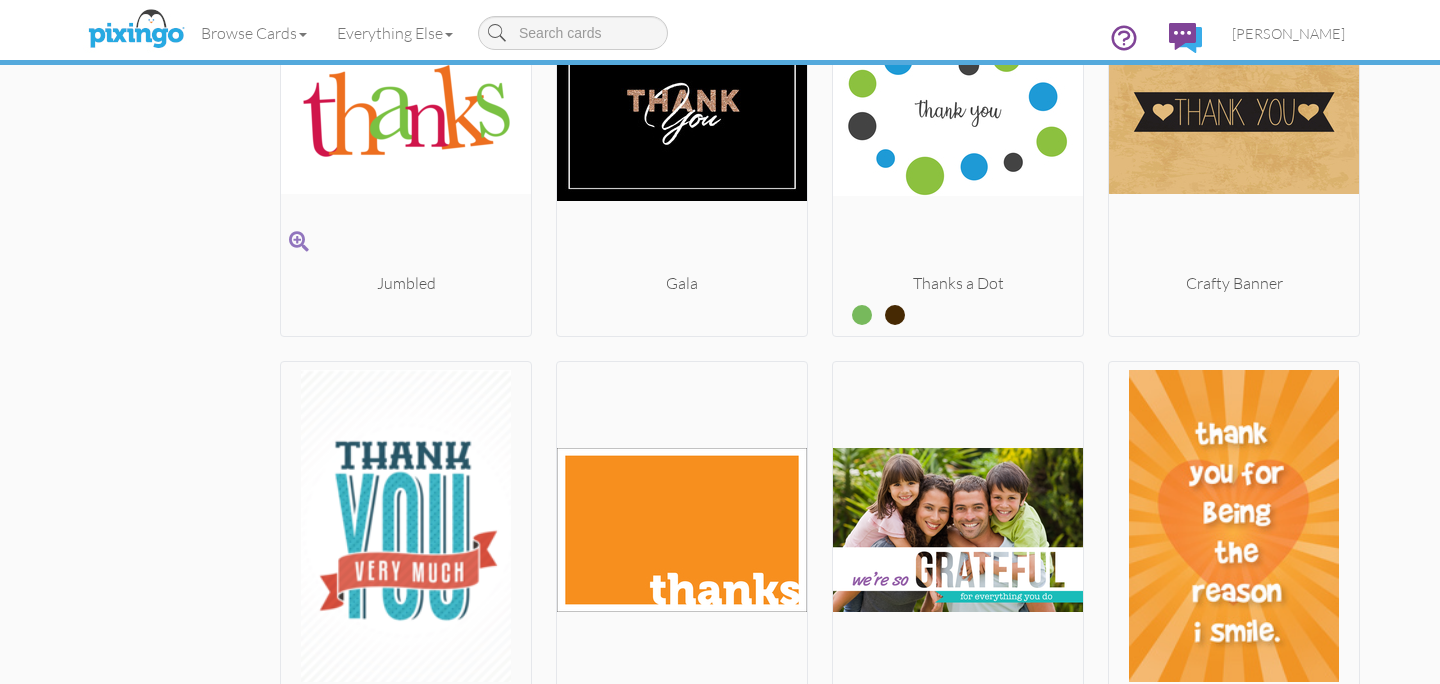 scroll, scrollTop: 8555, scrollLeft: 0, axis: vertical 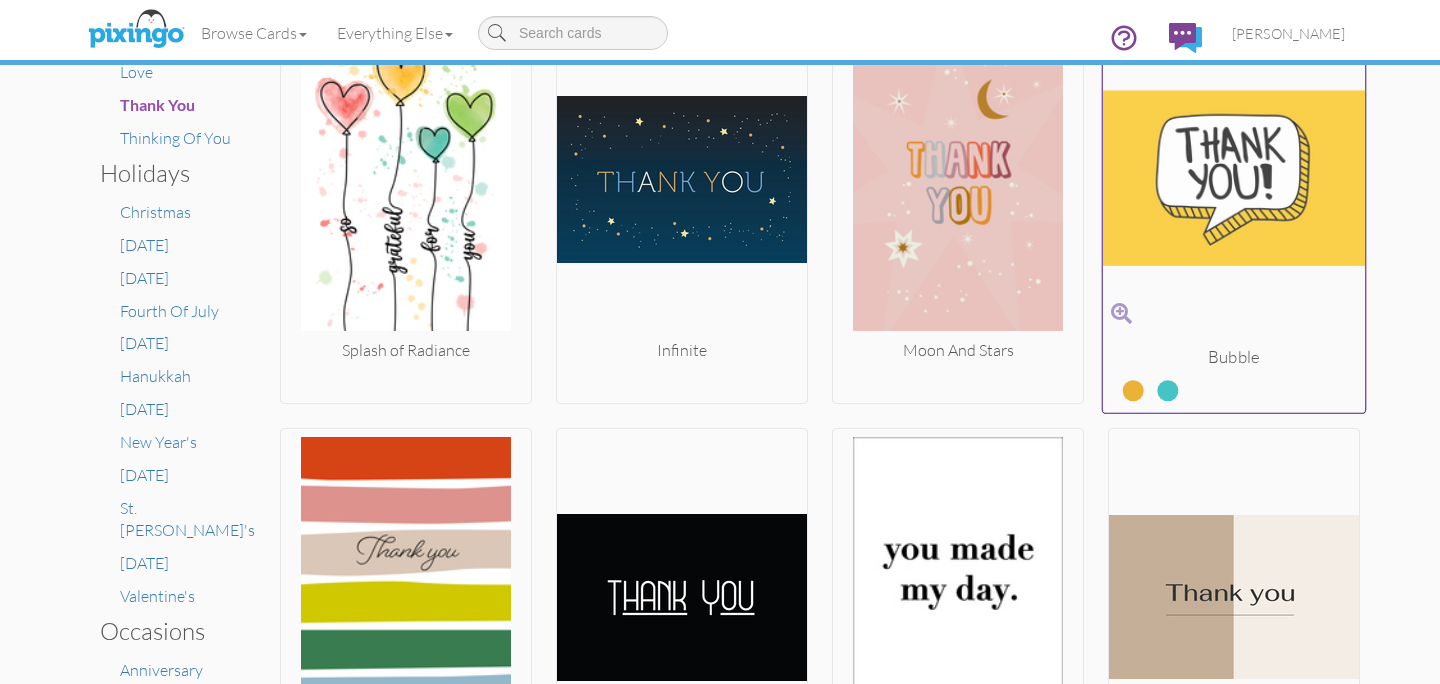 click at bounding box center [1153, 383] 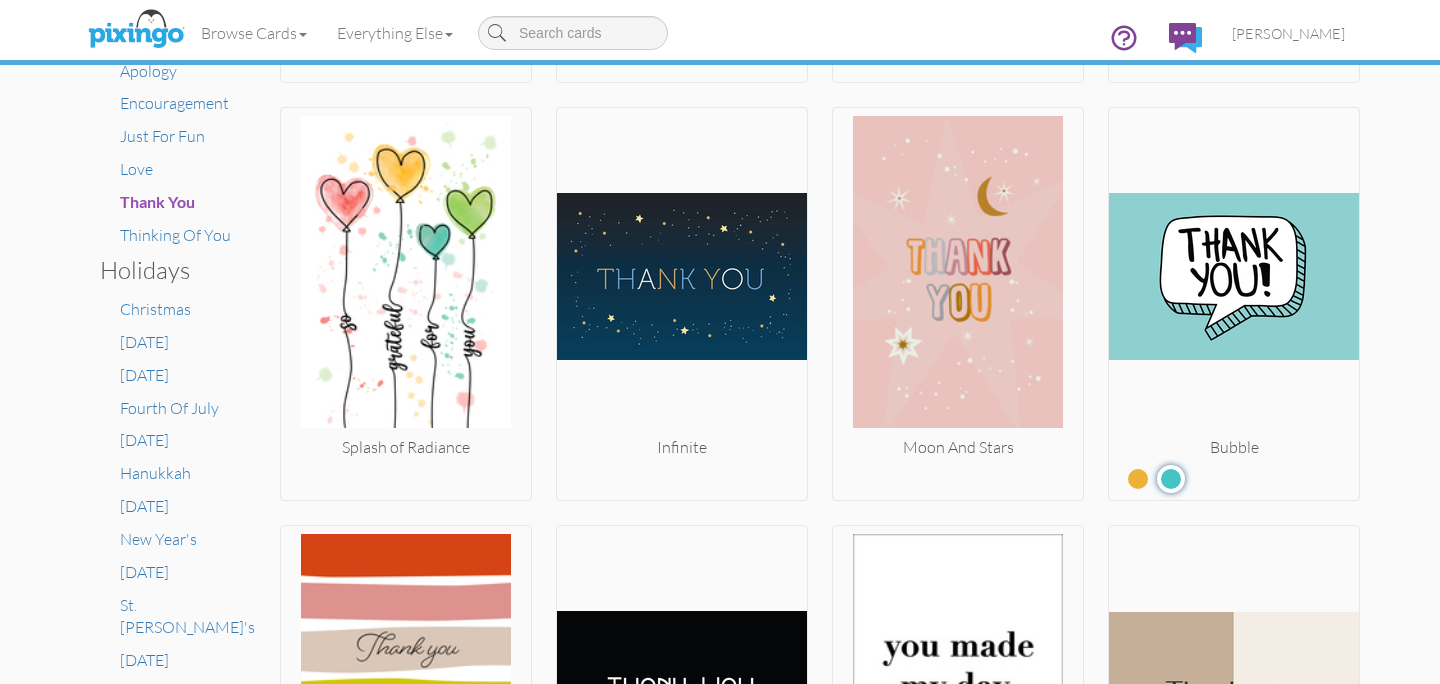 scroll, scrollTop: 618, scrollLeft: 0, axis: vertical 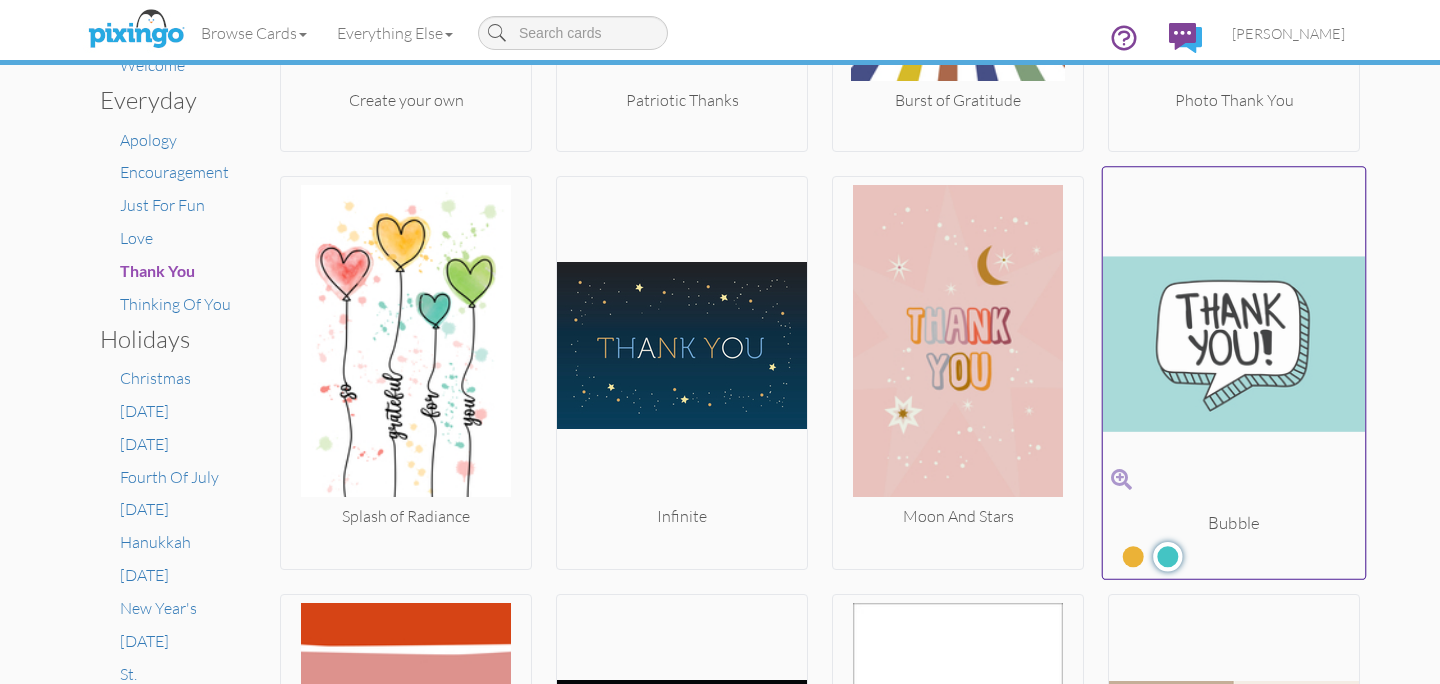 click at bounding box center [1119, 549] 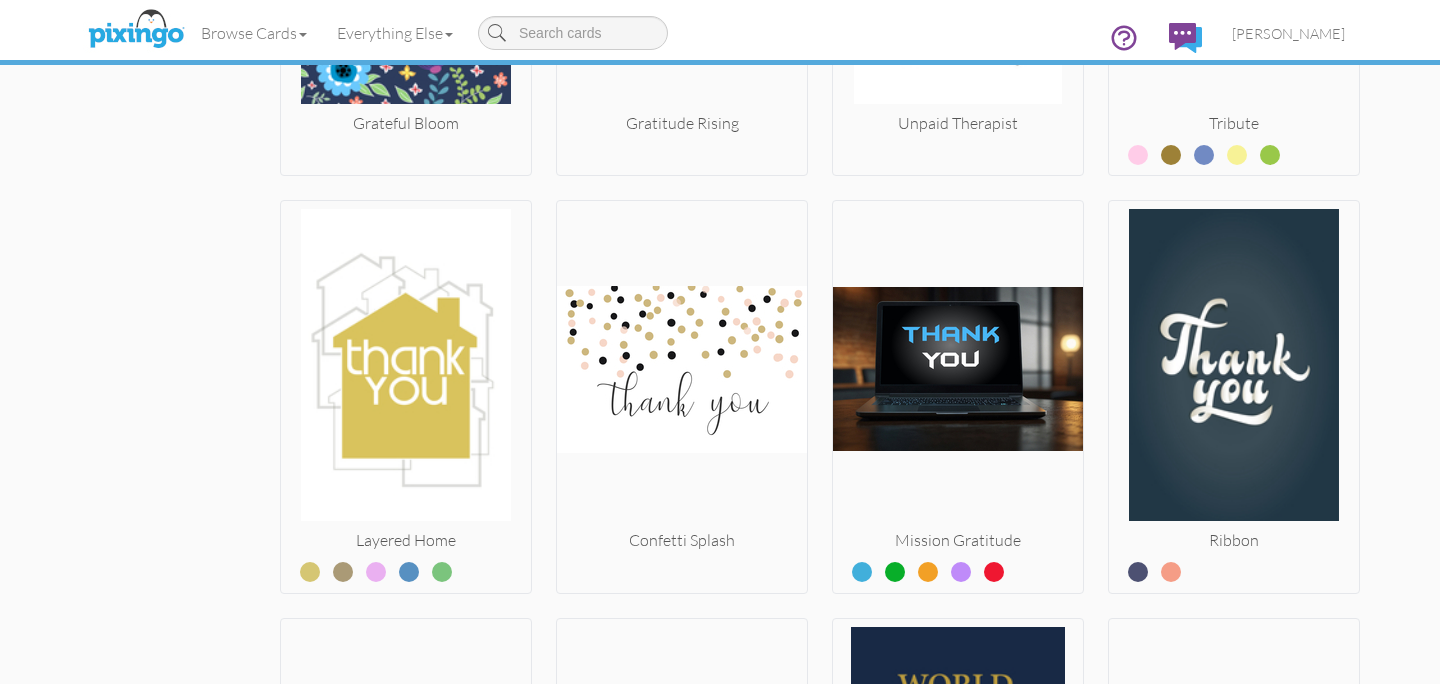 scroll, scrollTop: 1917, scrollLeft: 0, axis: vertical 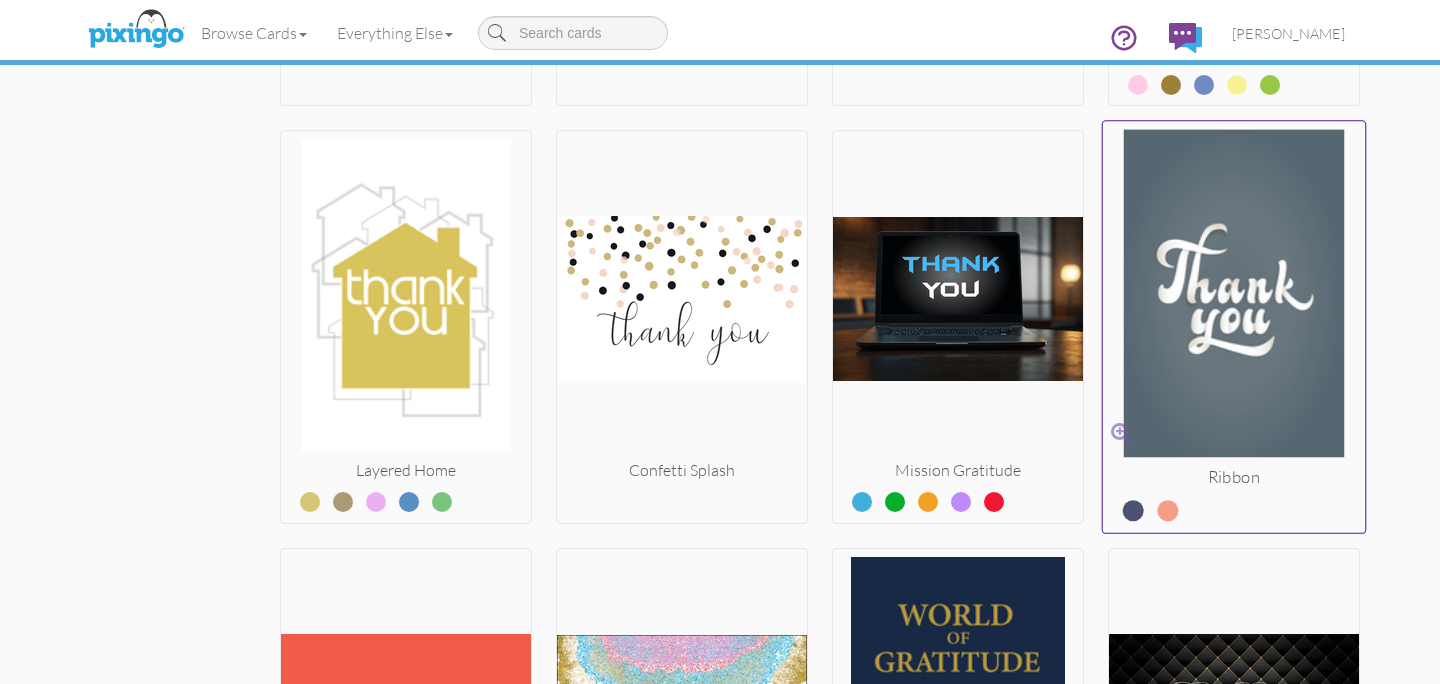 click at bounding box center (1153, 503) 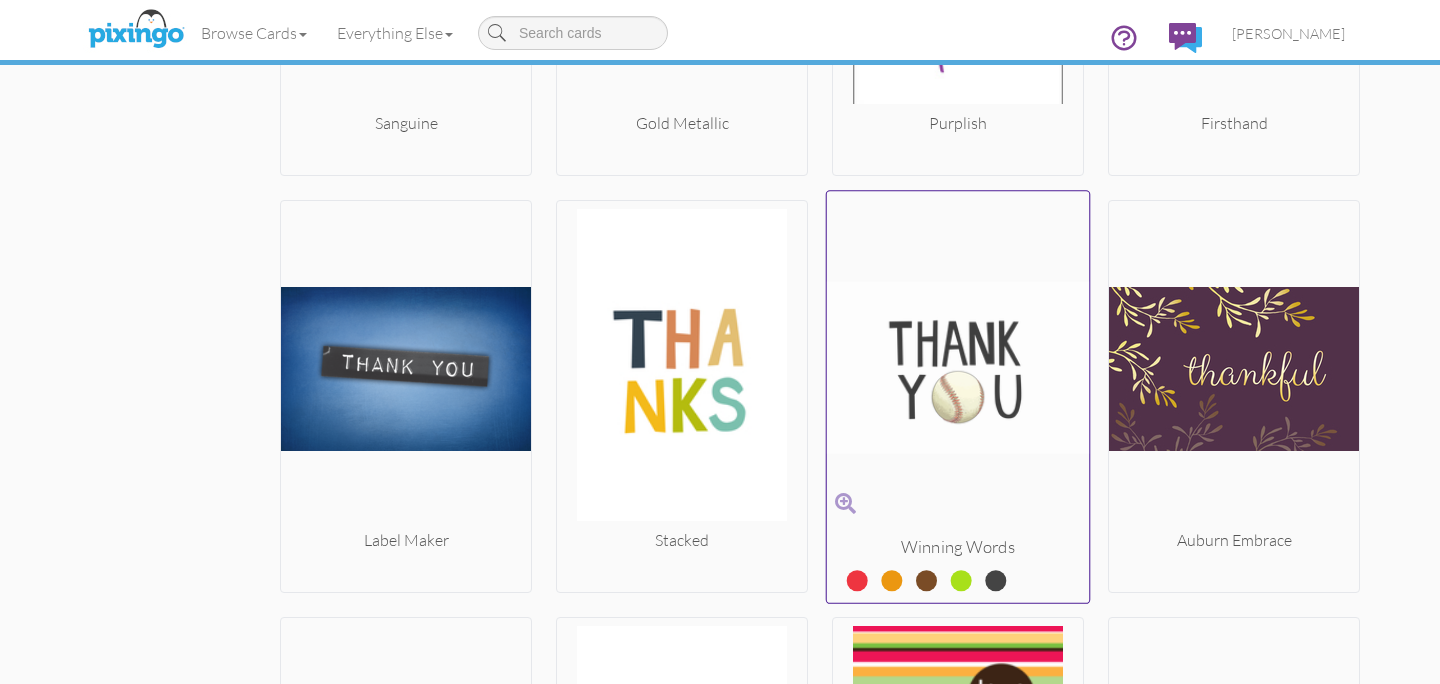 scroll, scrollTop: 4471, scrollLeft: 0, axis: vertical 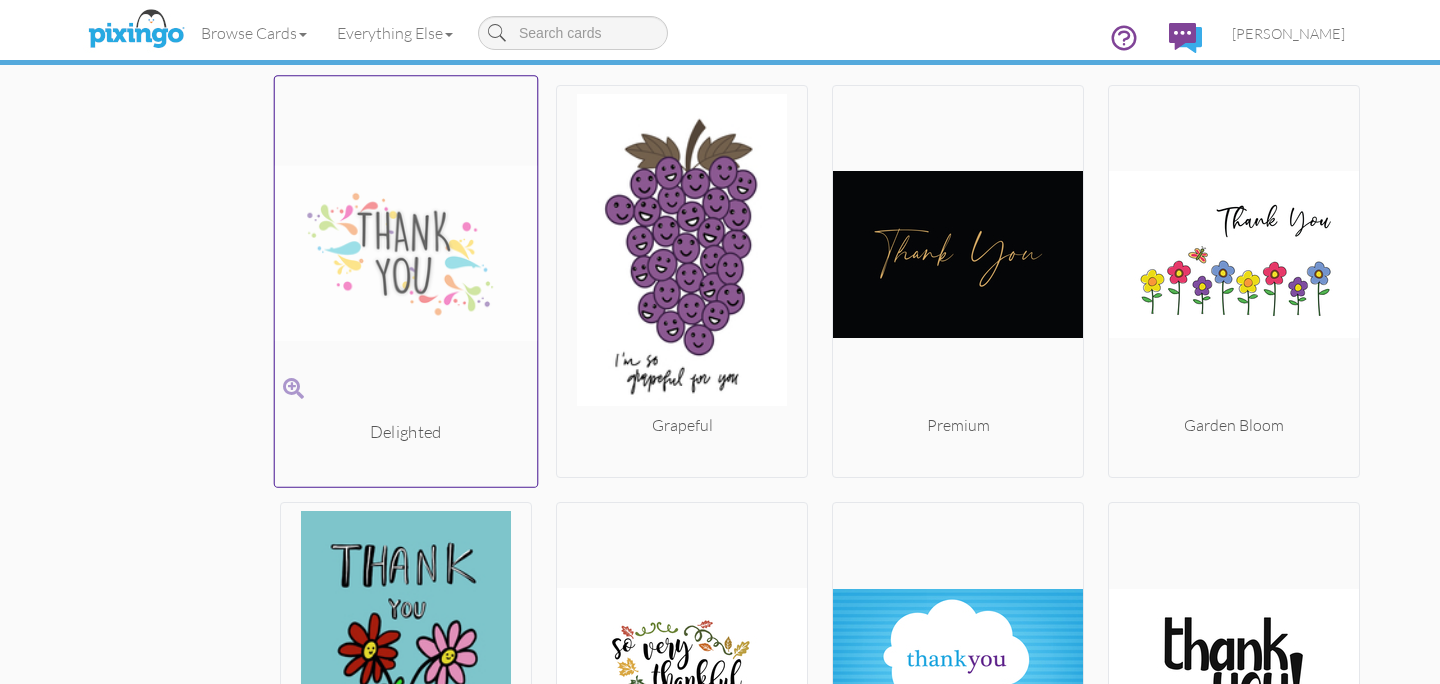 click at bounding box center [406, 253] 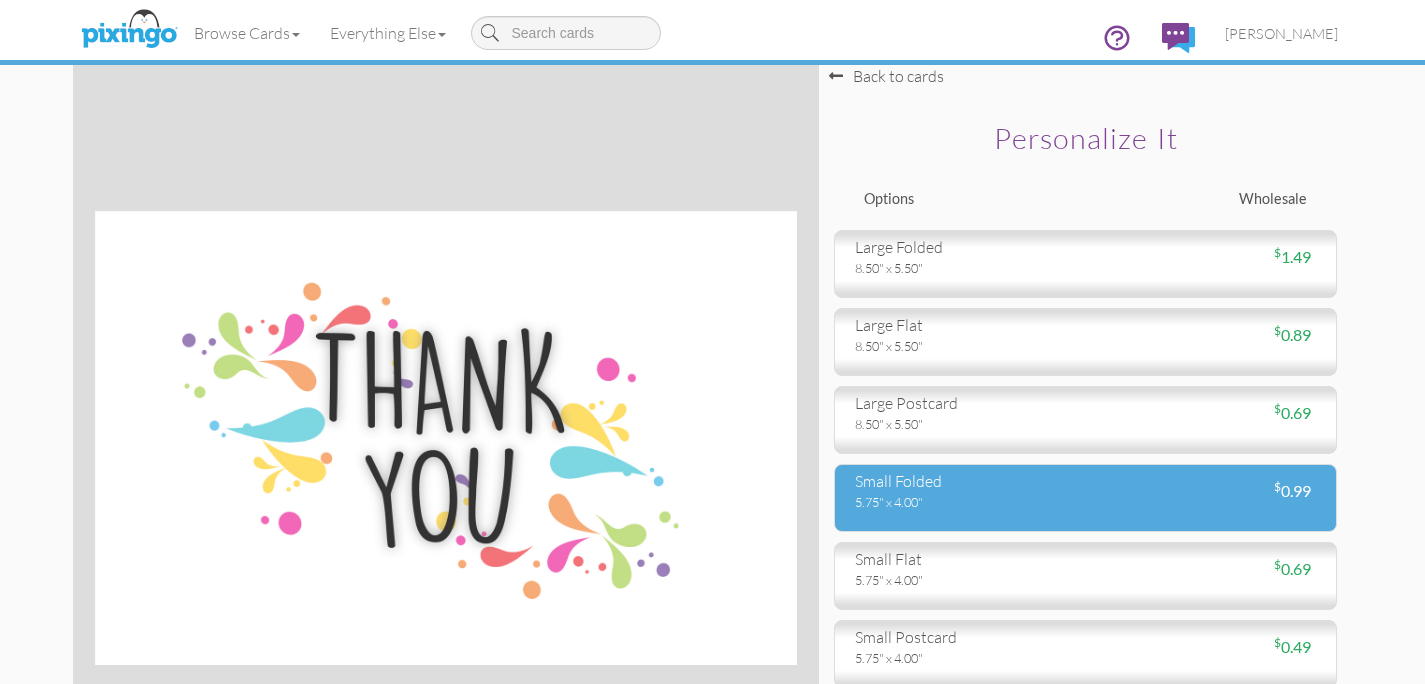 click on "5.75" x 4.00"" at bounding box center (963, 502) 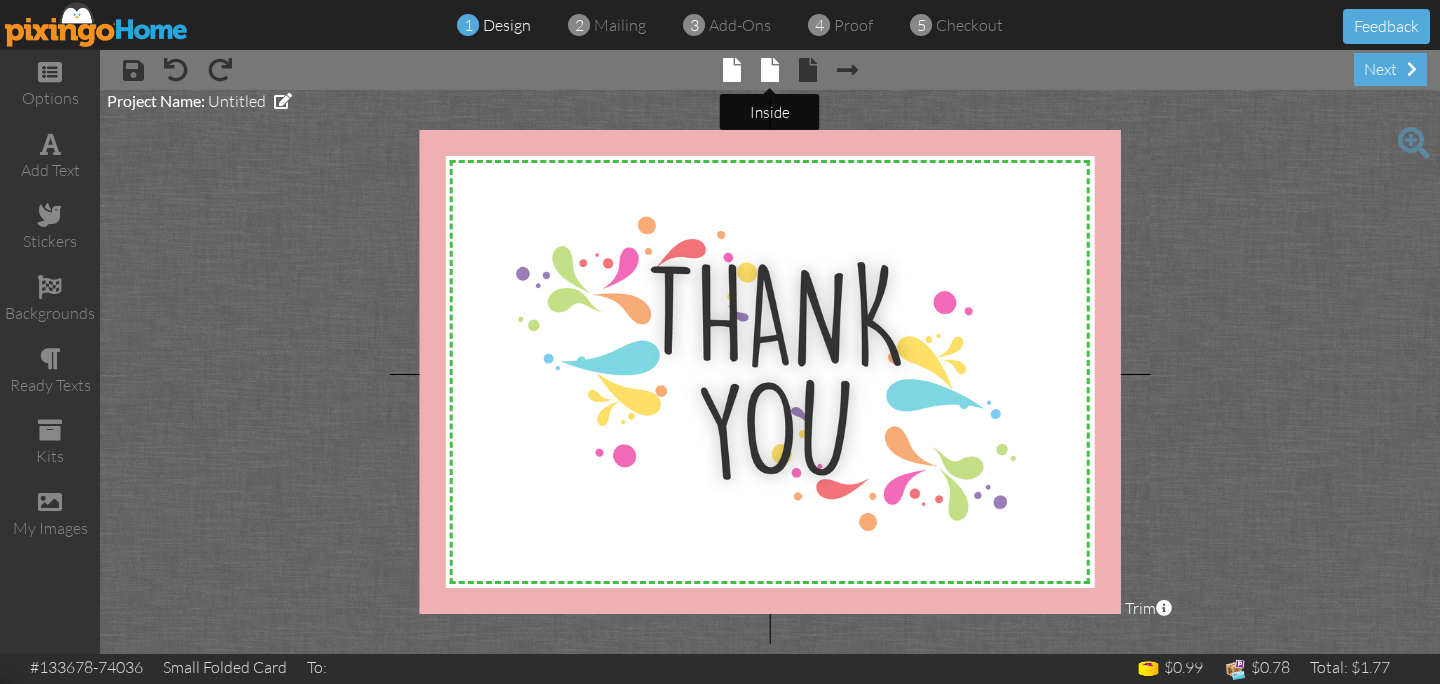 click at bounding box center [770, 70] 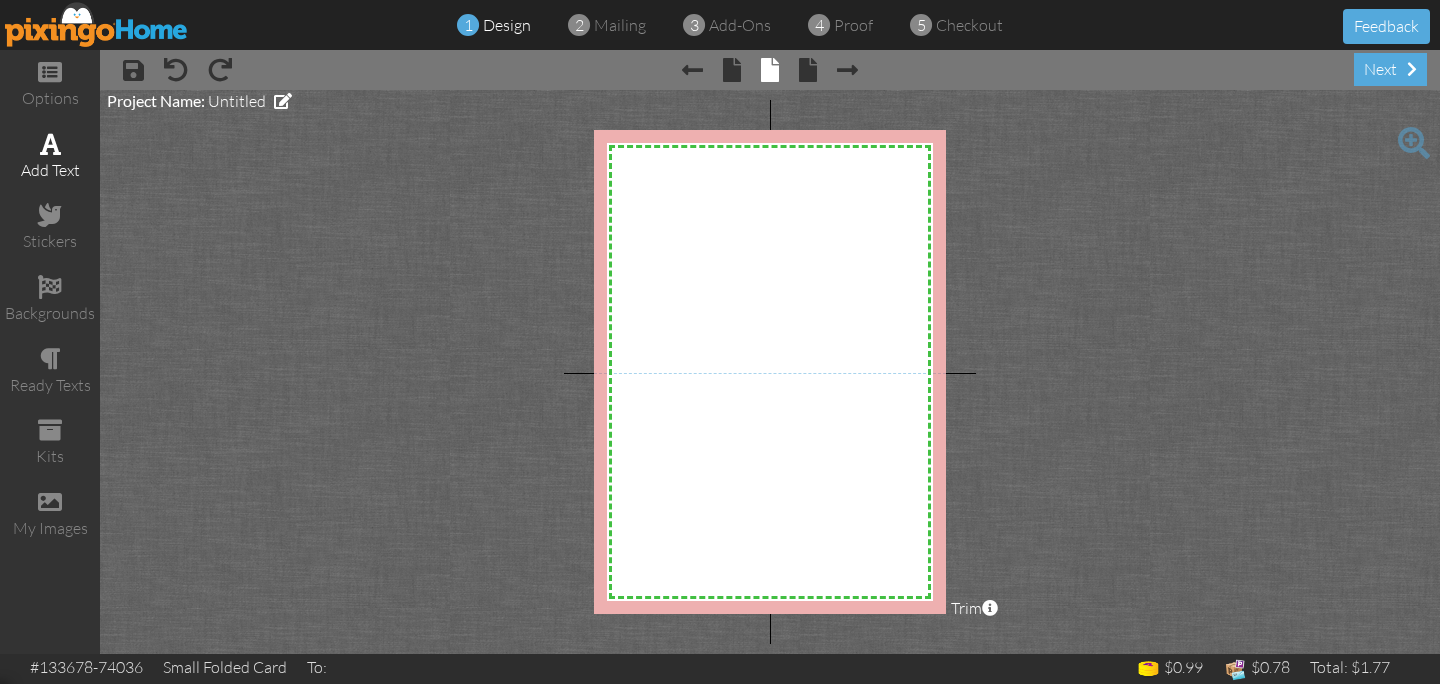 click at bounding box center (50, 144) 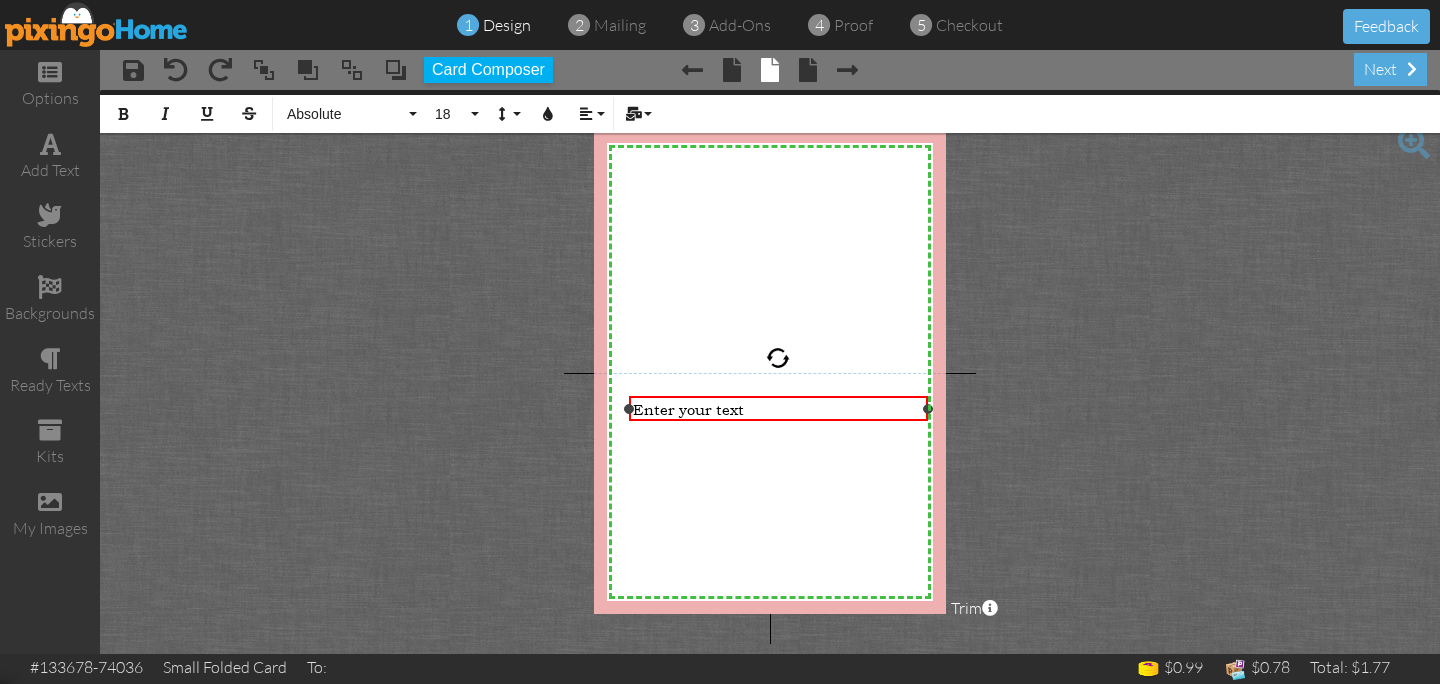 drag, startPoint x: 906, startPoint y: 409, endPoint x: 923, endPoint y: 410, distance: 17.029387 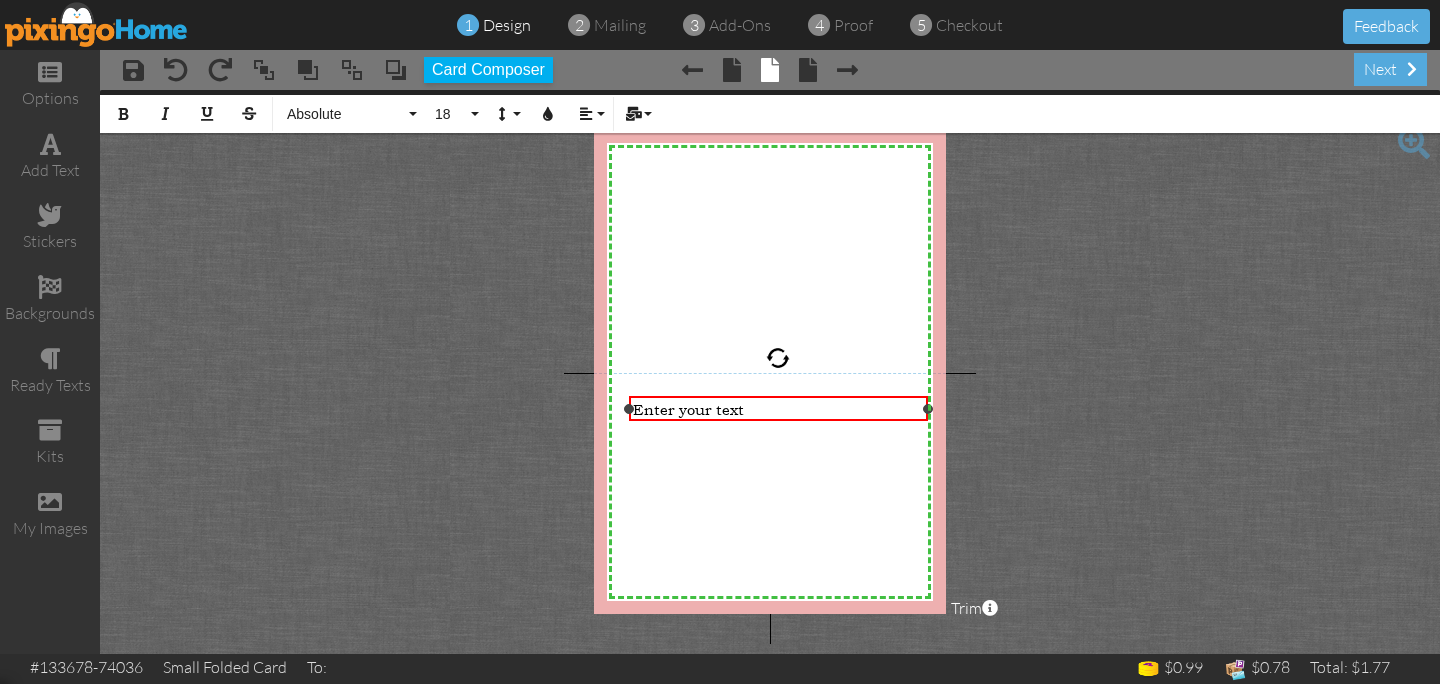 click at bounding box center [928, 409] 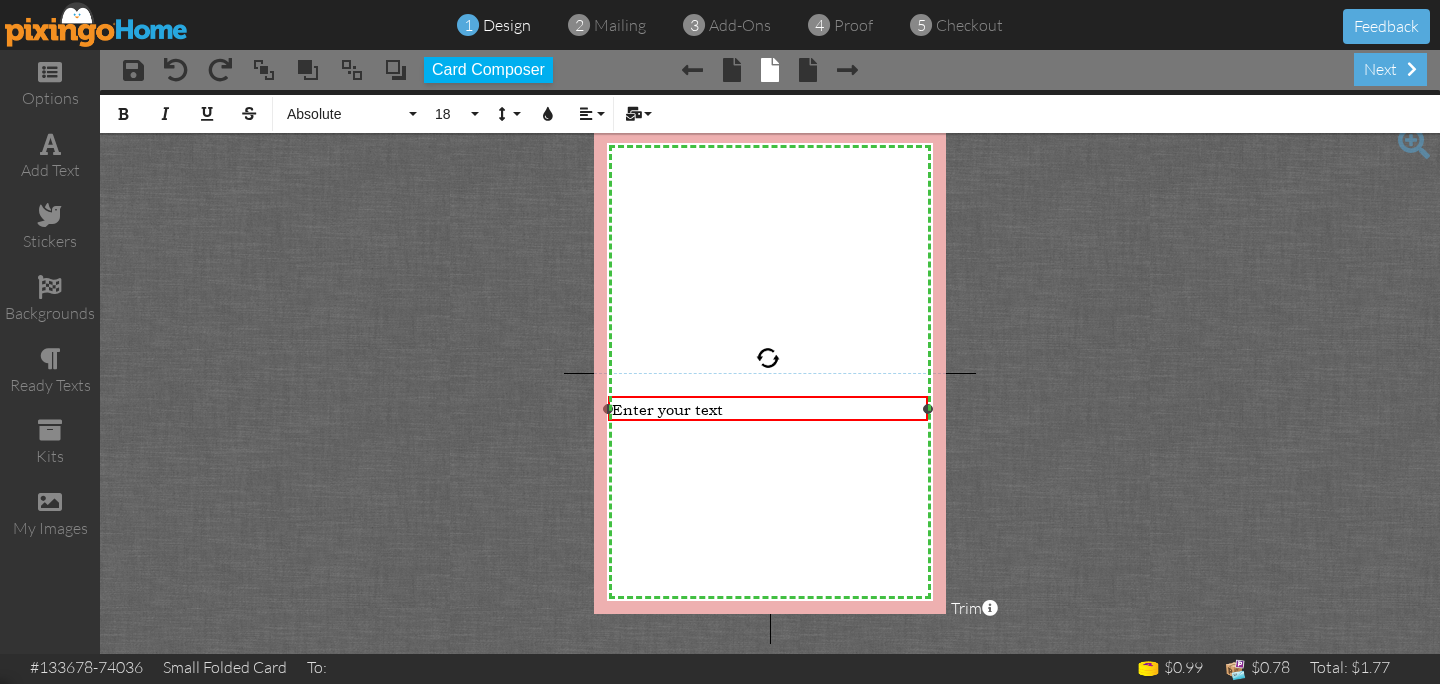 drag, startPoint x: 628, startPoint y: 406, endPoint x: 607, endPoint y: 404, distance: 21.095022 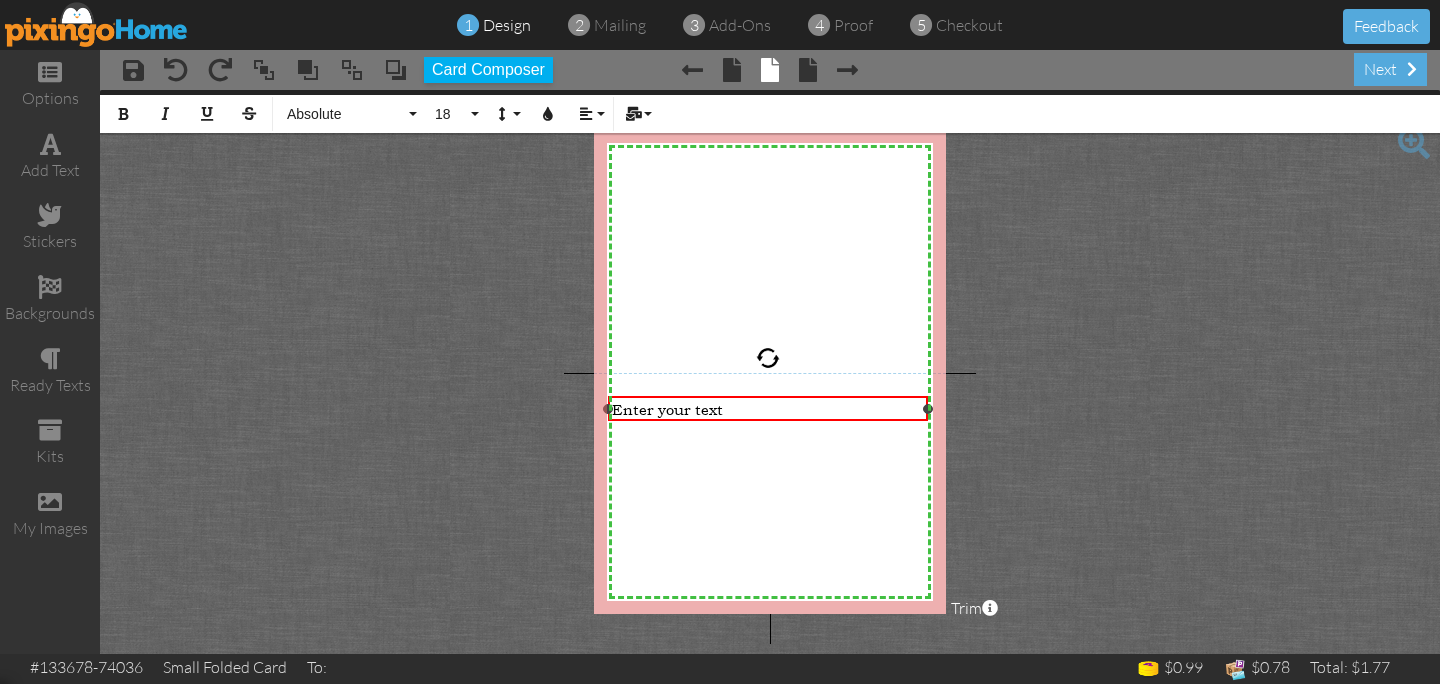 click at bounding box center (608, 409) 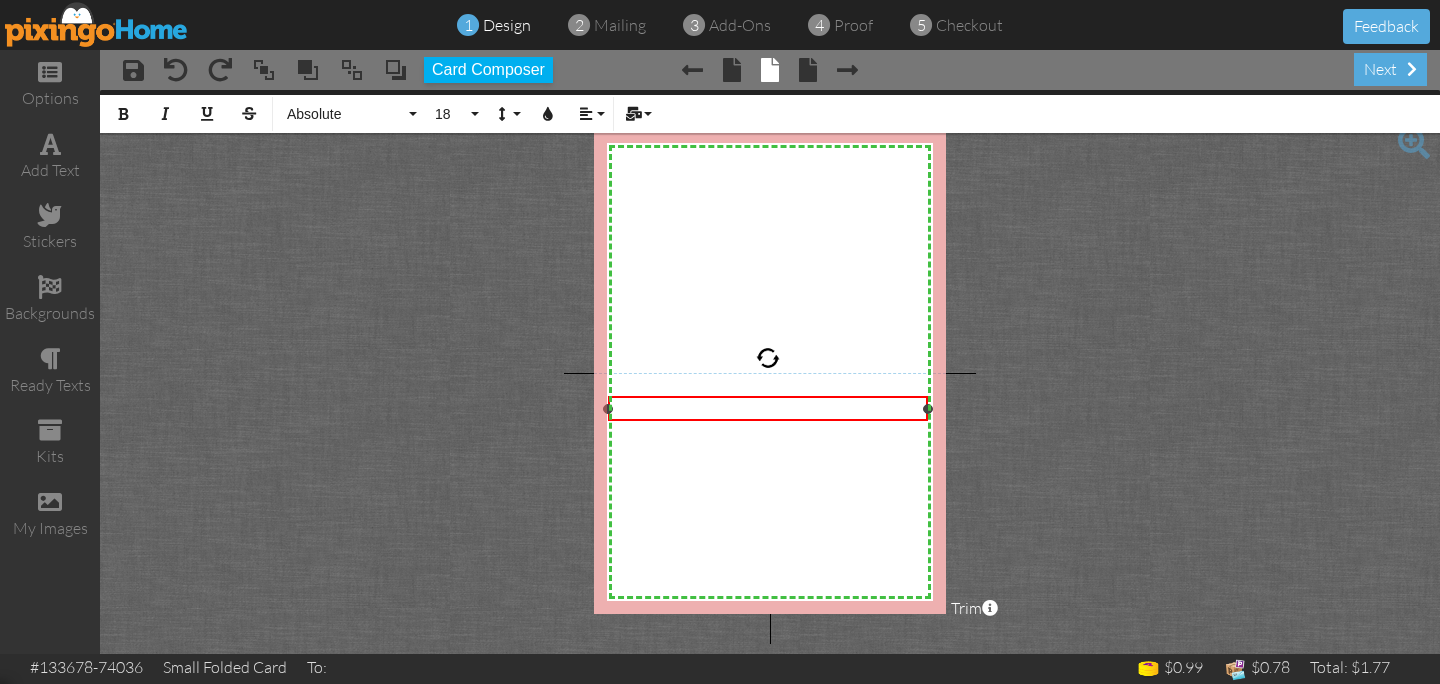 click on "​" at bounding box center (767, 409) 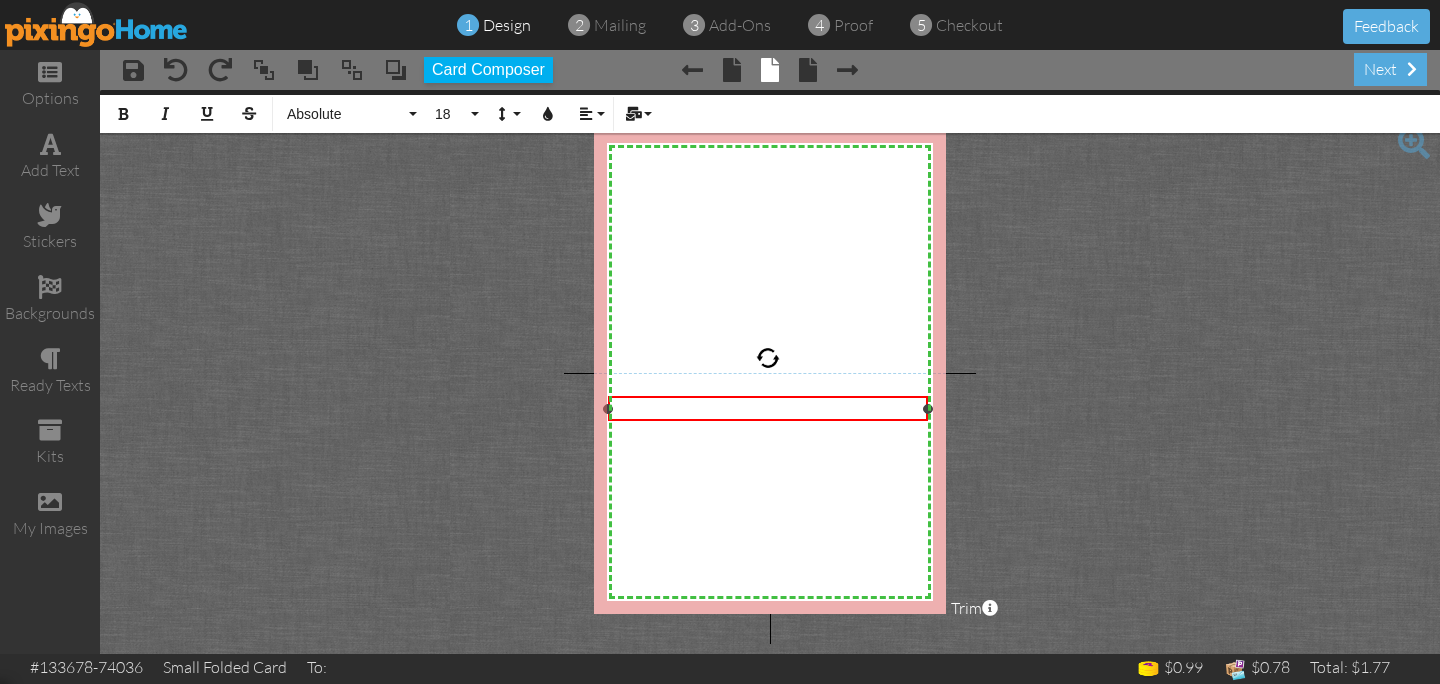 type 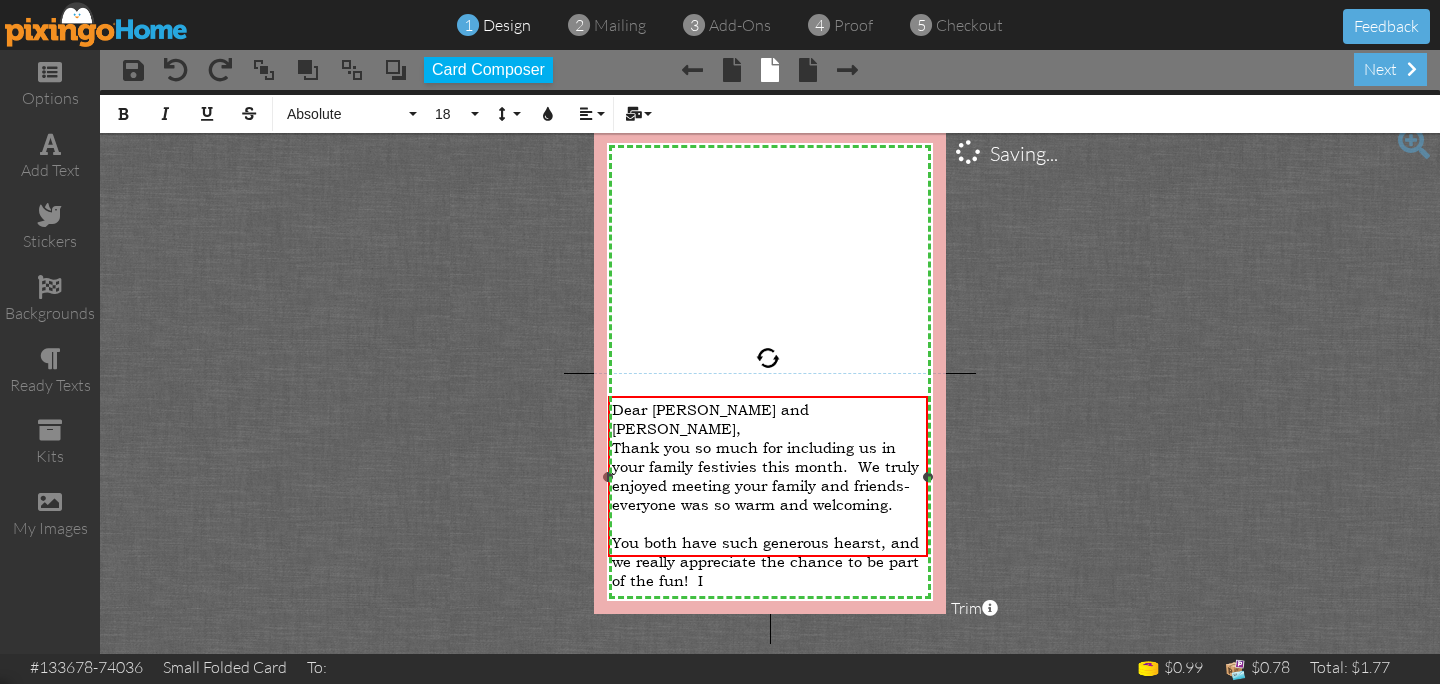 click on "You both have such generous hearst, and we really appreciate the chance to be part of the fun!  I" at bounding box center (765, 561) 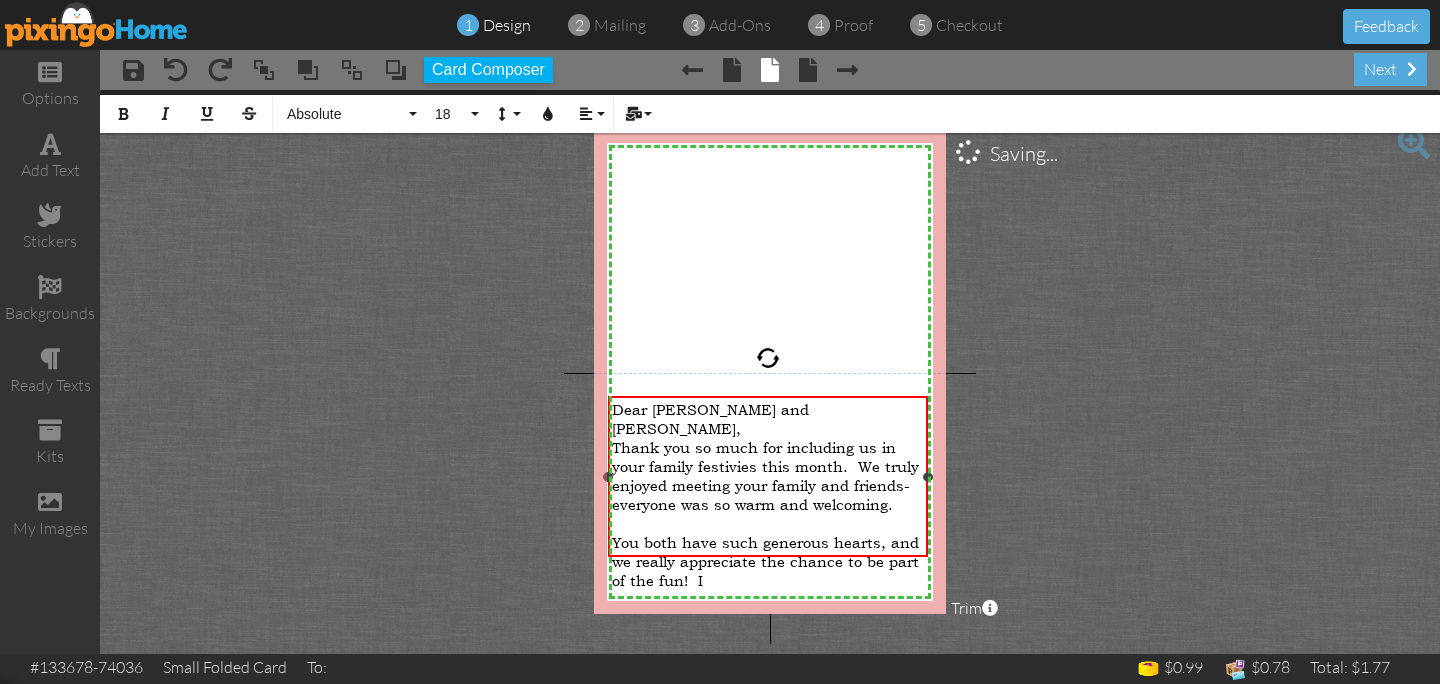 click on "You both have such generous hearts, and we really appreciate the chance to be part of the fun!  I" at bounding box center [767, 561] 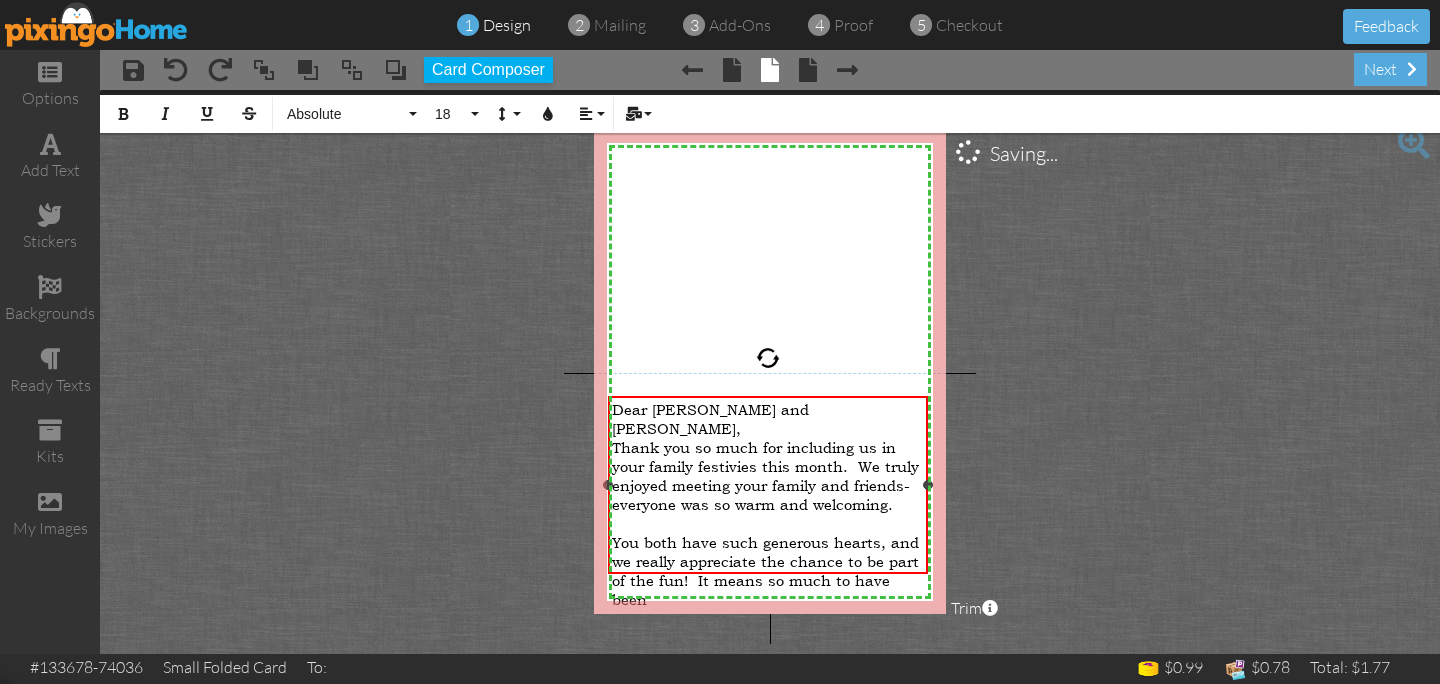 drag, startPoint x: 690, startPoint y: 550, endPoint x: 702, endPoint y: 560, distance: 15.6205 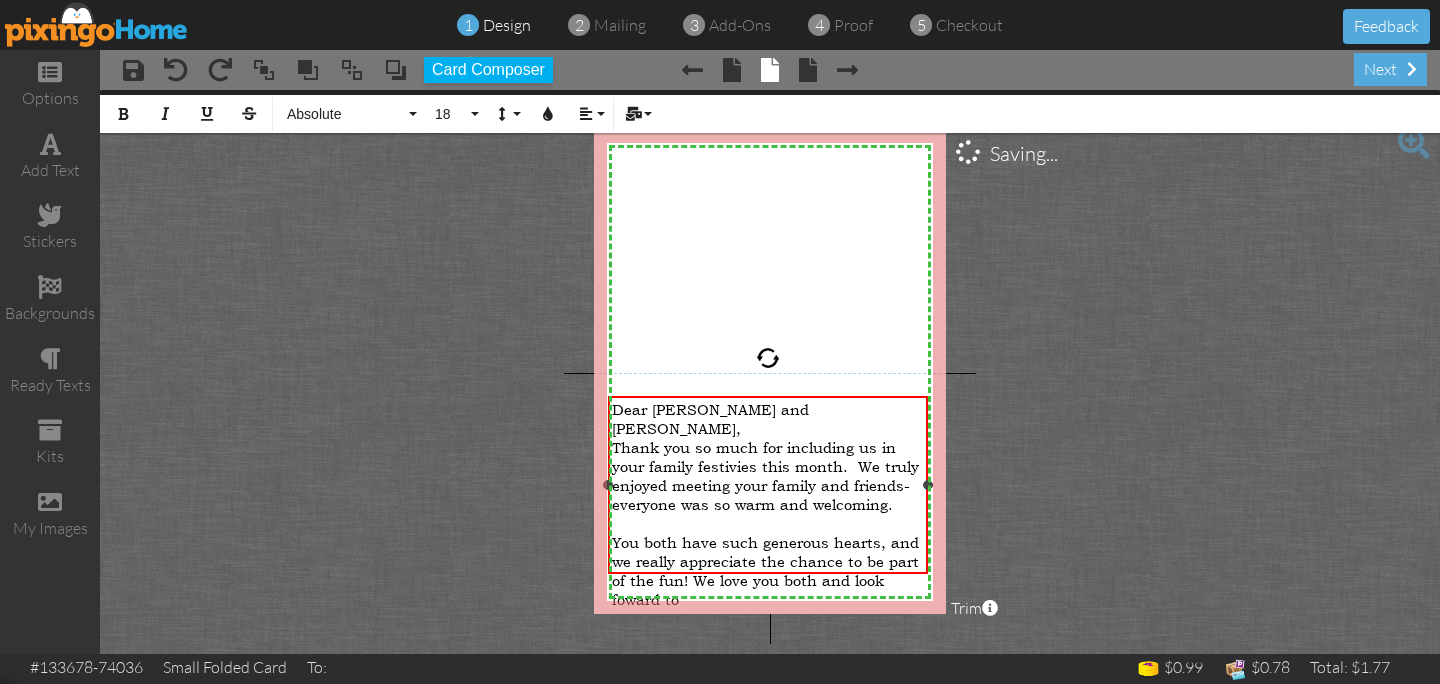 click on "You both have such generous hearts, and we really appreciate the chance to be part of the fun! We love you both and look foward to" at bounding box center [767, 571] 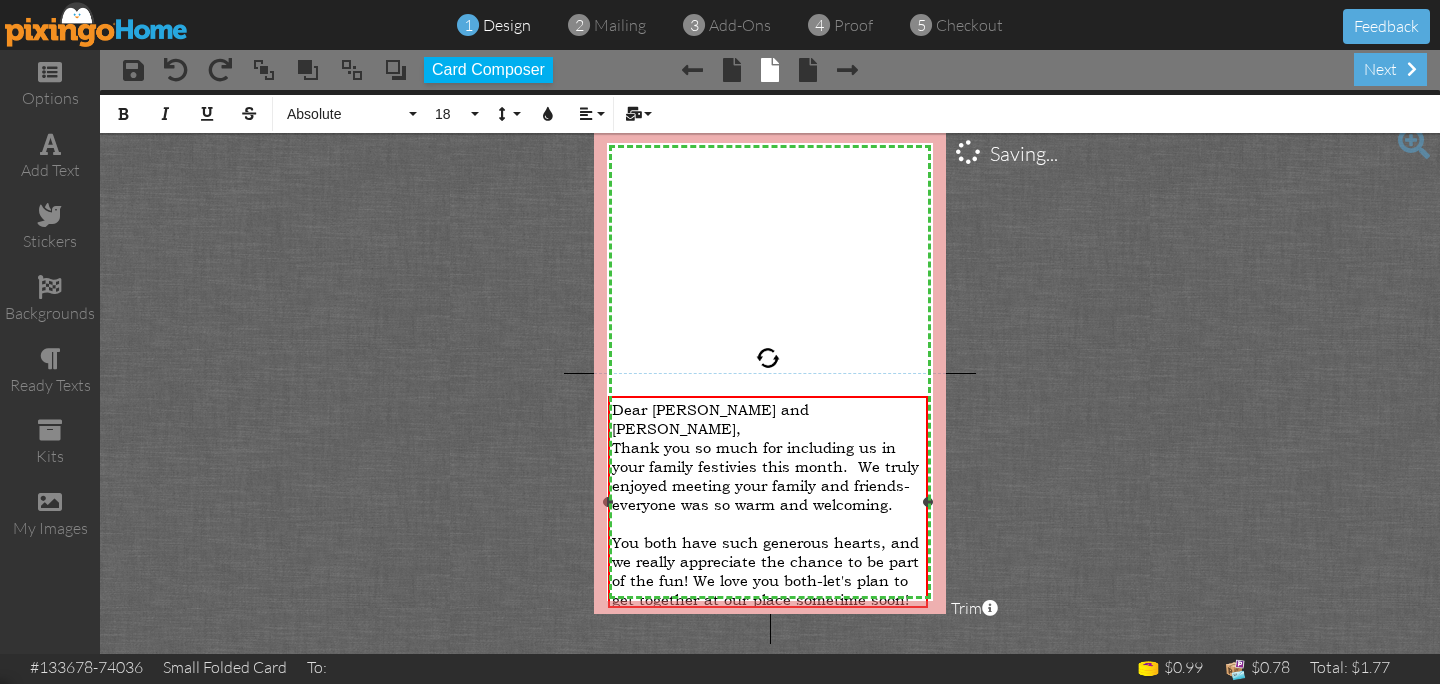 click on "You both have such generous hearts, and we really appreciate the chance to be part of the fun! We love you both-let's plan to get together at our place sometime soon!" at bounding box center [765, 571] 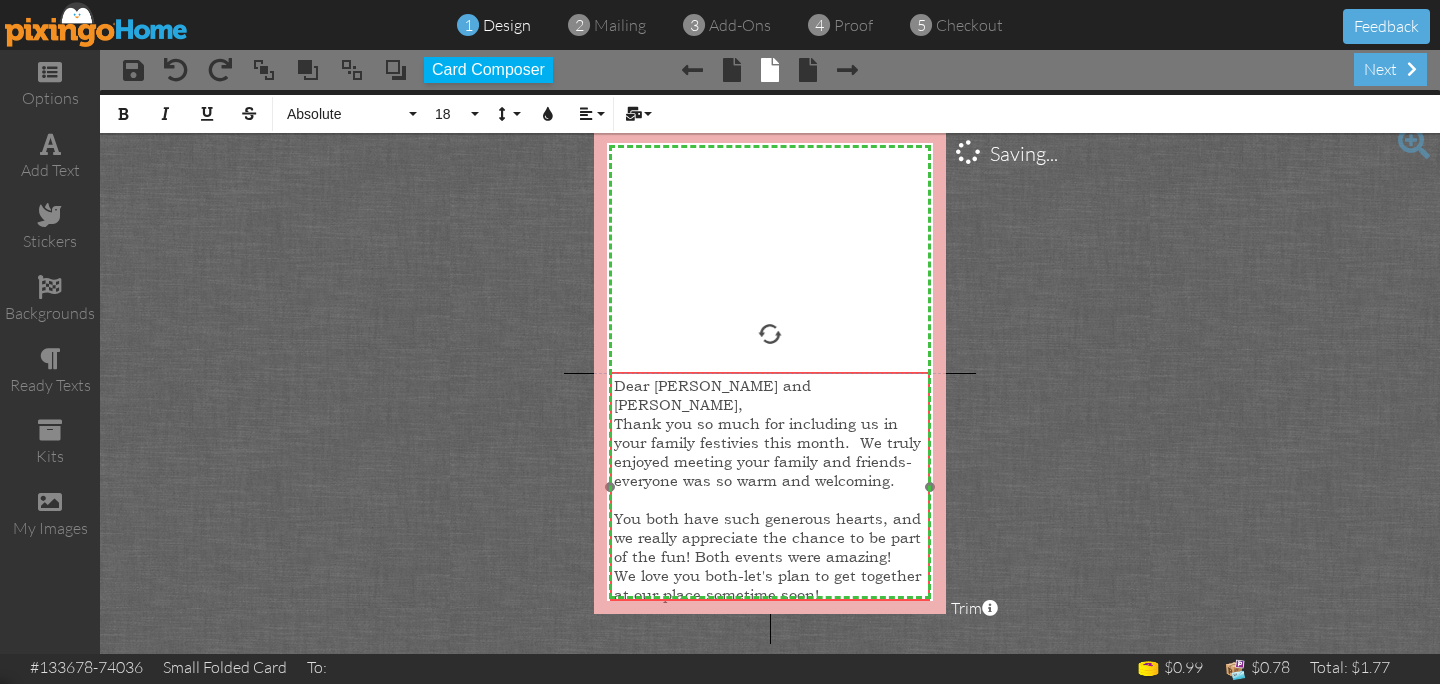 drag, startPoint x: 824, startPoint y: 394, endPoint x: 826, endPoint y: 370, distance: 24.083189 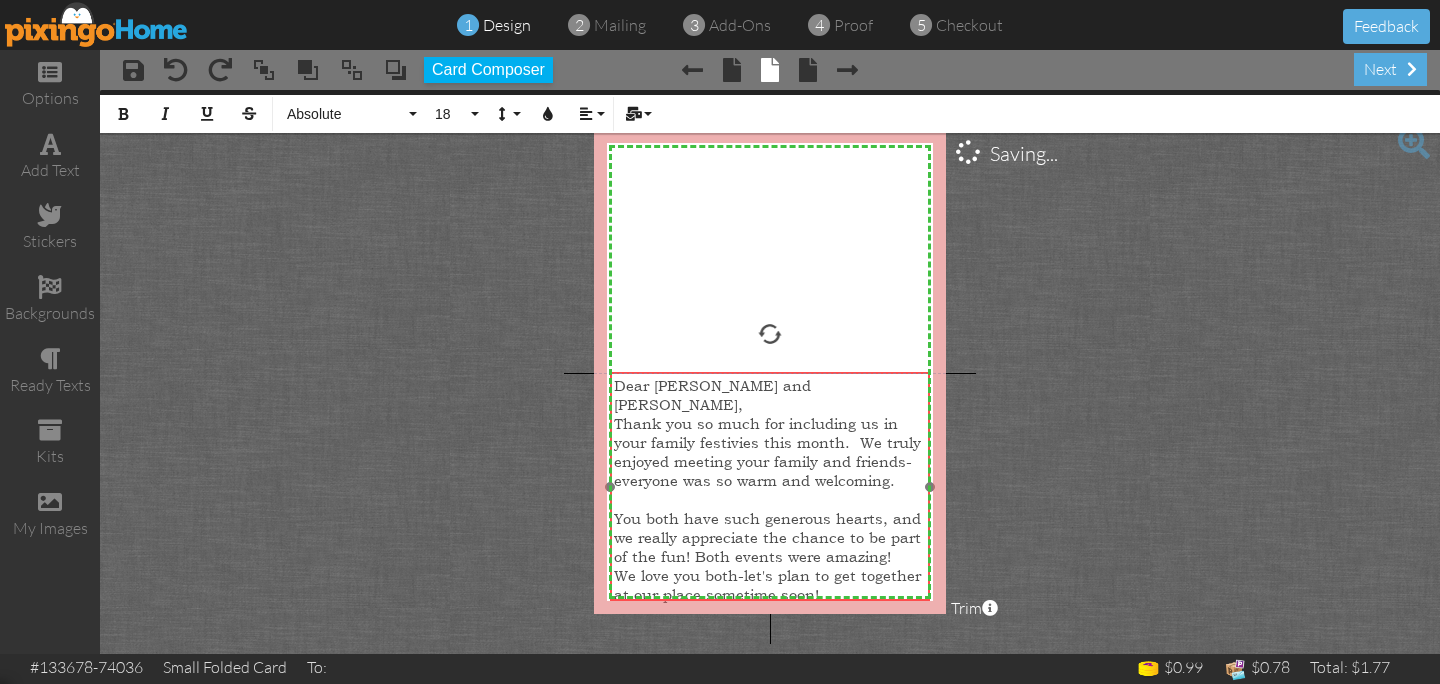 click at bounding box center (770, 486) 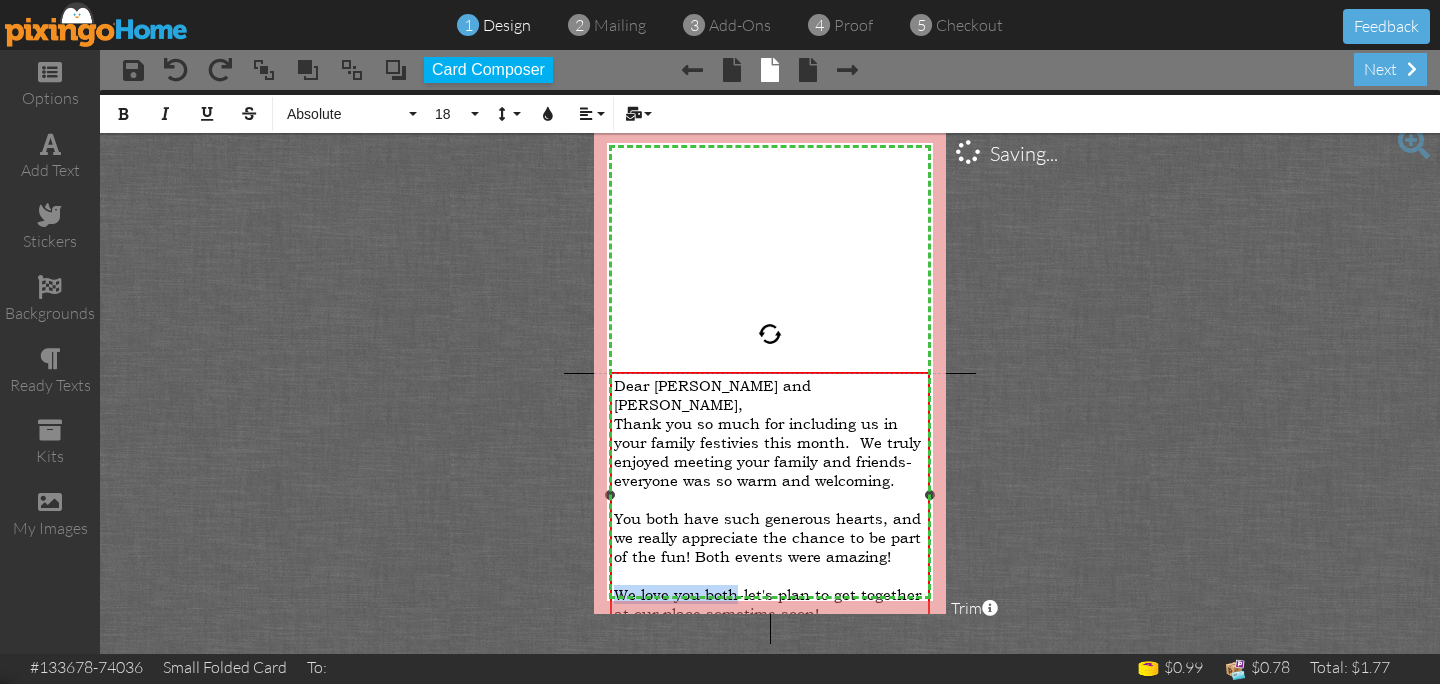 drag, startPoint x: 734, startPoint y: 551, endPoint x: 617, endPoint y: 548, distance: 117.03845 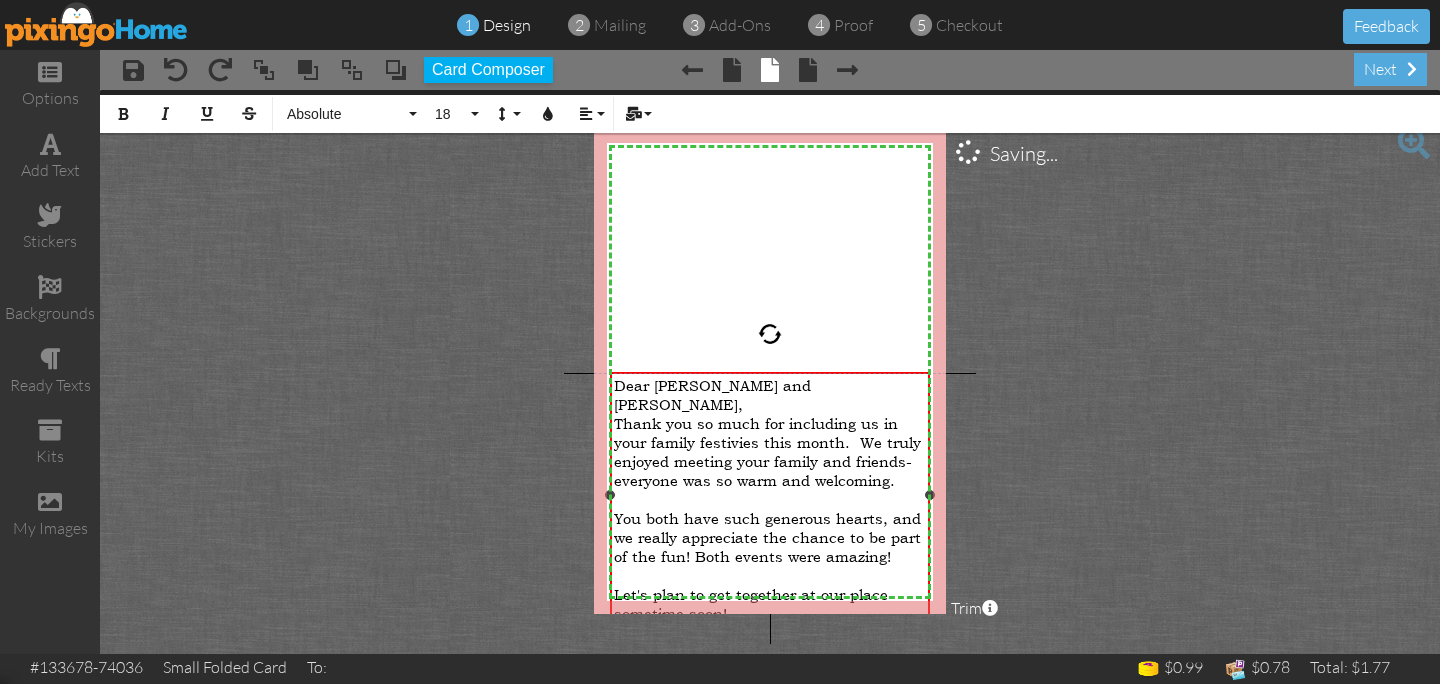 click on "Let's plan to get together at our place sometime soon!" at bounding box center [769, 604] 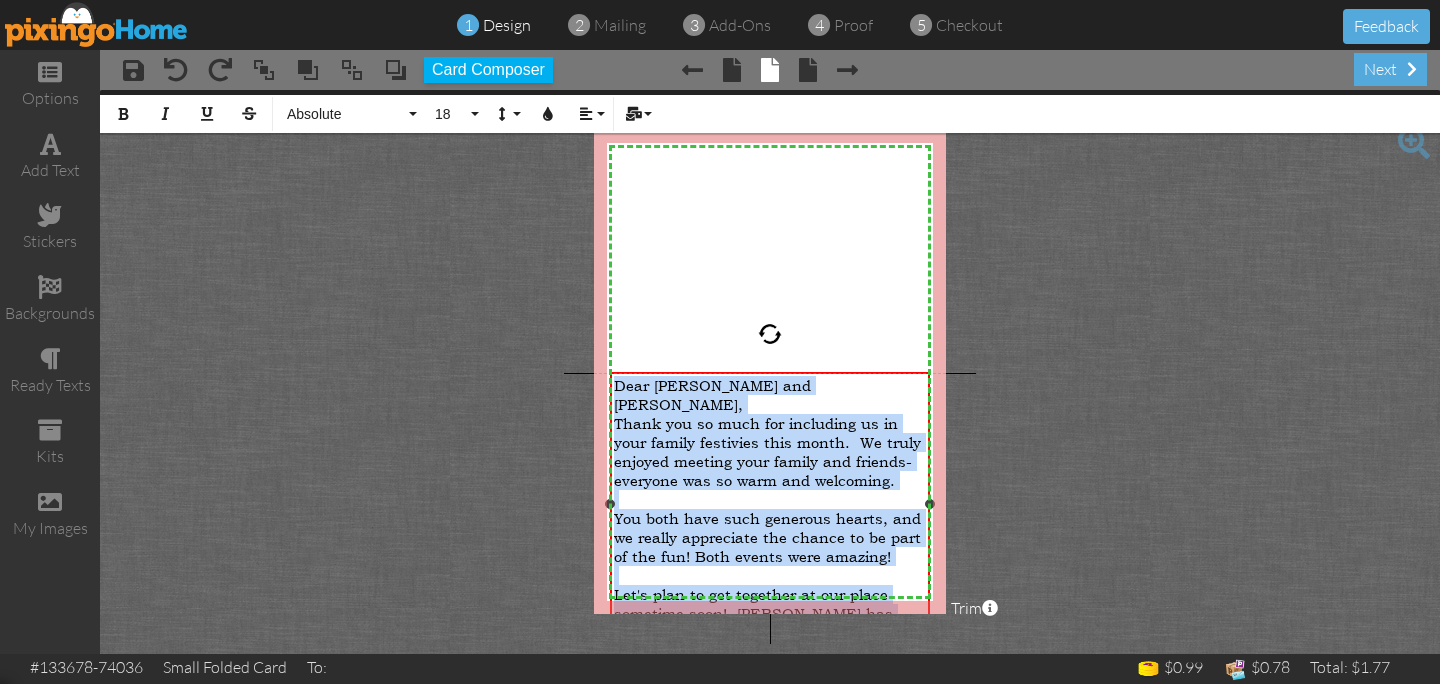 drag, startPoint x: 832, startPoint y: 590, endPoint x: 614, endPoint y: 370, distance: 309.716 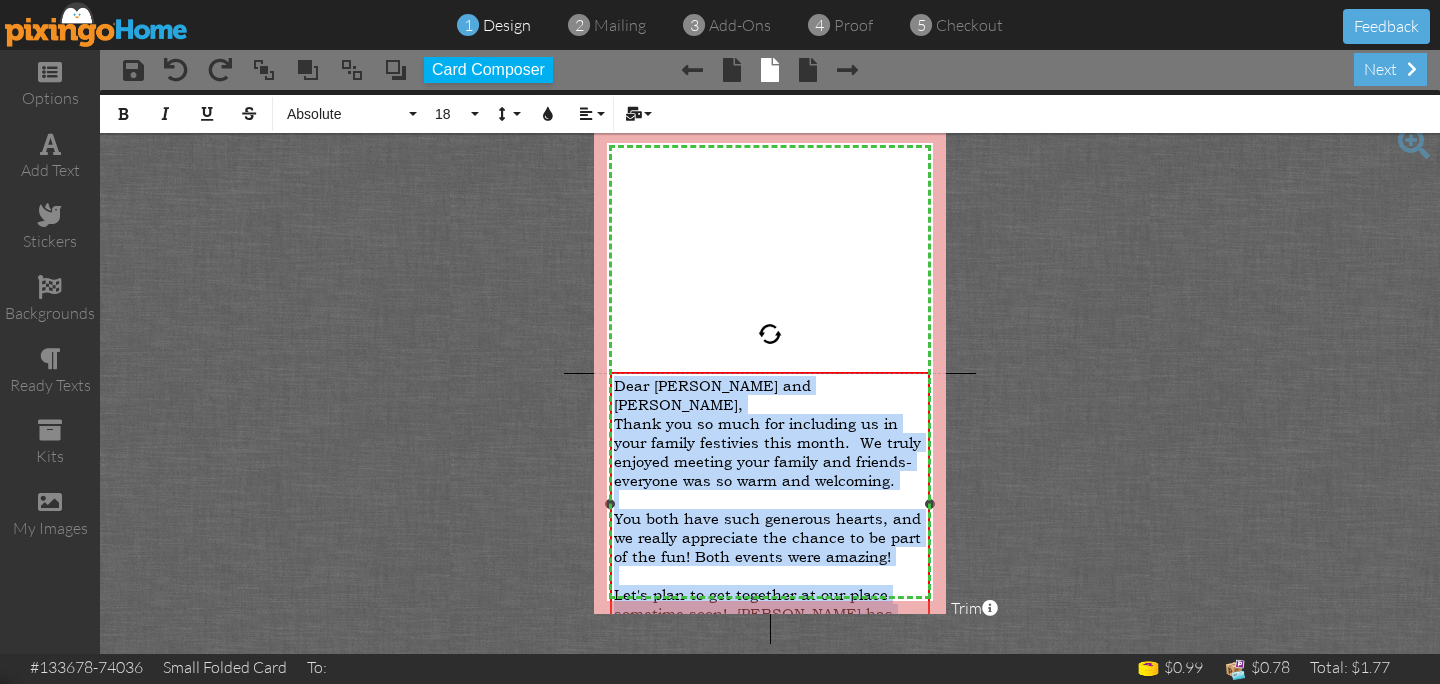 click on "Dear Joe and Laurie, Thank you so much for including us in your family festivies this month.  We truly enjoyed meeting your family and friends-everyone was so warm and welcoming. ​ You both have such generous hearts, and we really appreciate the chance to be part of the fun! Both events were amazing!  ​ Let's plan to get together at our place sometime soon!  Ken has special BBQing skills he would love to share! ​   ×" at bounding box center (770, 503) 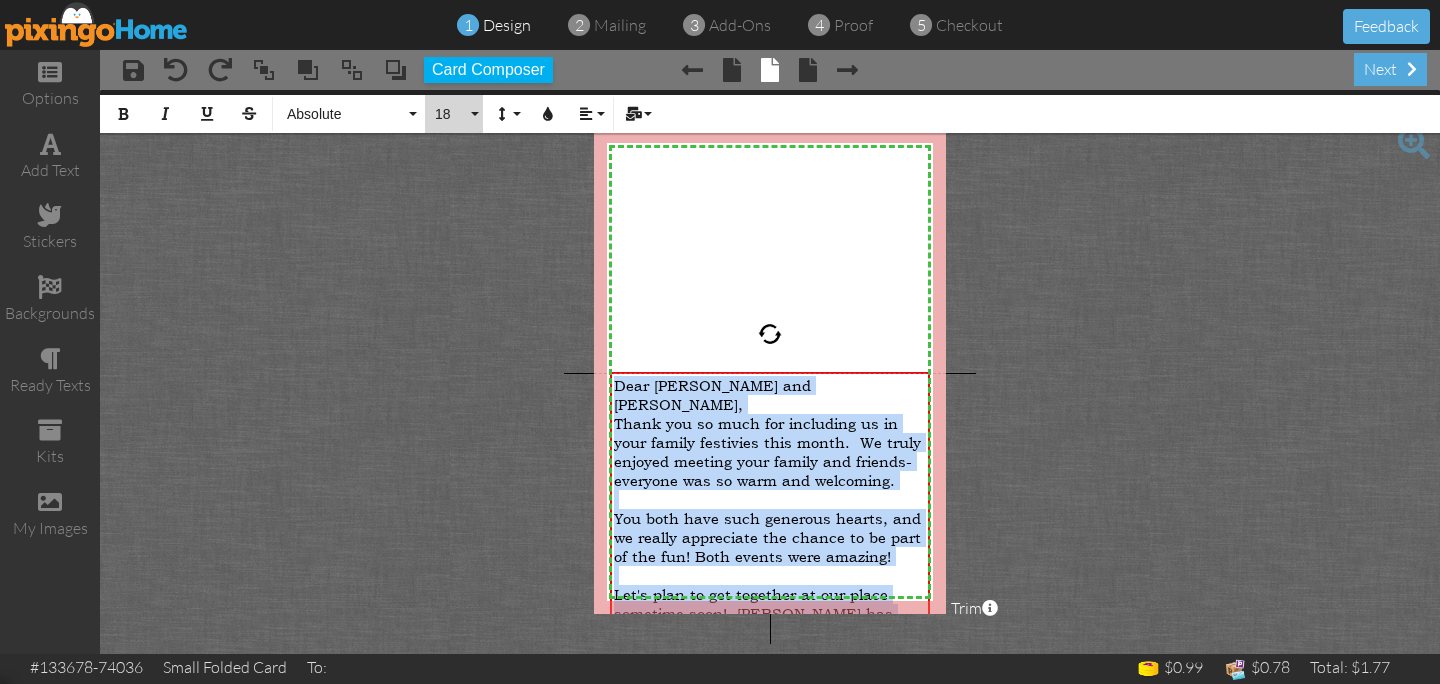 click on "18" at bounding box center (454, 114) 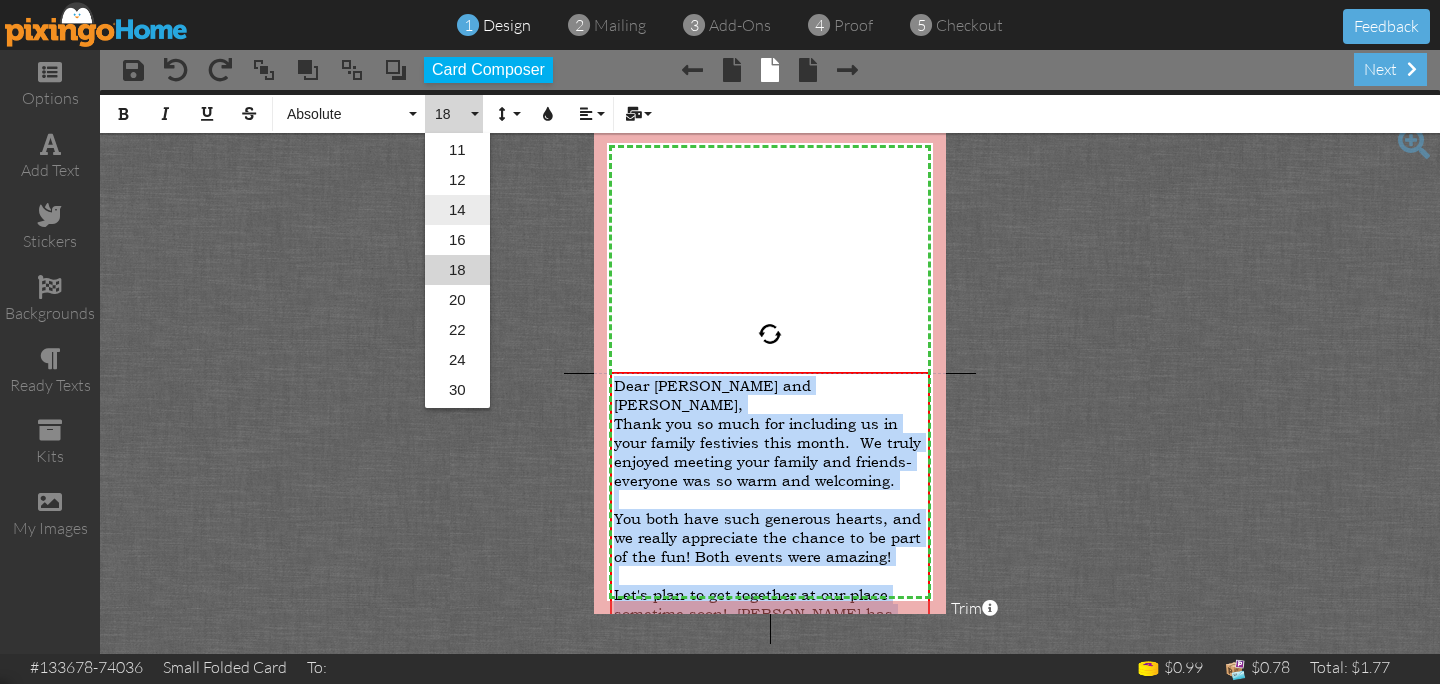 click on "14" at bounding box center [457, 210] 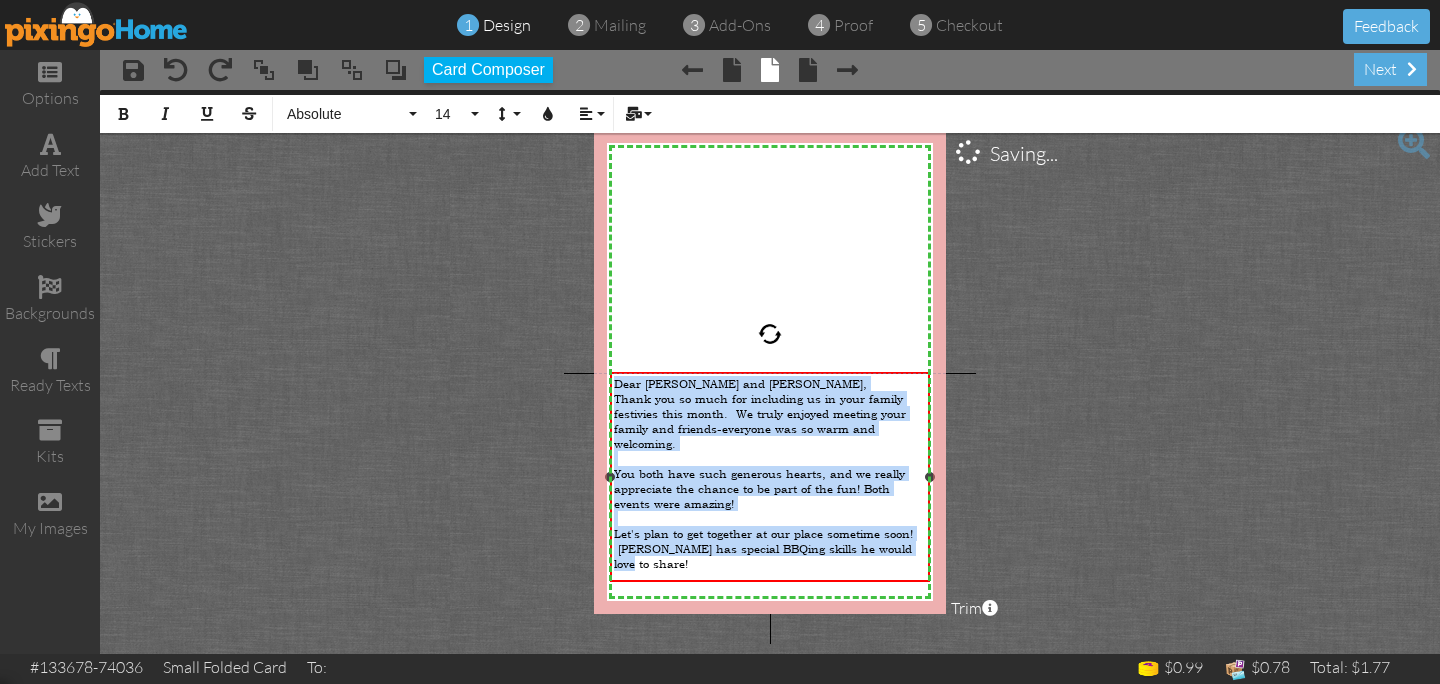 click on "Thank you so much for including us in your family festivies this month.  We truly enjoyed meeting your family and friends-everyone was so warm and welcoming." at bounding box center [769, 421] 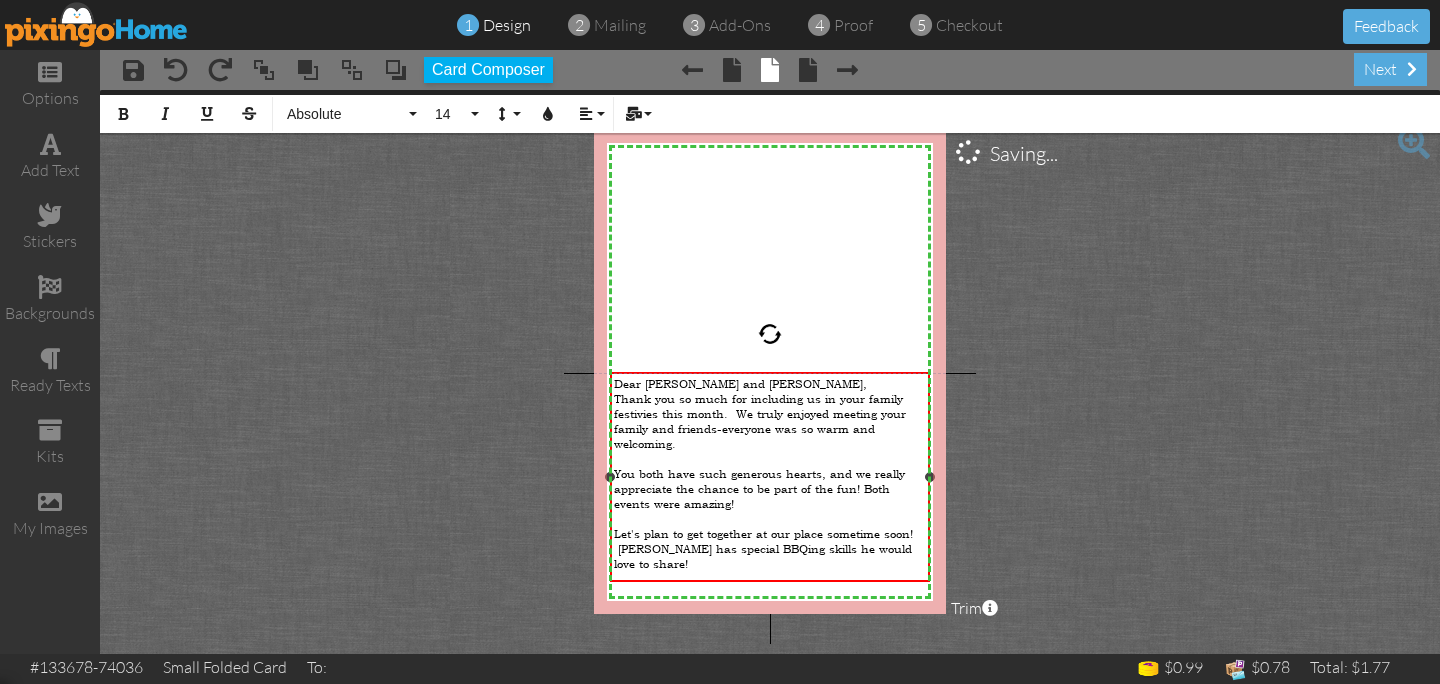 click on "Thank you so much for including us in your family festivies this month.  We truly enjoyed meeting your family and friends-everyone was so warm and welcoming." at bounding box center (760, 421) 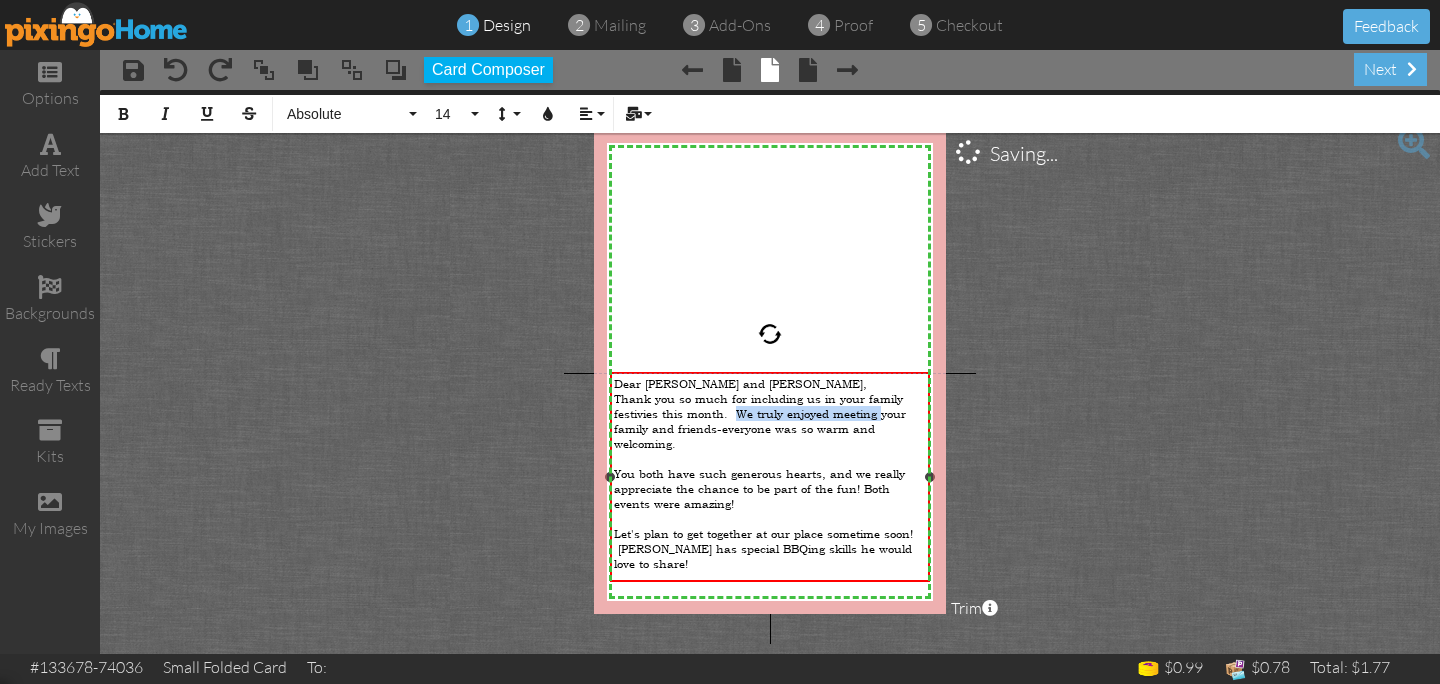 drag, startPoint x: 878, startPoint y: 414, endPoint x: 734, endPoint y: 412, distance: 144.01389 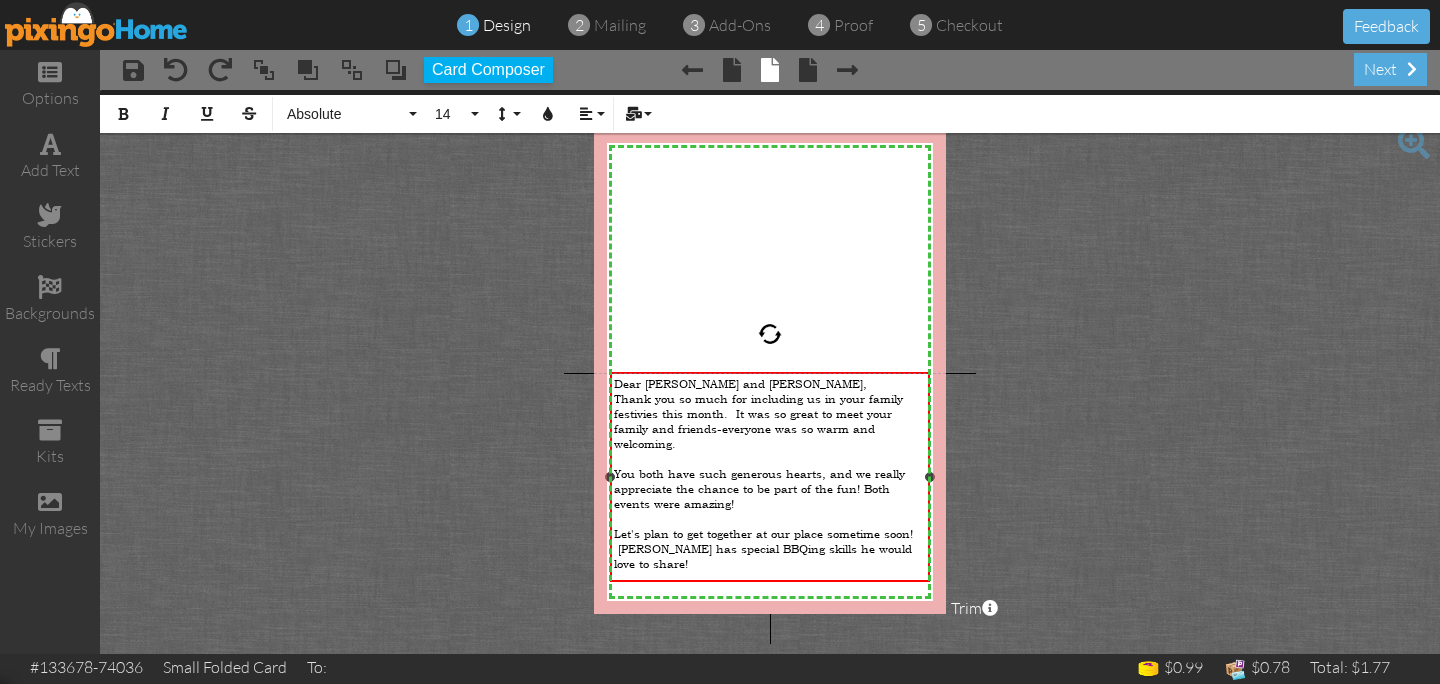 click on "Thank you so much for including us in your family festivies this month.  It was so great to meet your family and friends-everyone was so warm and welcoming." at bounding box center (758, 421) 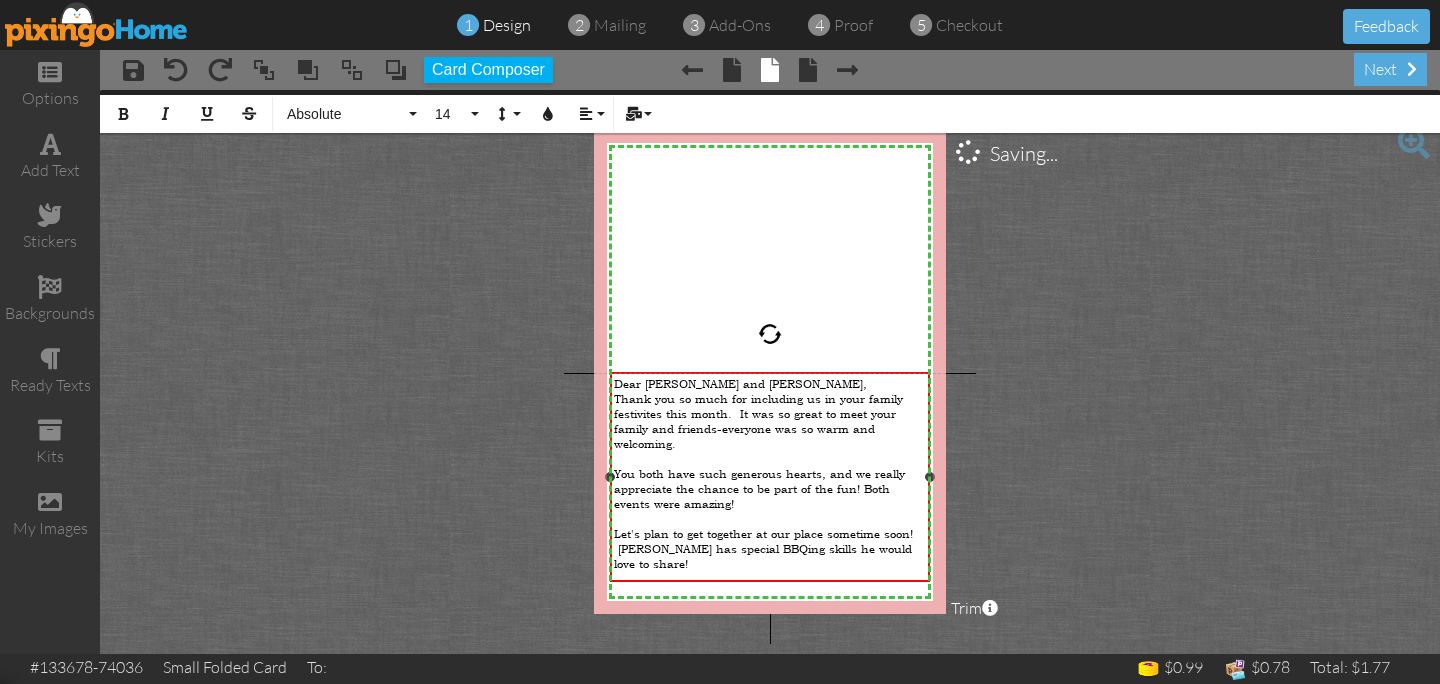 click on "Thank you so much for including us in your family festivites this month.  It was so great to meet your family and friends-everyone was so warm and welcoming." at bounding box center [758, 421] 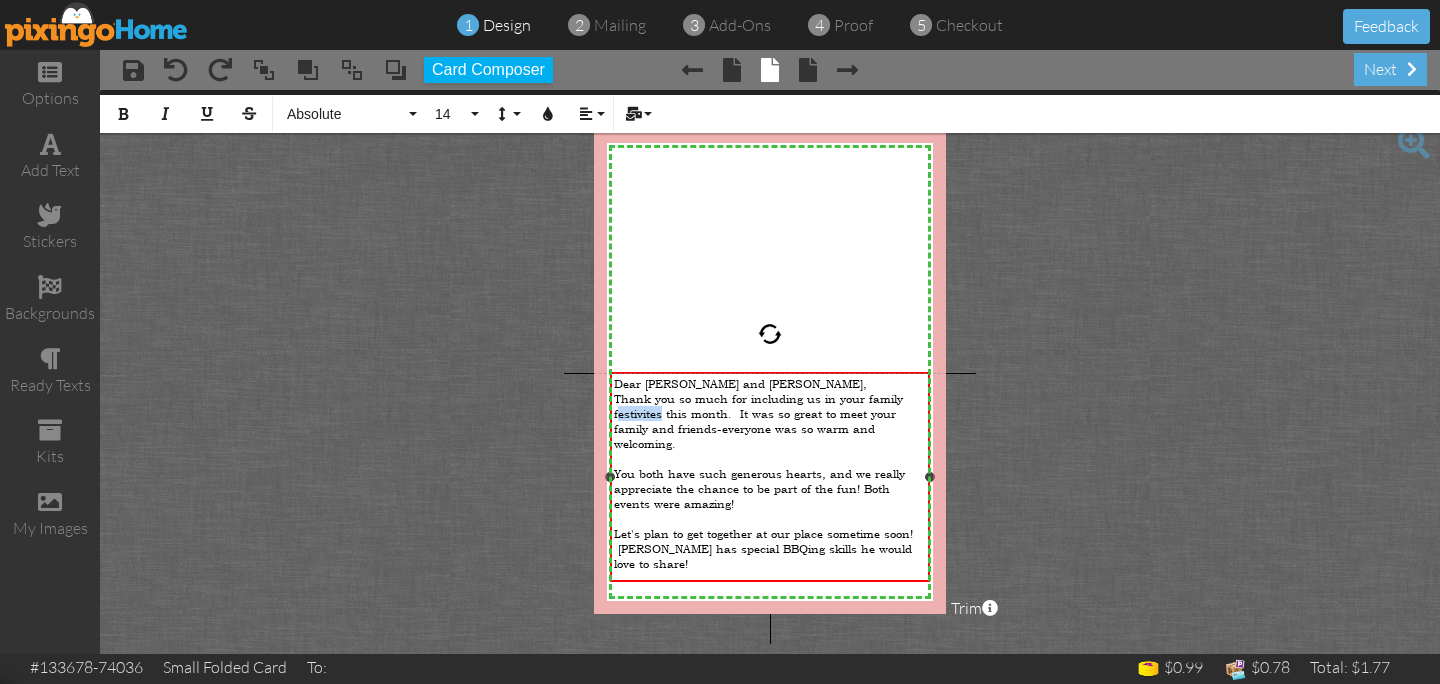 drag, startPoint x: 664, startPoint y: 416, endPoint x: 616, endPoint y: 413, distance: 48.09366 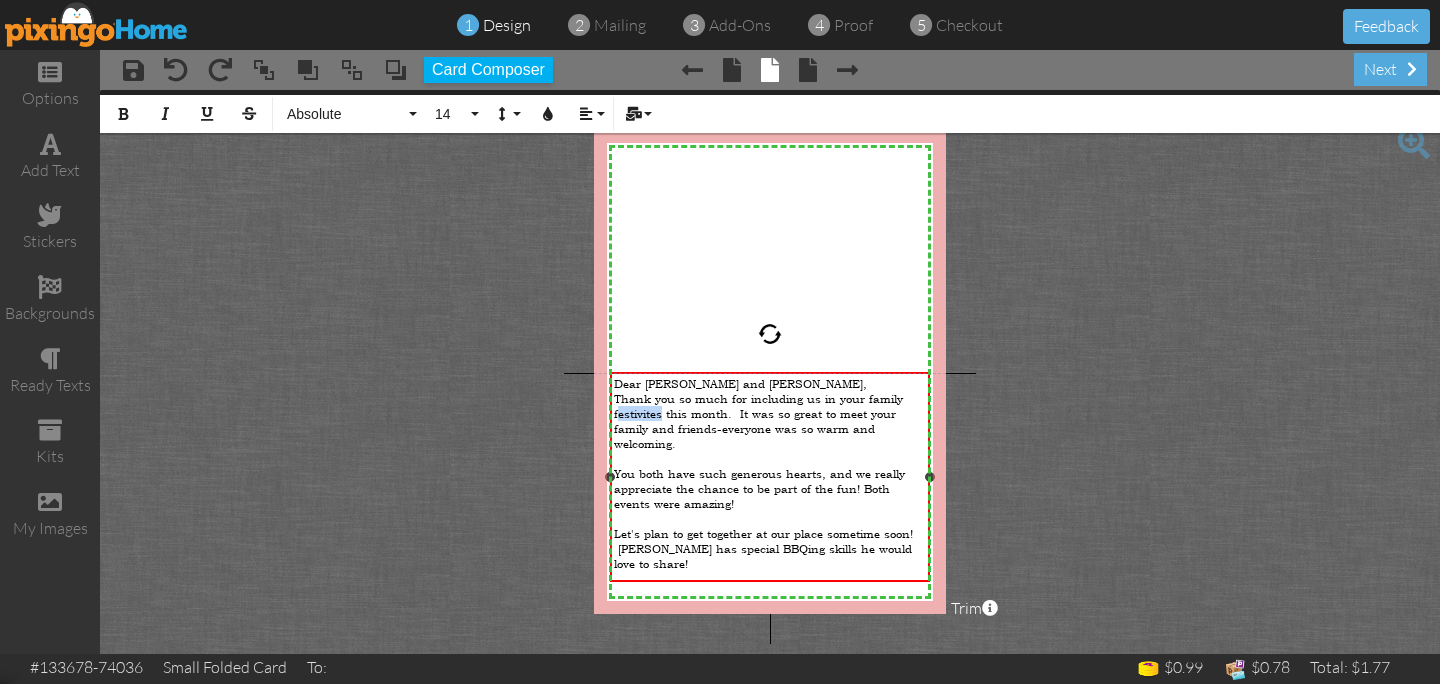 click on "Thank you so much for including us in your family festivites this month.  It was so great to meet your family and friends-everyone was so warm and welcoming." at bounding box center [758, 421] 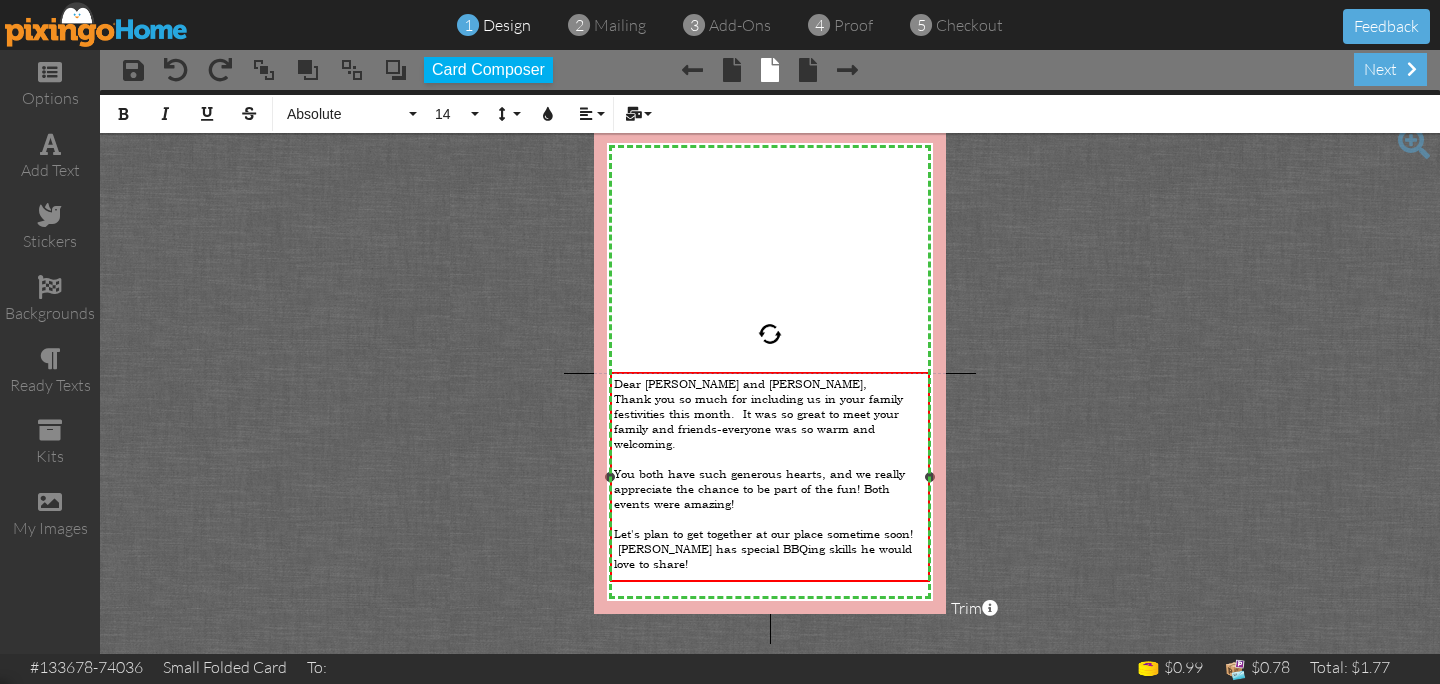 click on "You both have such generous hearts, and we really appreciate the chance to be part of the fun! Both events were amazing!" at bounding box center (769, 488) 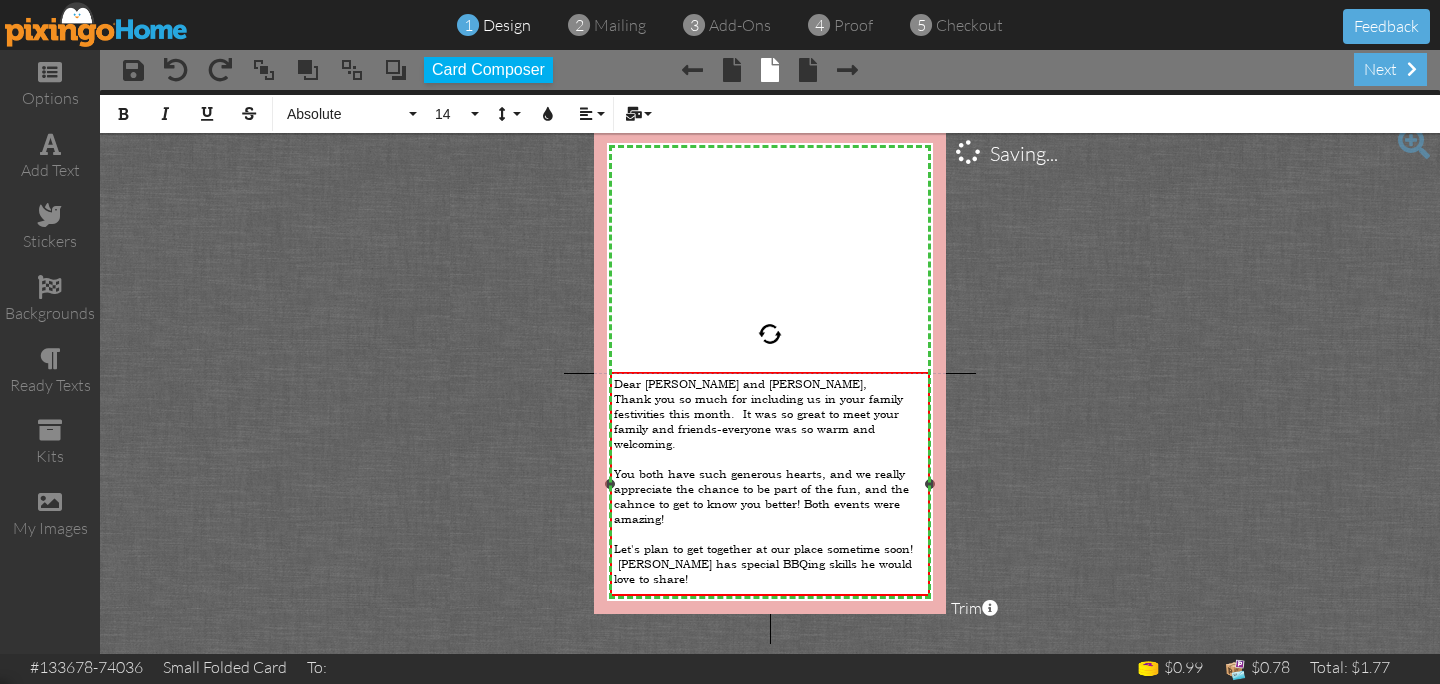 drag, startPoint x: 802, startPoint y: 497, endPoint x: 807, endPoint y: 512, distance: 15.811388 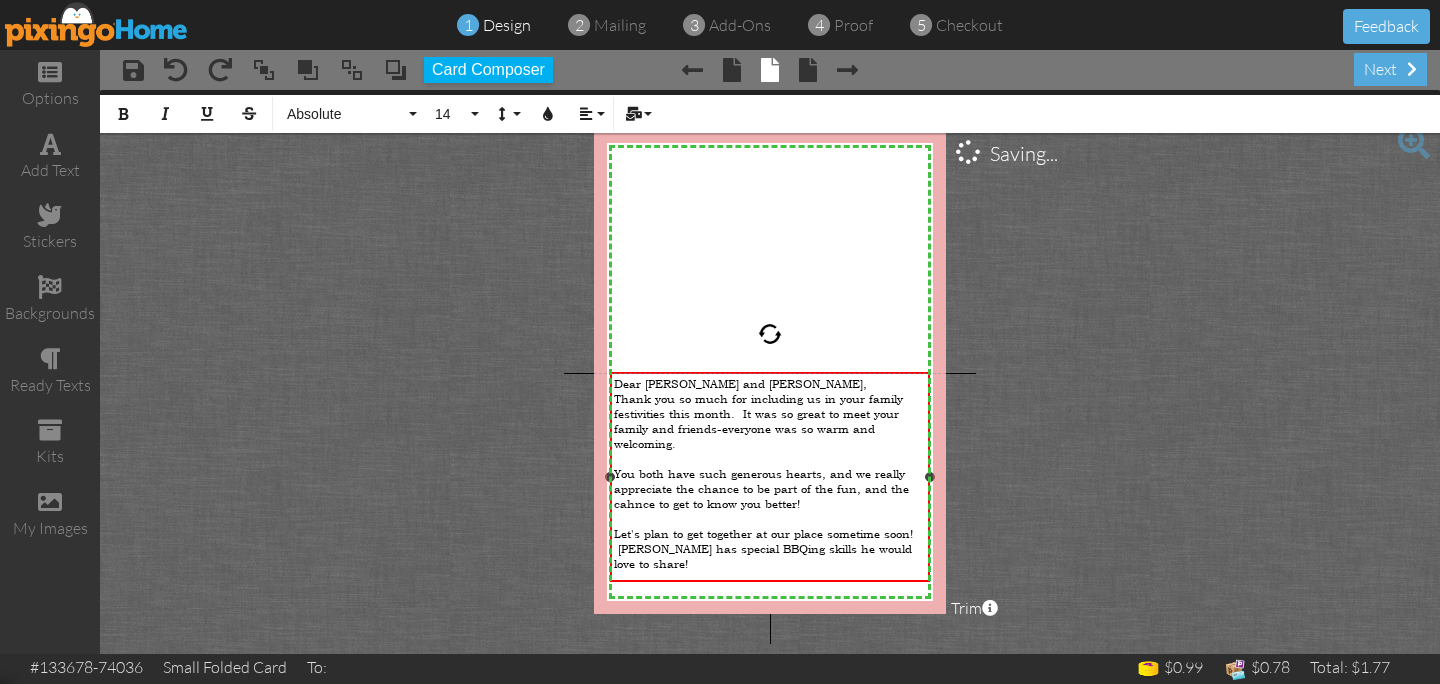 click on "You both have such generous hearts, and we really appreciate the chance to be part of the fun, and the cahnce to get to know you better!" at bounding box center (761, 488) 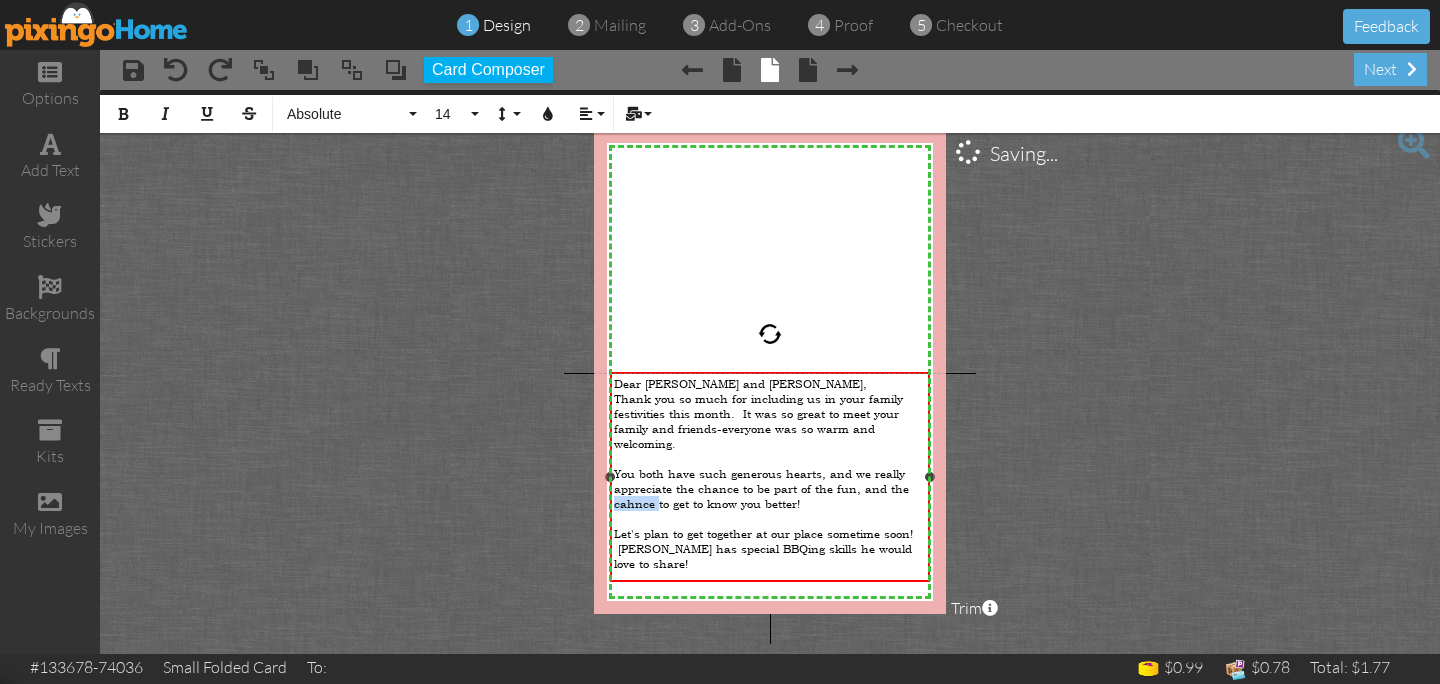 drag, startPoint x: 657, startPoint y: 498, endPoint x: 616, endPoint y: 499, distance: 41.01219 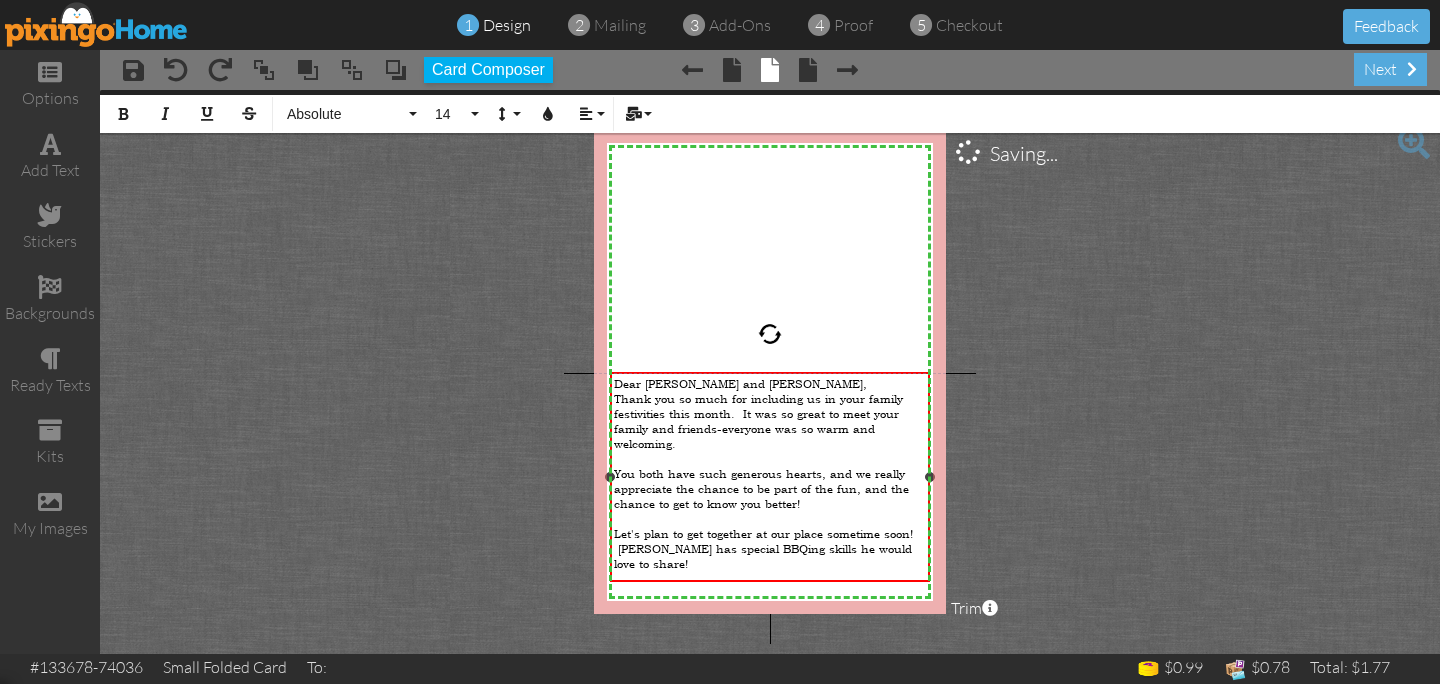 click on "Let's plan to get together at our place sometime soon!  Ken has special BBQing skills he would love to share!" at bounding box center (763, 548) 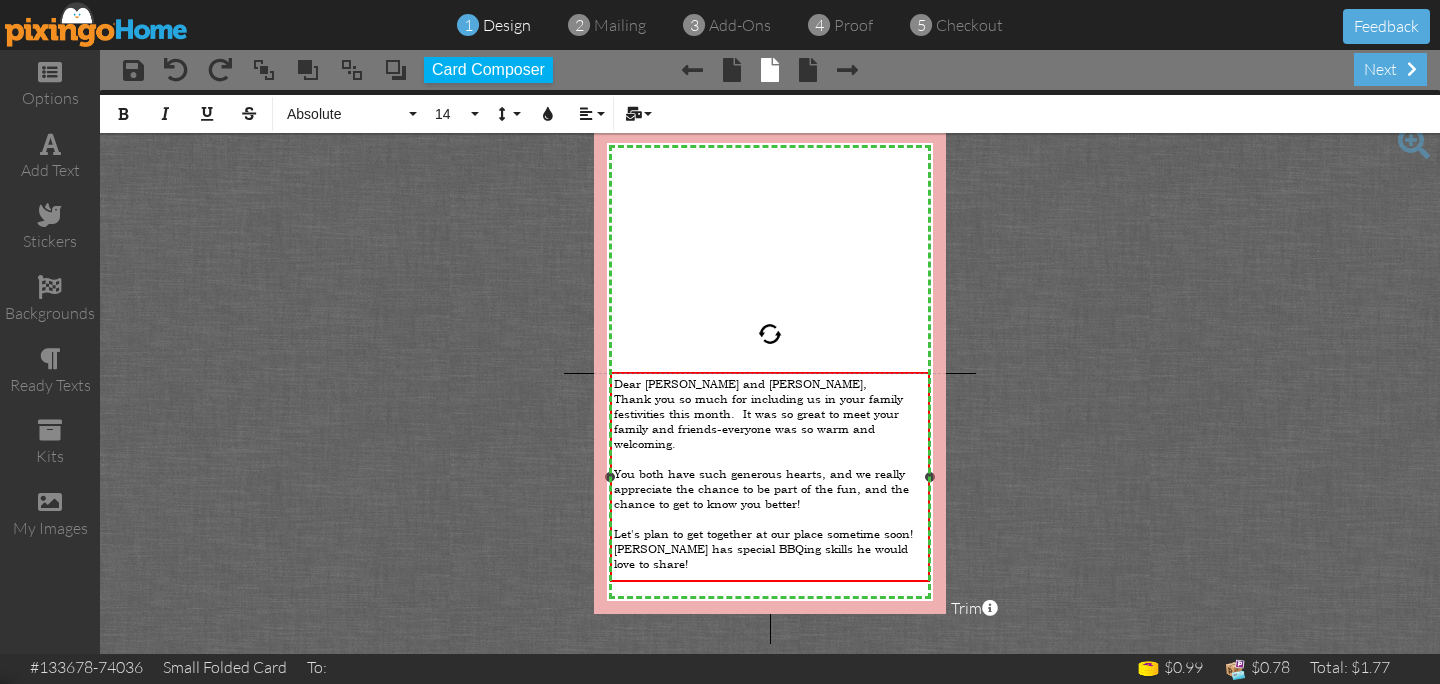 click on "Let's plan to get together at our place sometime soon! Ken has special BBQing skills he would love to share!" at bounding box center [769, 548] 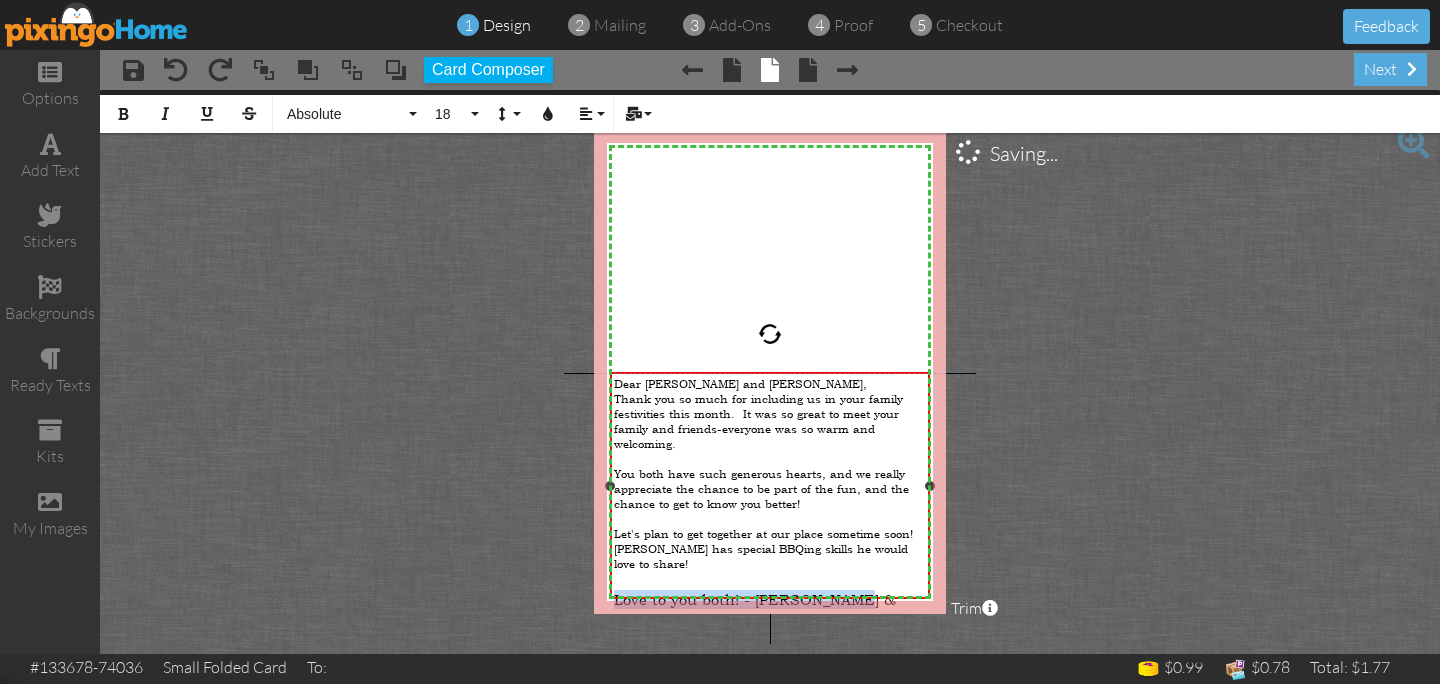 drag, startPoint x: 877, startPoint y: 569, endPoint x: 608, endPoint y: 567, distance: 269.00745 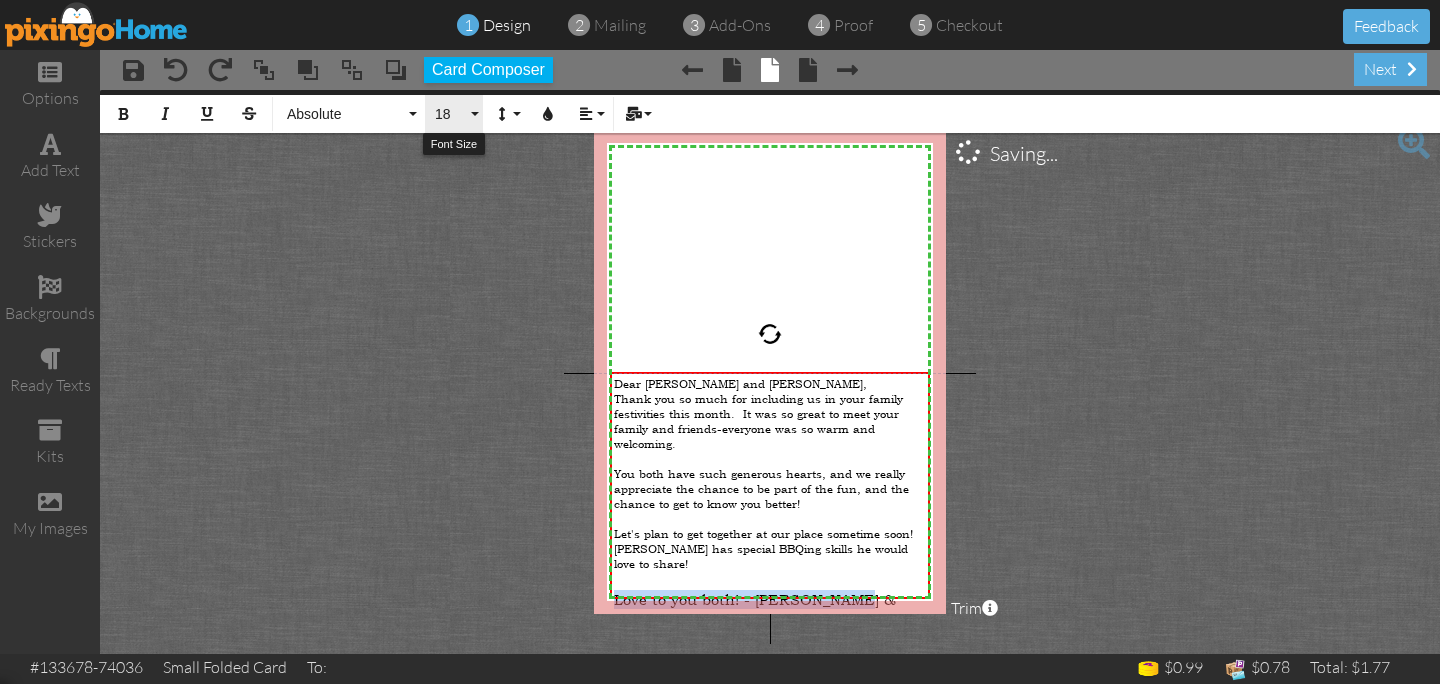 click on "18" at bounding box center (454, 114) 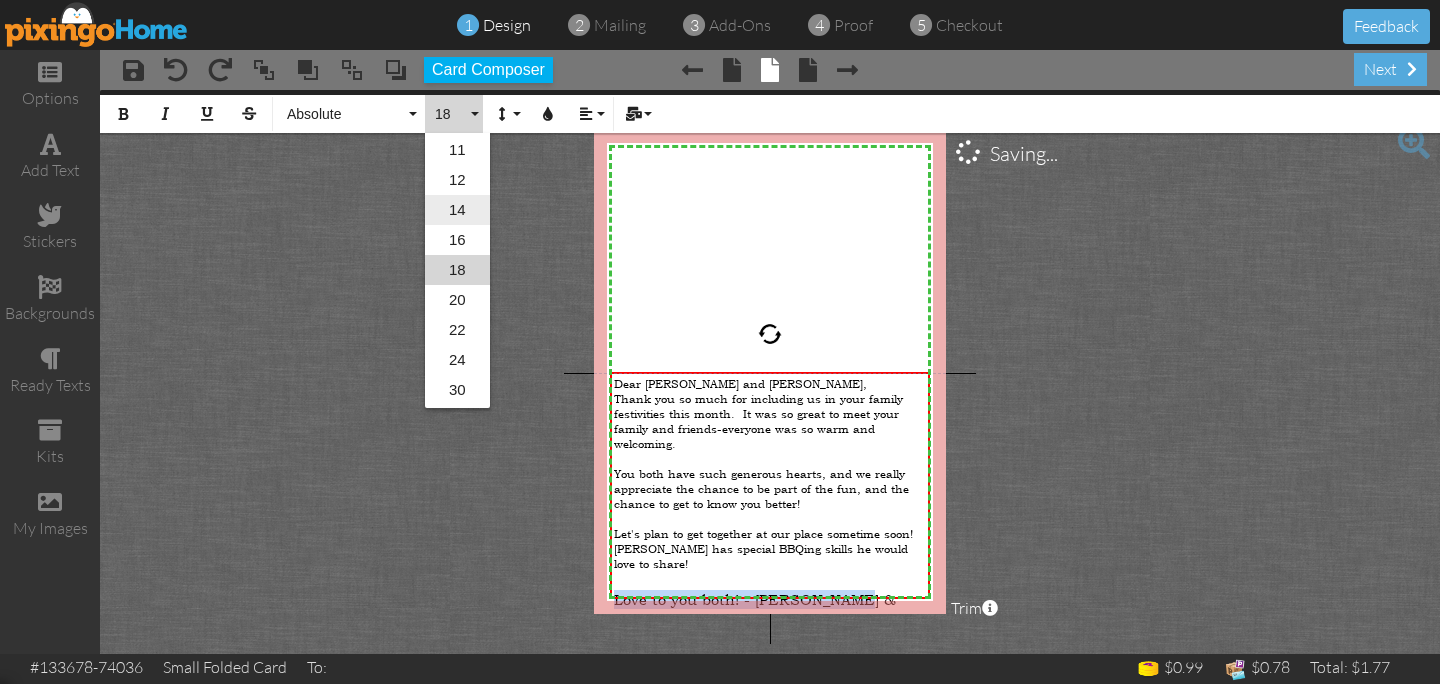click on "14" at bounding box center (457, 210) 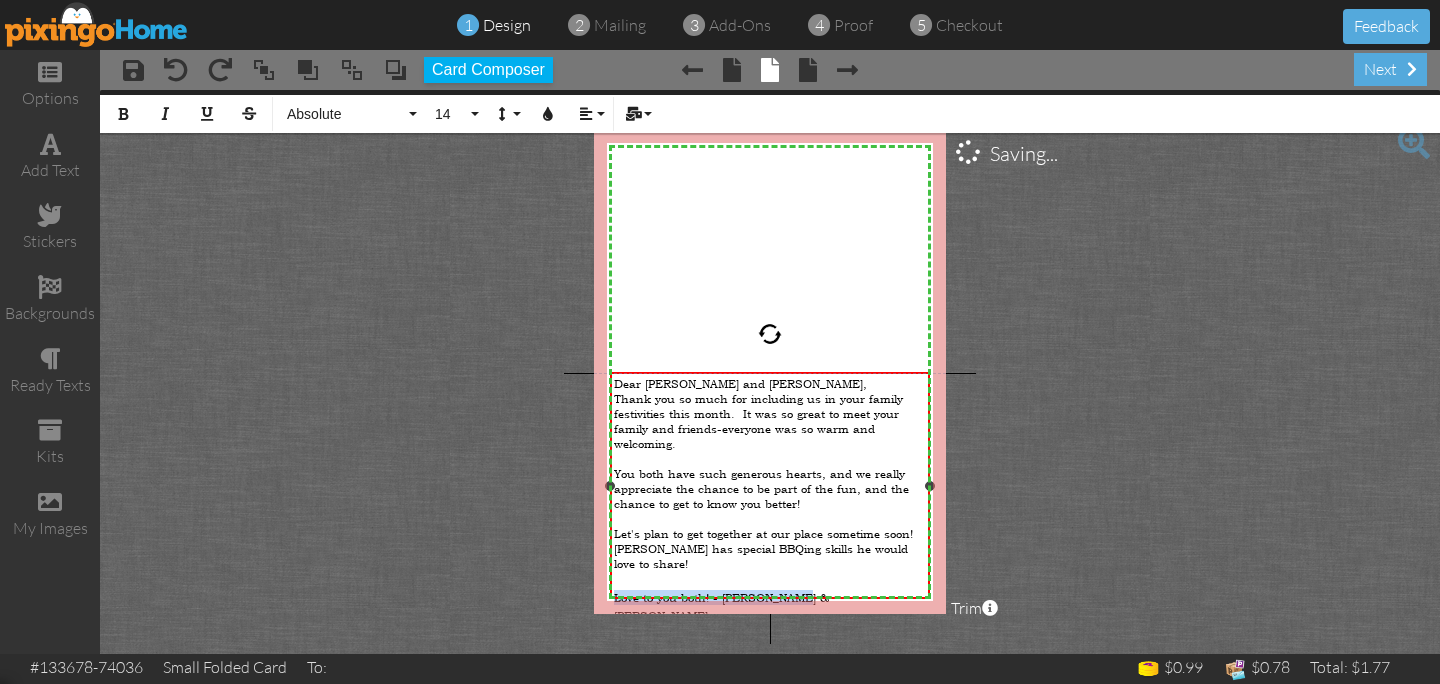 click on "Love to you both! - Denise & Ken" at bounding box center [721, 606] 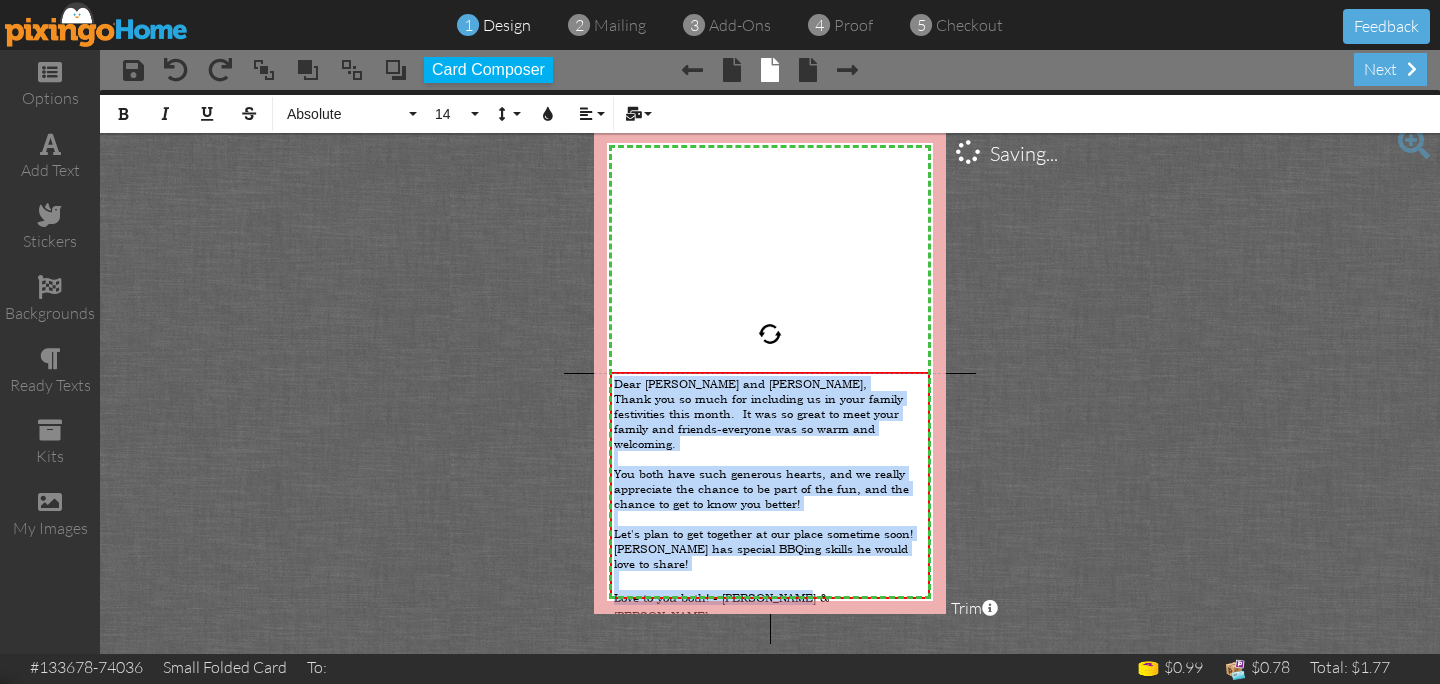drag, startPoint x: 816, startPoint y: 575, endPoint x: 556, endPoint y: 389, distance: 319.6811 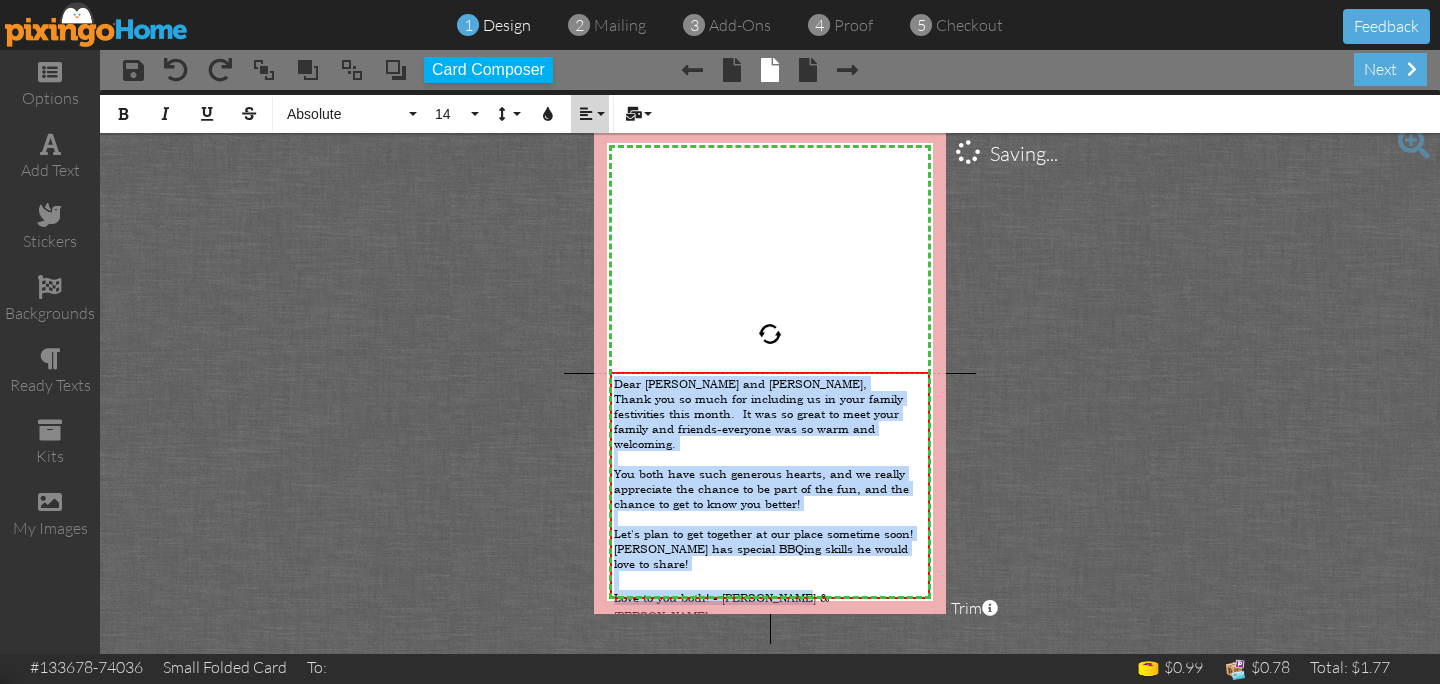 click on "Align" at bounding box center [590, 114] 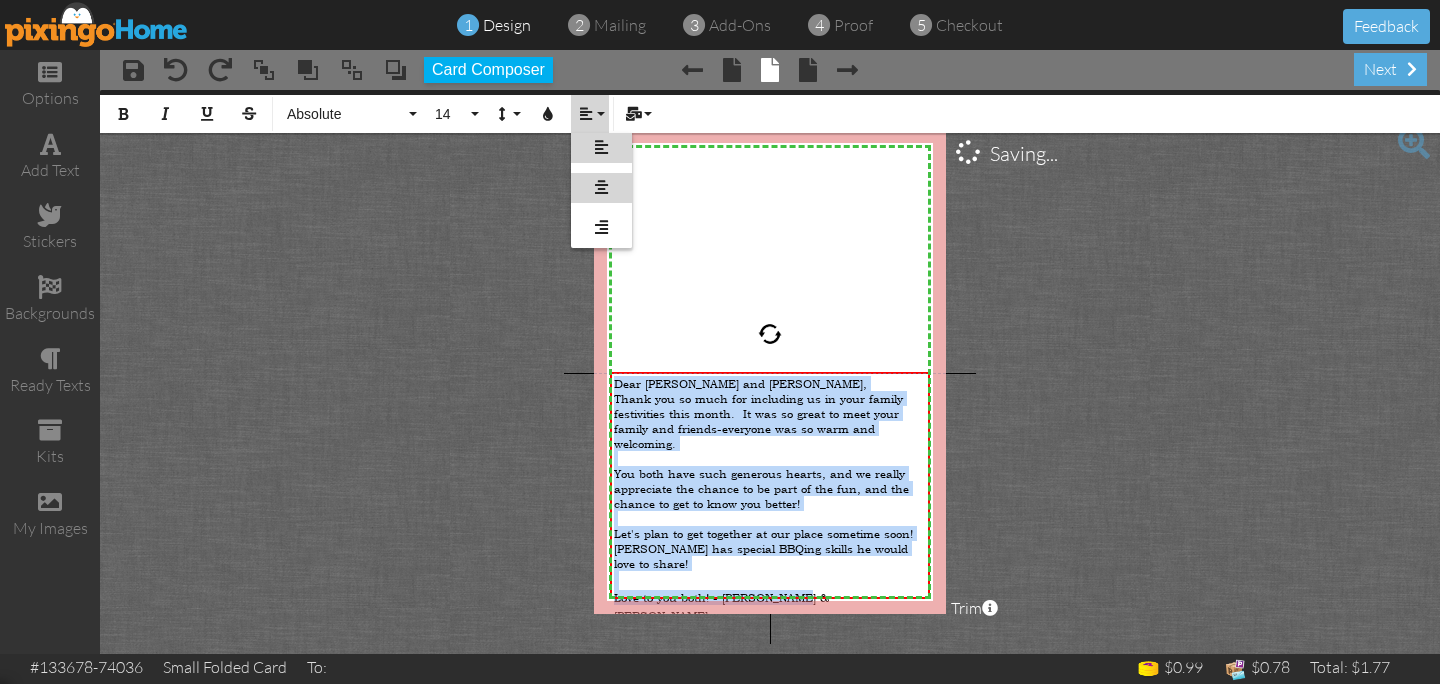 drag, startPoint x: 600, startPoint y: 195, endPoint x: 553, endPoint y: 212, distance: 49.979996 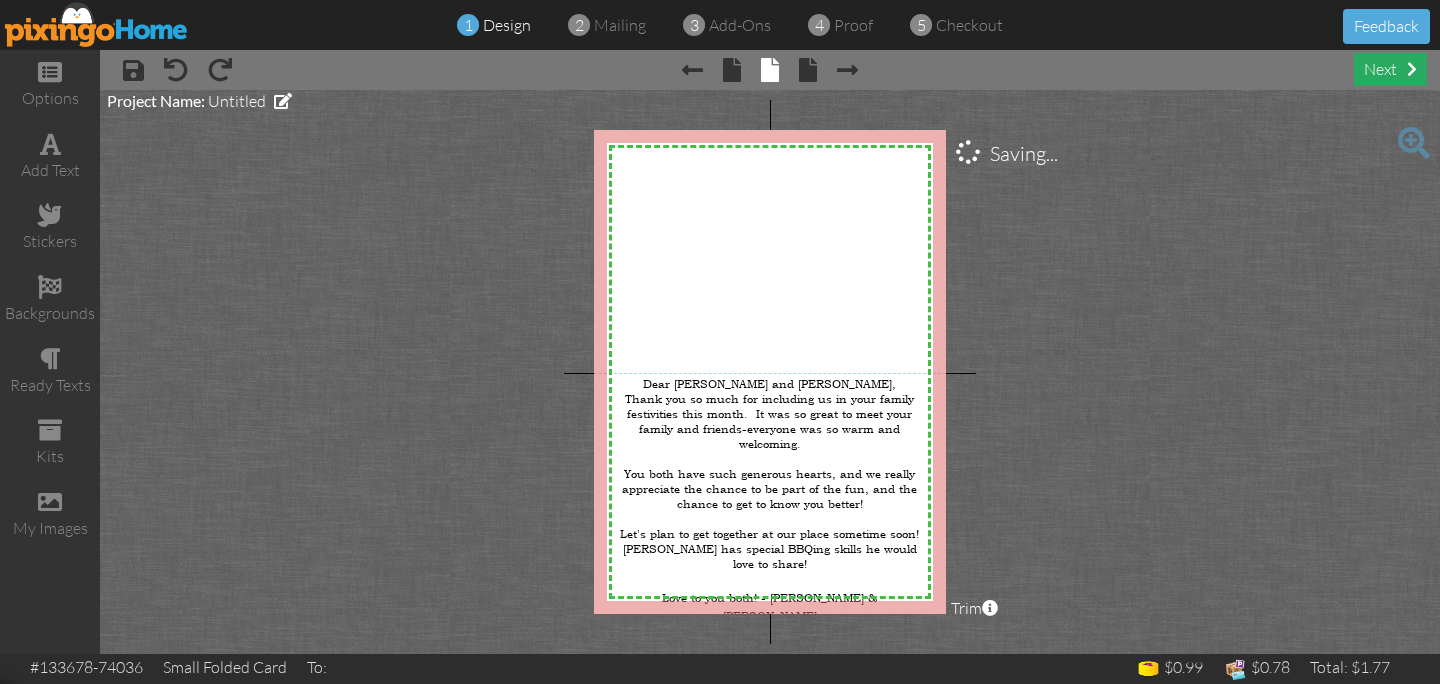drag, startPoint x: 1384, startPoint y: 61, endPoint x: 1366, endPoint y: 80, distance: 26.172504 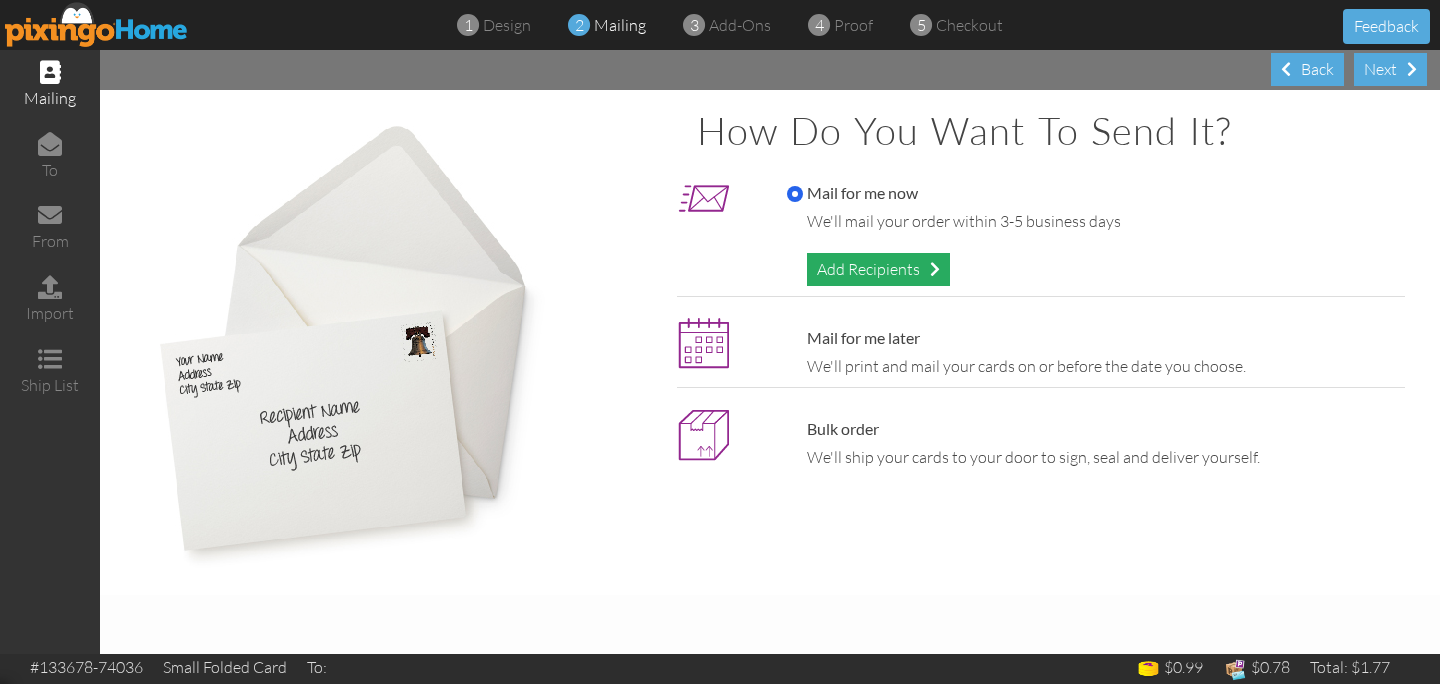 click on "Add Recipients" at bounding box center [878, 269] 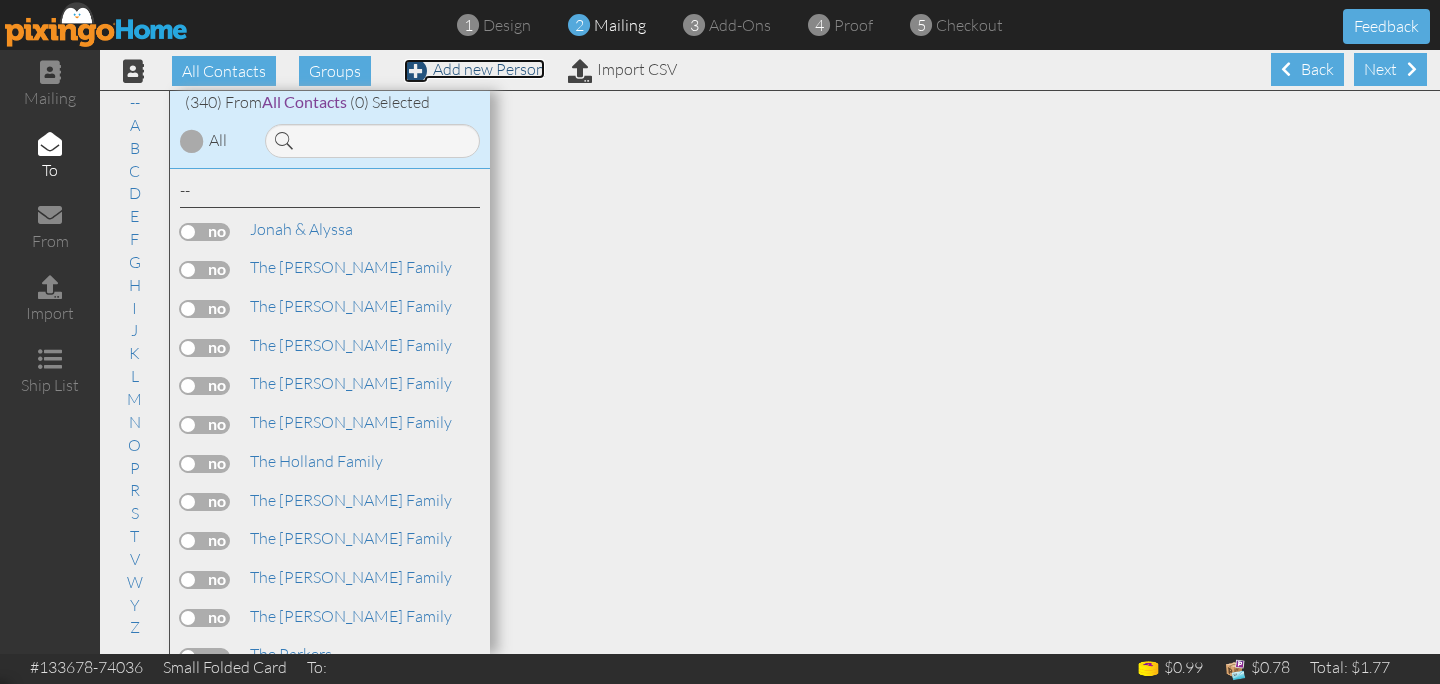 click on "Add new Person" at bounding box center [474, 69] 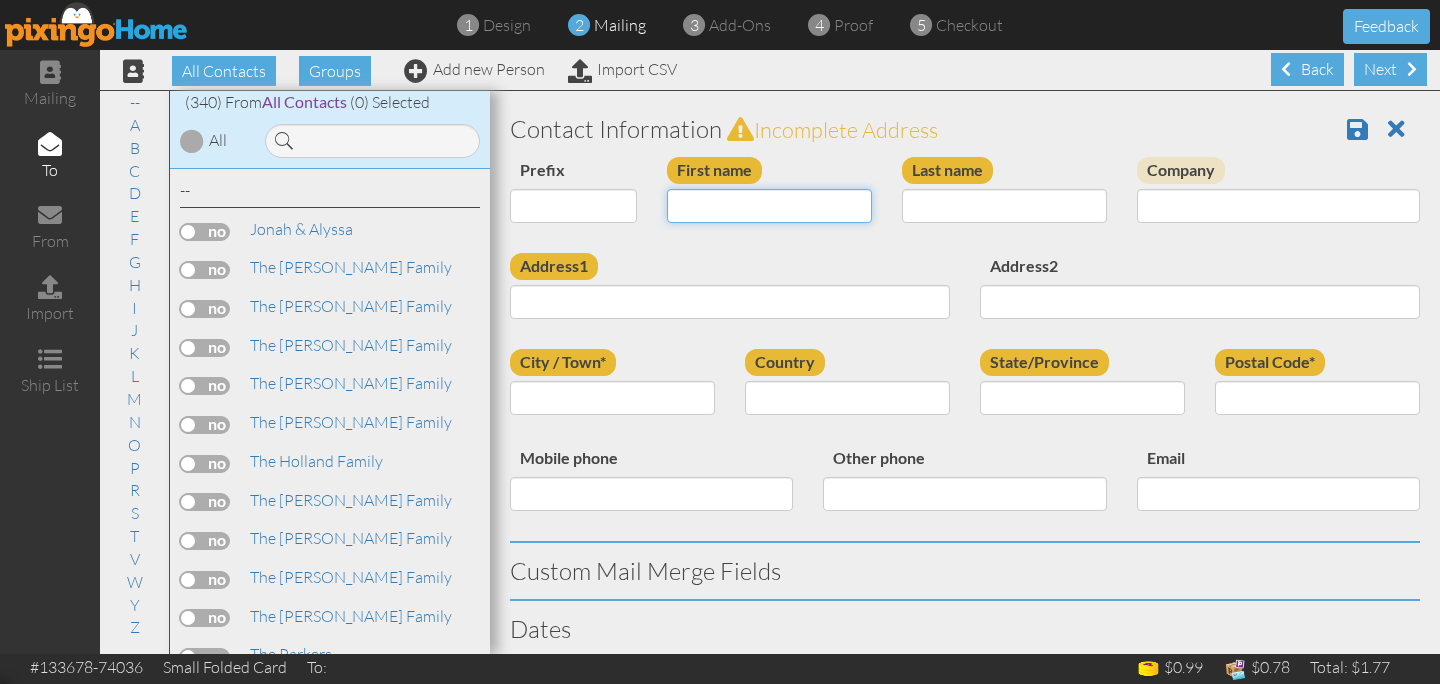 click on "First name" at bounding box center [769, 206] 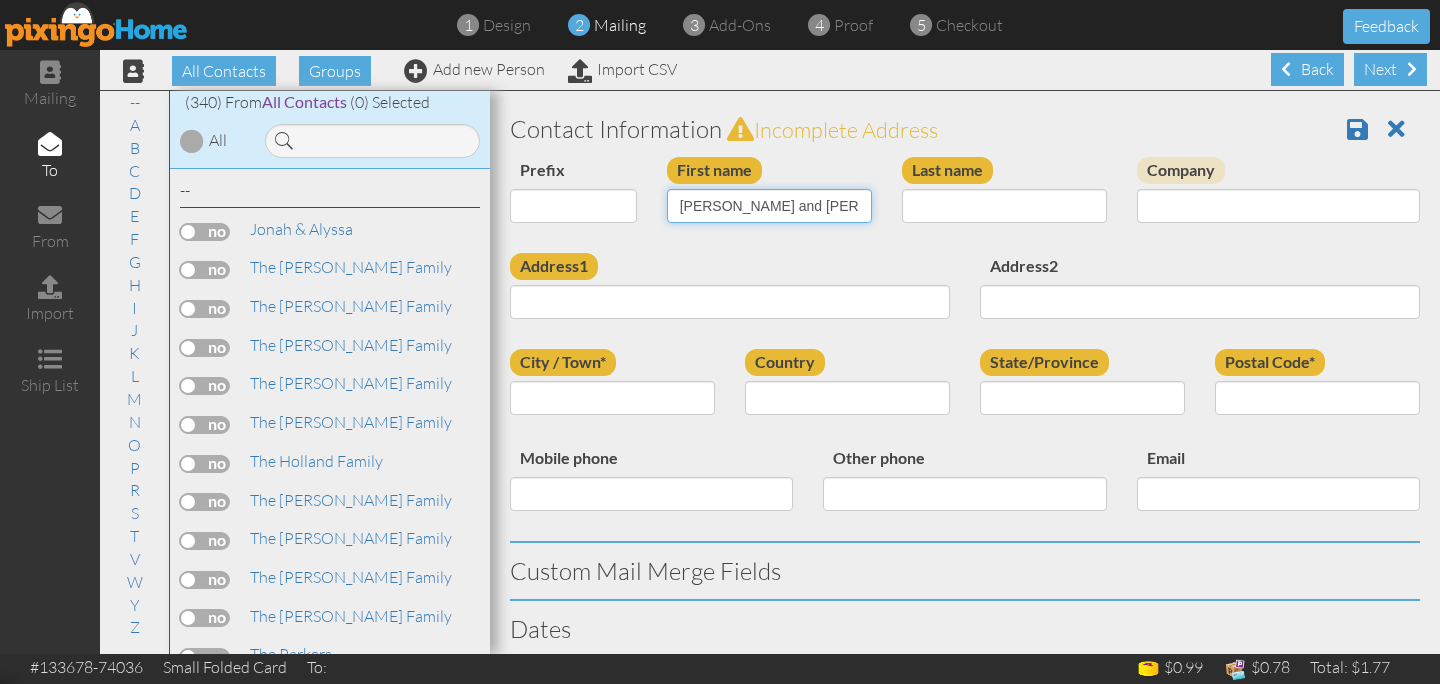 type on "Joe and Laurie" 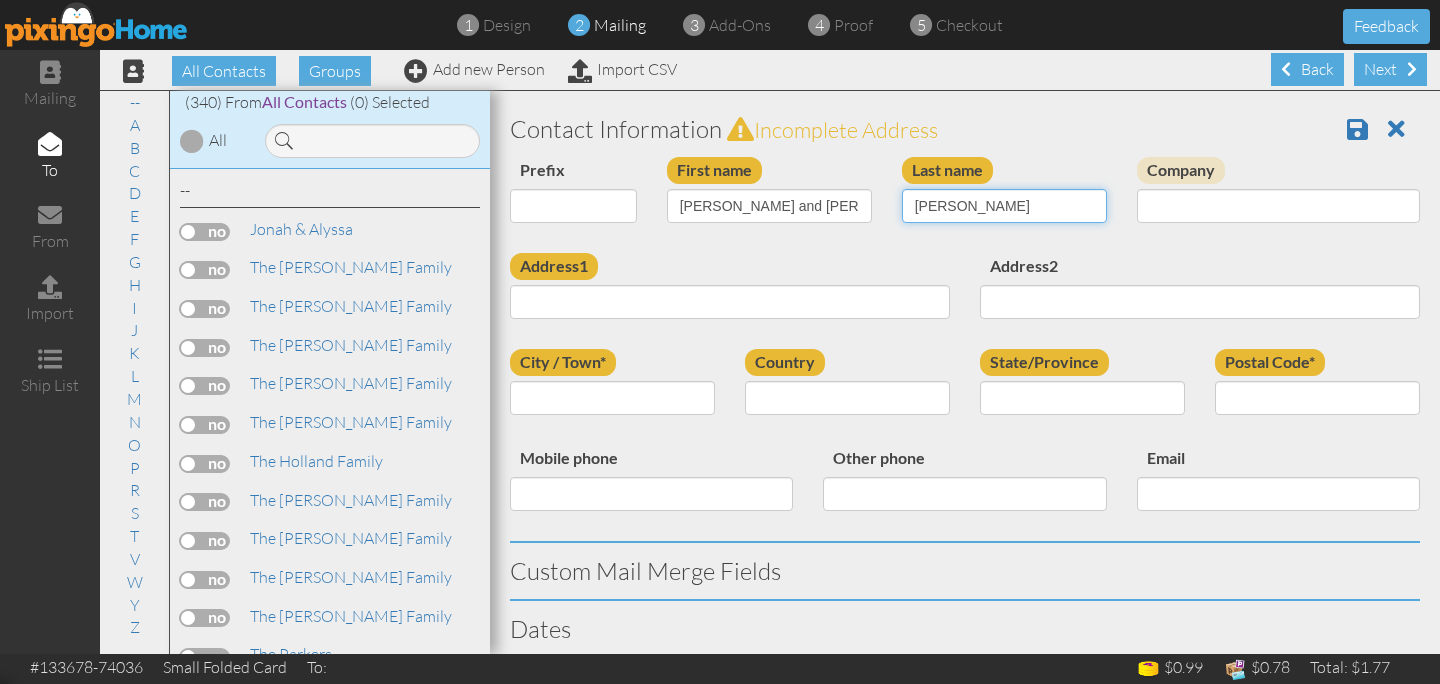 type on "[PERSON_NAME]" 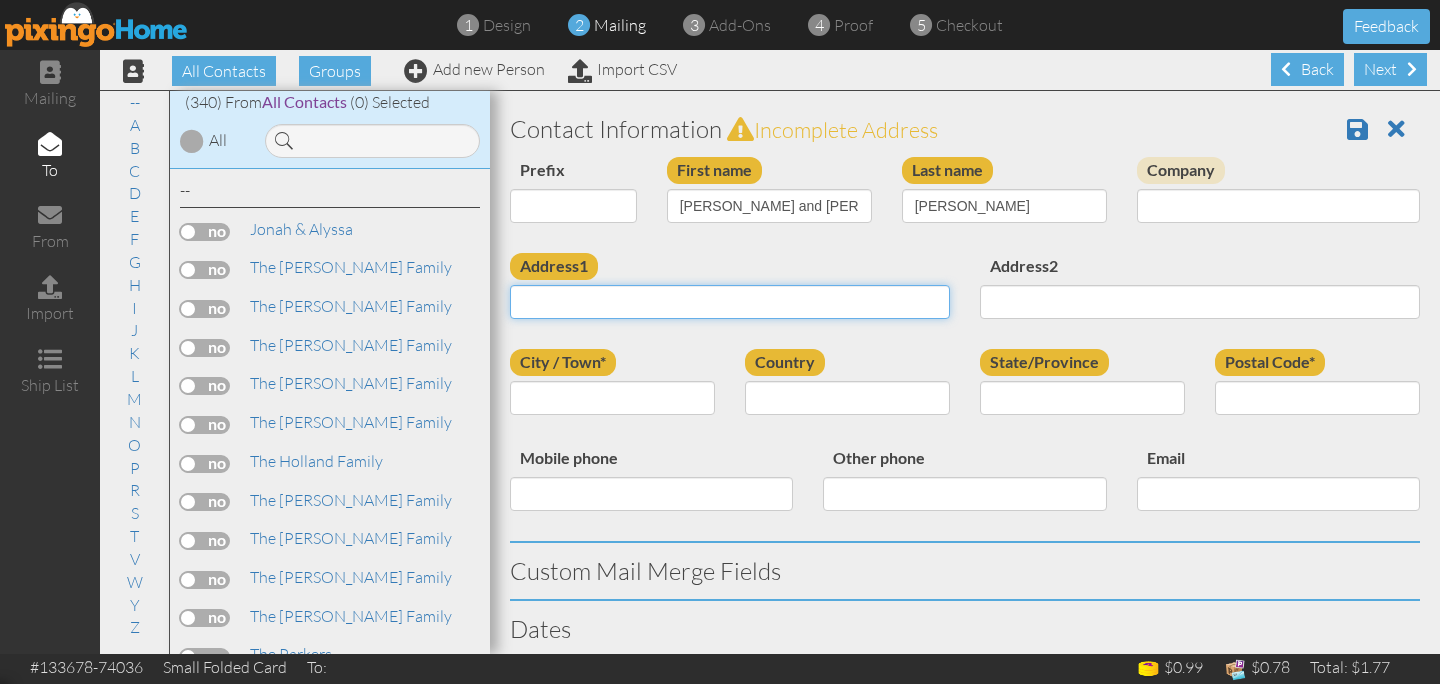 click on "Address1" at bounding box center (730, 302) 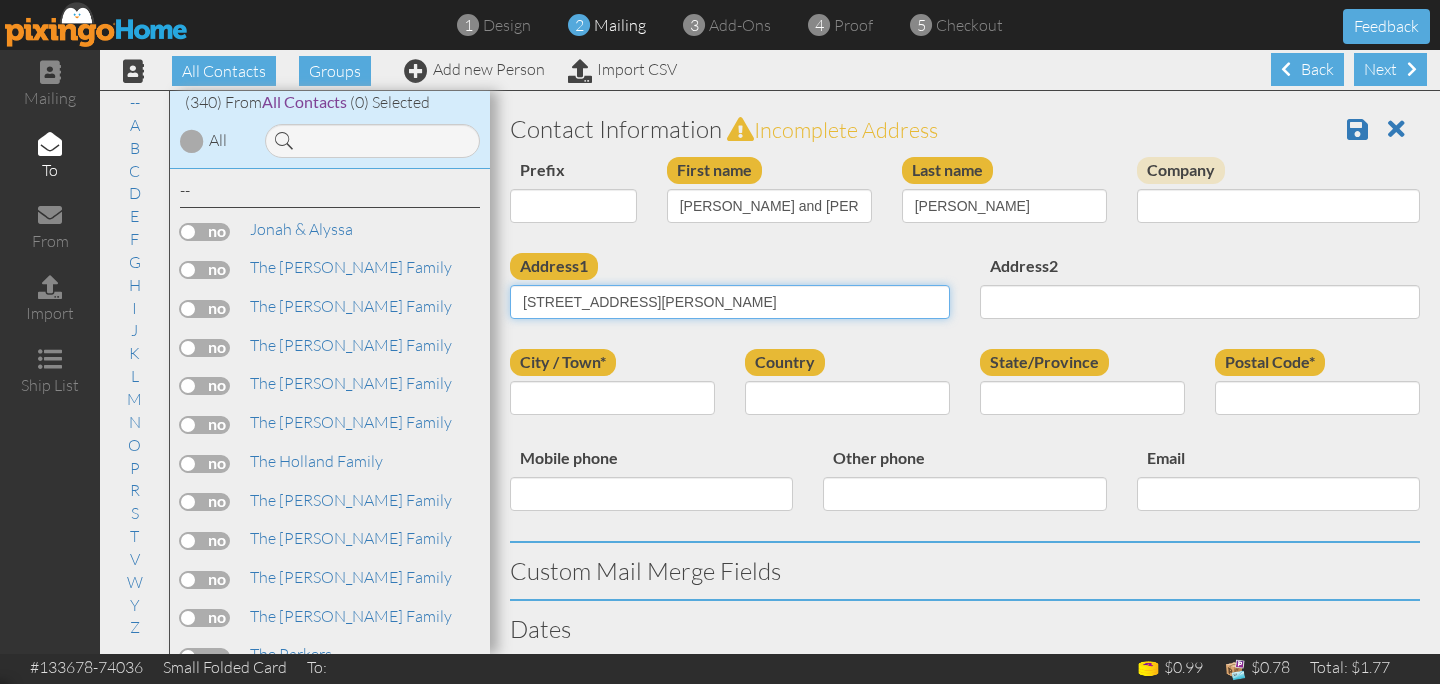 type on "1529 Burnett Street" 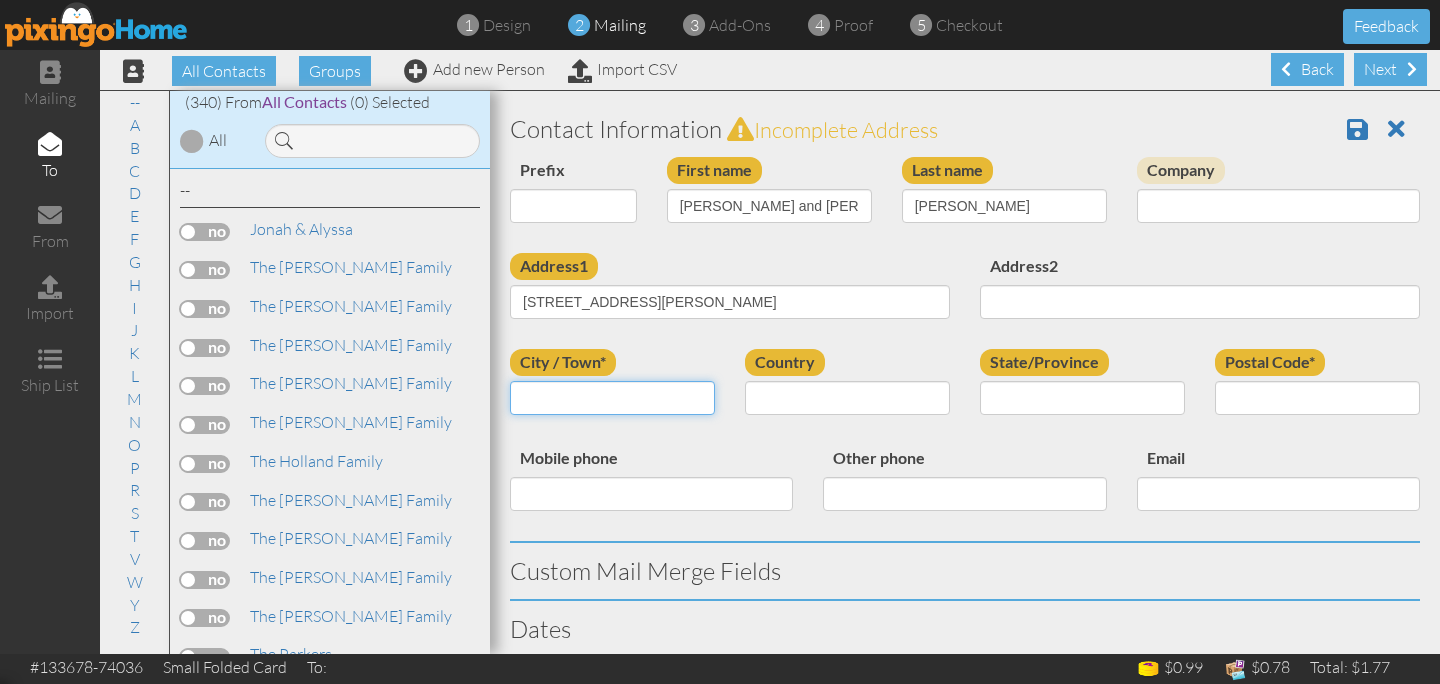 click on "City /
Town*" at bounding box center (612, 398) 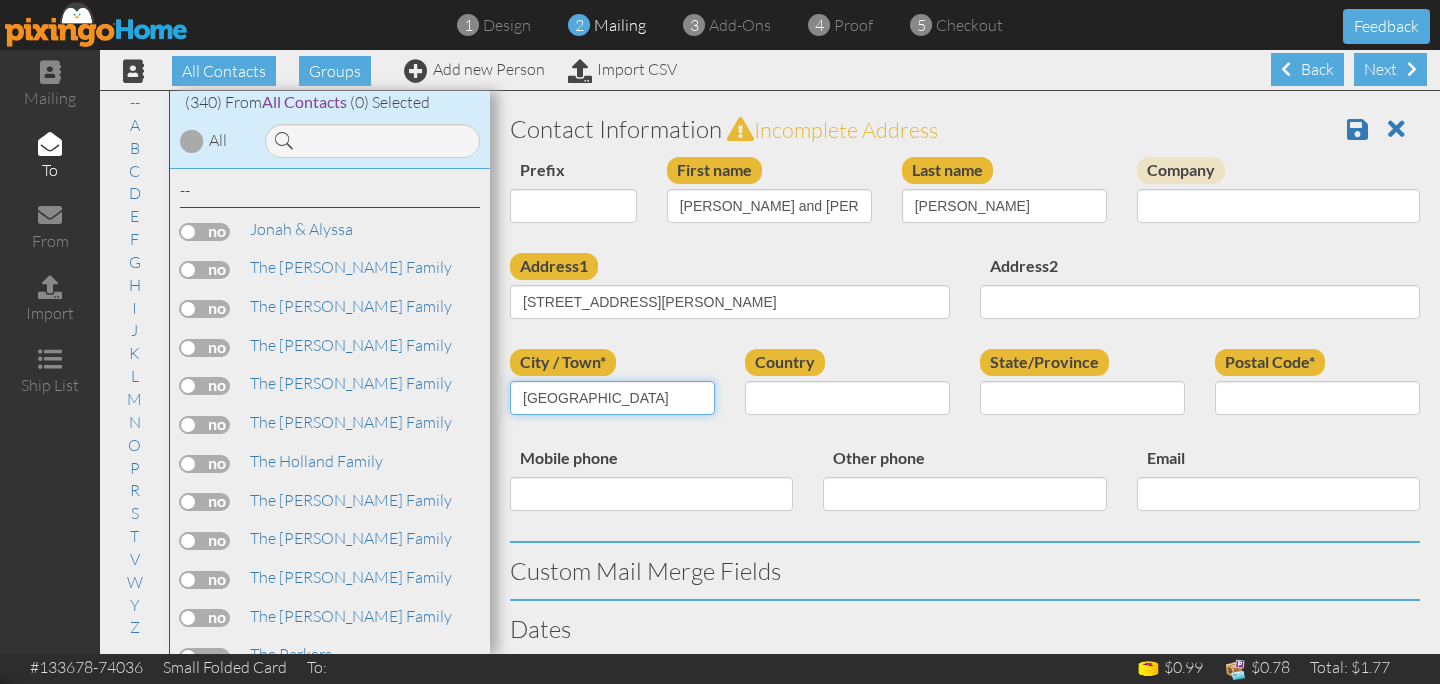 type on "Mineral Ridge" 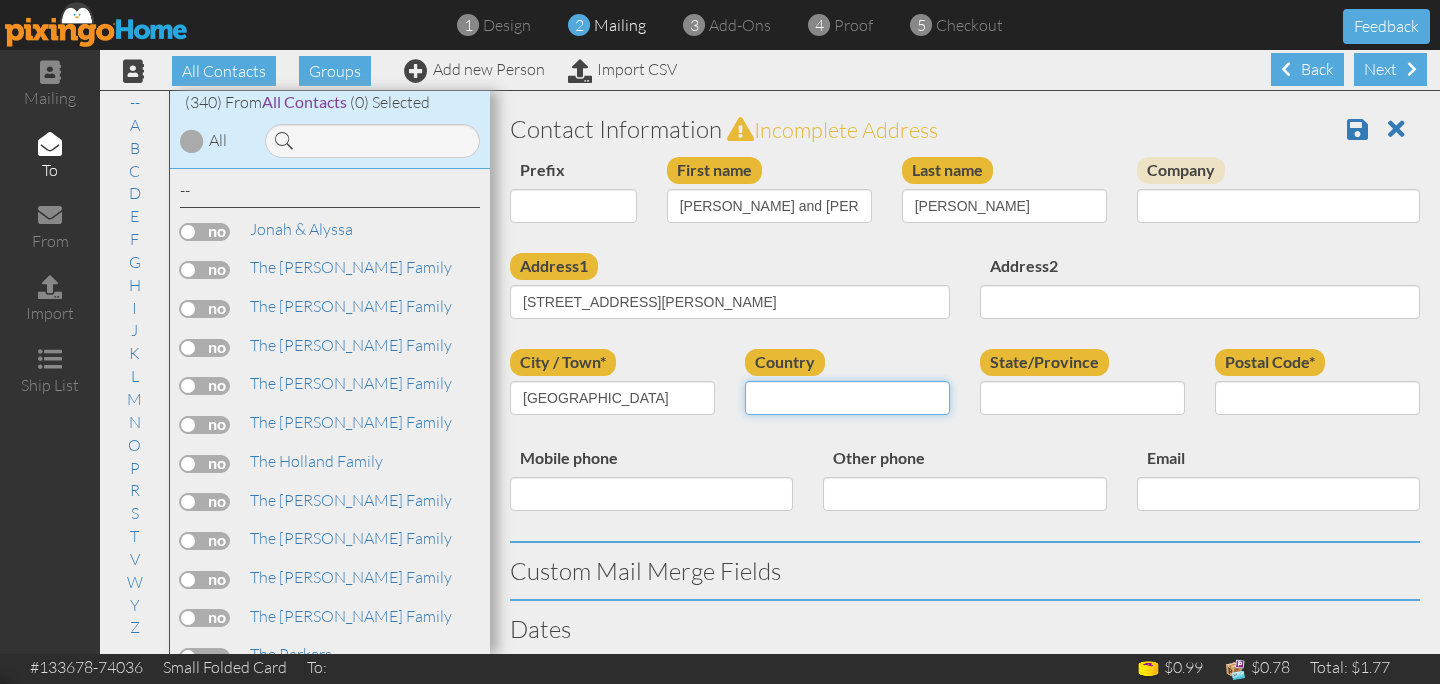 click on "United States -------------- Afghanistan Albania Algeria American Samoa Andorra Angola Anguilla Antarctica Antigua and Barbuda Argentina Armenia Aruba Australia Austria Azerbaijan Bahamas Bahrain Bangladesh Barbados Belarus Belgium Belize Benin Bermuda Bhutan Bolivia Bosnia and Herzegovina Botswana Bouvet Island Brazil British Indian Ocean Territory Brunei Darussalam Bulgaria Burkina Faso Burundi Cambodia Cameroon Canada Cape Verde Cayman Islands Central African Republic Chad Chile China Christmas Island Cocos (Keeling) Islands Colombia Comoros Congo Congo, The Democratic Republic of the Cook Islands Costa Rica Cote D'Ivoire Croatia Cuba Cyprus Czech Republic Denmark Djibouti Dominica Dominican Republic Ecuador Egypt El Salvador Equatorial Guinea Eritrea Estonia Ethiopia Falkland Islands (Malvinas) Faroe Islands Fiji Finland France French Guiana French Polynesia French Southern Territories Gabon Gambia Georgia Germany Ghana Gibraltar Greece Greenland Grenada Guadeloupe Guam Guatemala Guernsey Guinea Guyana" at bounding box center [847, 398] 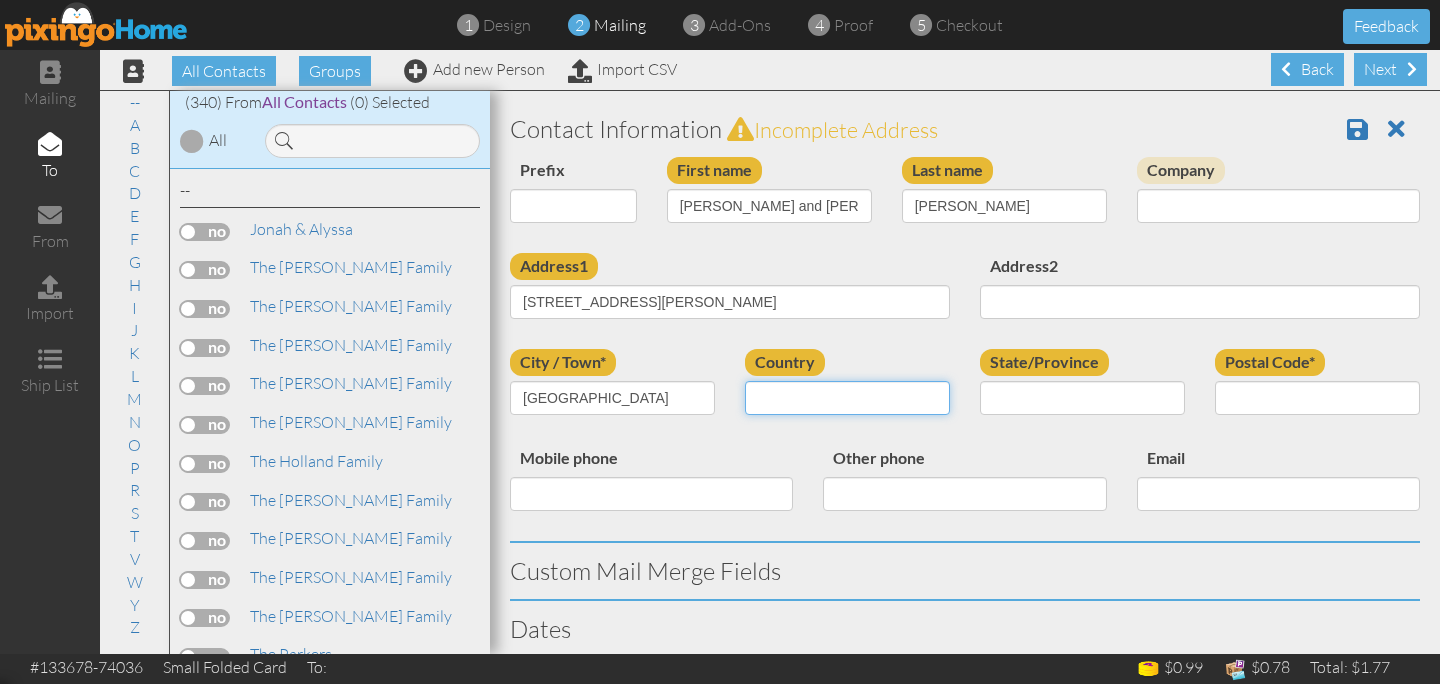 select on "object:2682" 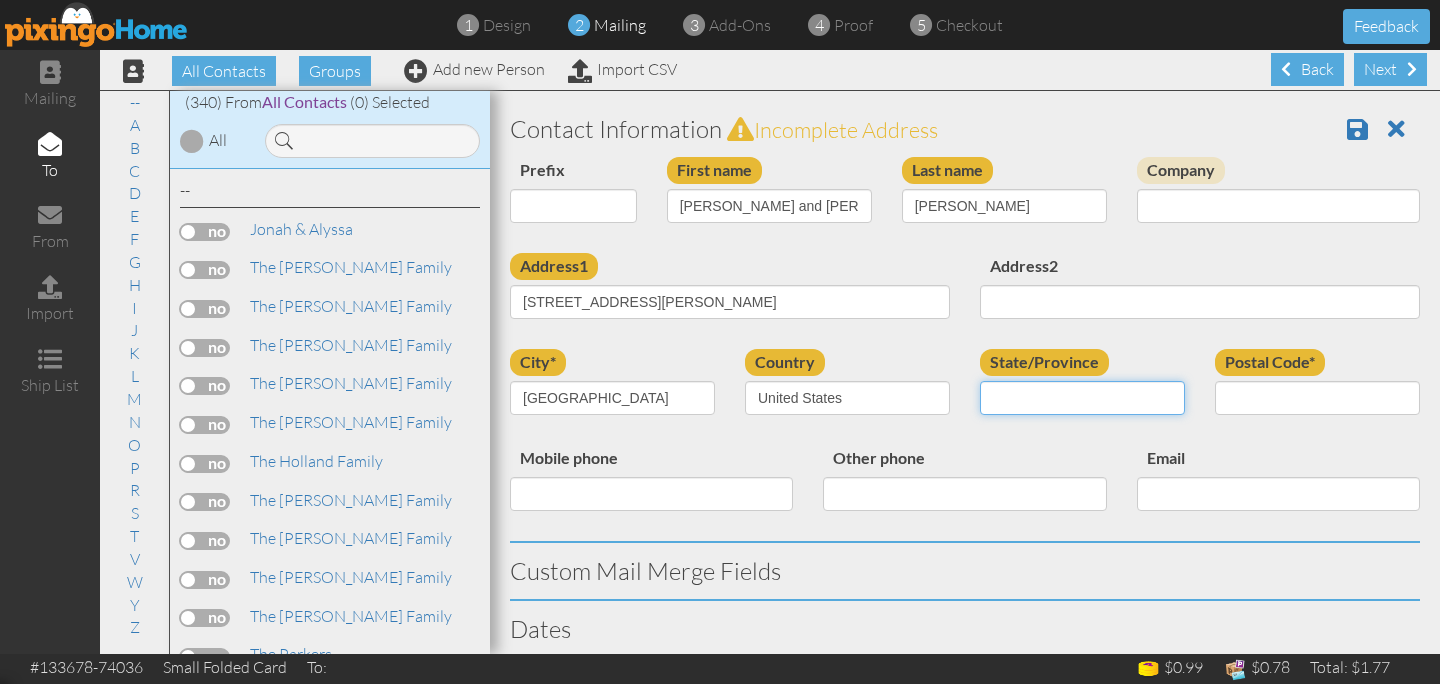 click on "AA (Military) AE (Military) Alabama Alaska American Samoa AP (Military) Arizona Arkansas California Colorado Connecticut Delaware District Of Columbia Federated States Of Micronesia Florida Georgia Guam Hawaii Idaho Illinois Indiana Iowa Kansas Kentucky Louisiana Maine Marshall Islands Maryland Massachusetts Michigan Minnesota Mississippi Missouri Montana Nebraska Nevada New Hampshire New Jersey New Mexico New York North Carolina North Dakota Northern Mariana Islands Ohio Oklahoma Oregon Palau Pennsylvania Puerto Rico Rhode Island South Carolina South Dakota Tennessee Texas Utah Vermont Virgin Islands Virginia Washington West Virginia Wisconsin Wyoming" at bounding box center [1082, 398] 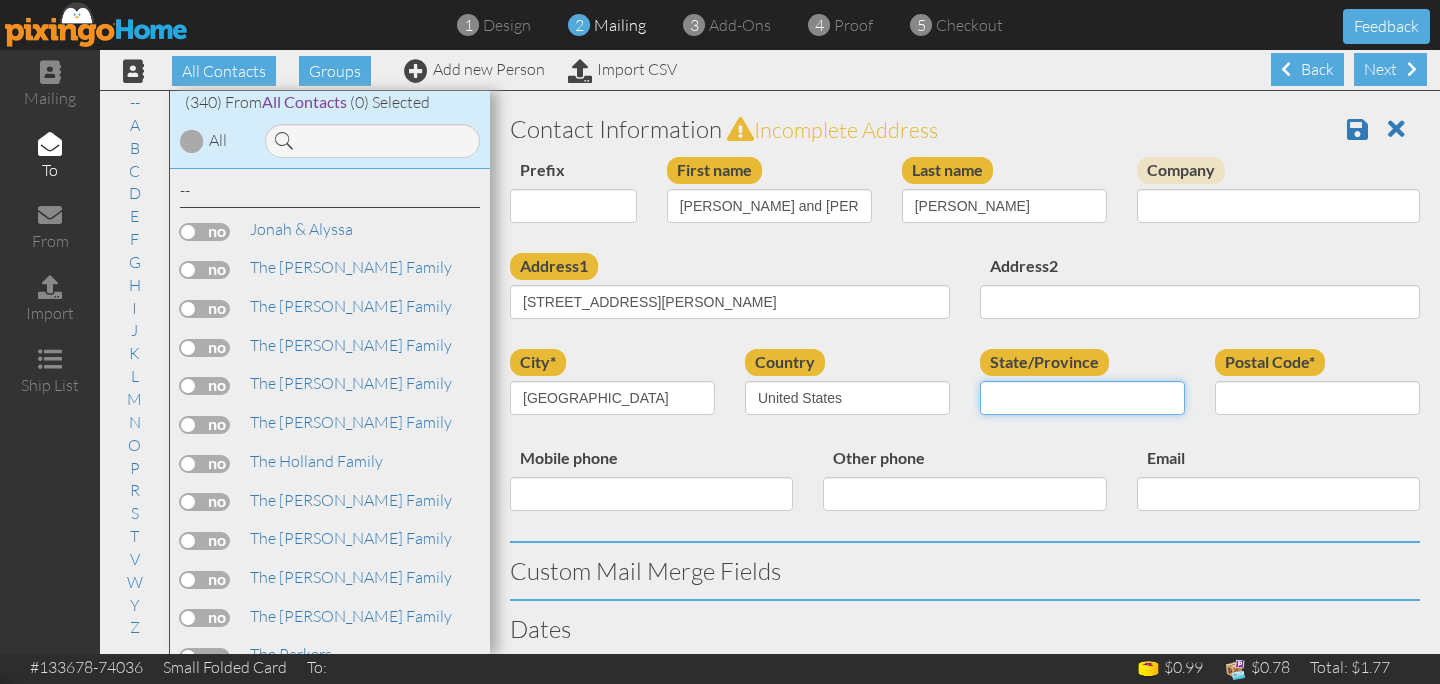 select on "object:2970" 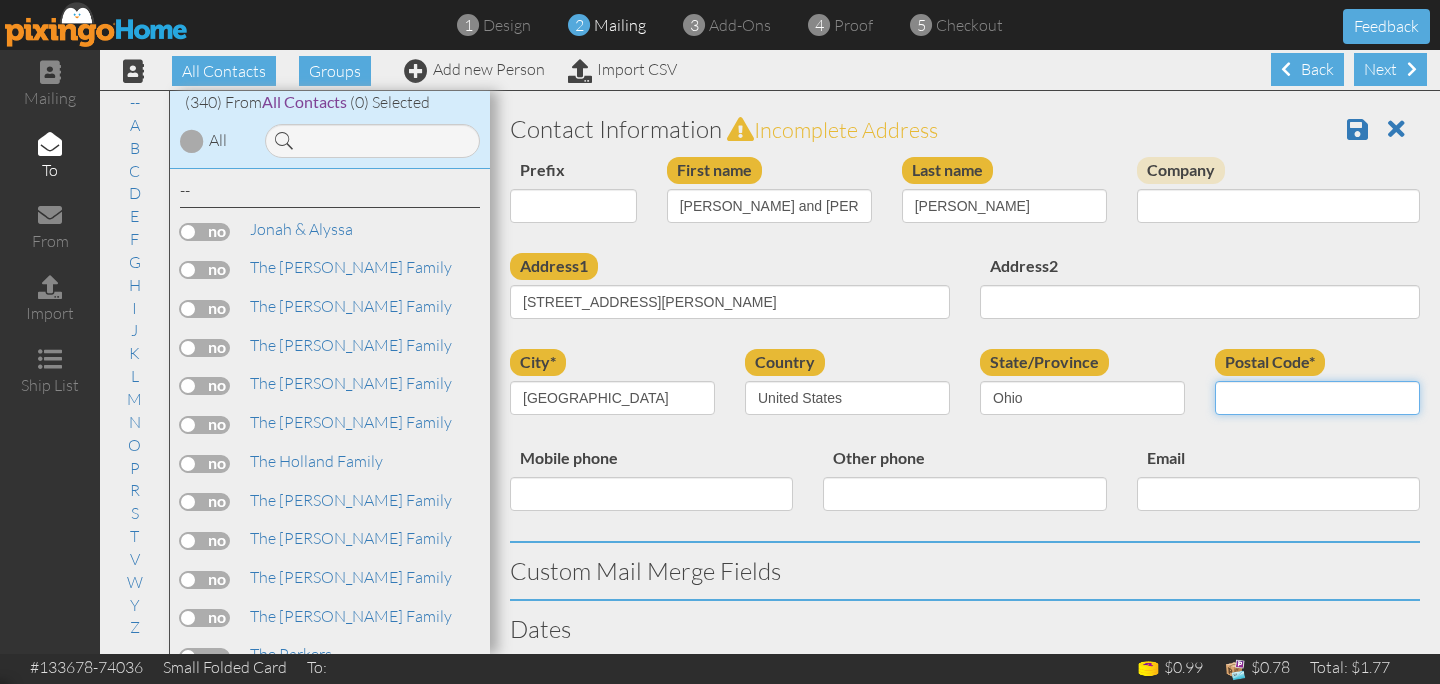 click on "Postal Code*" at bounding box center (1317, 398) 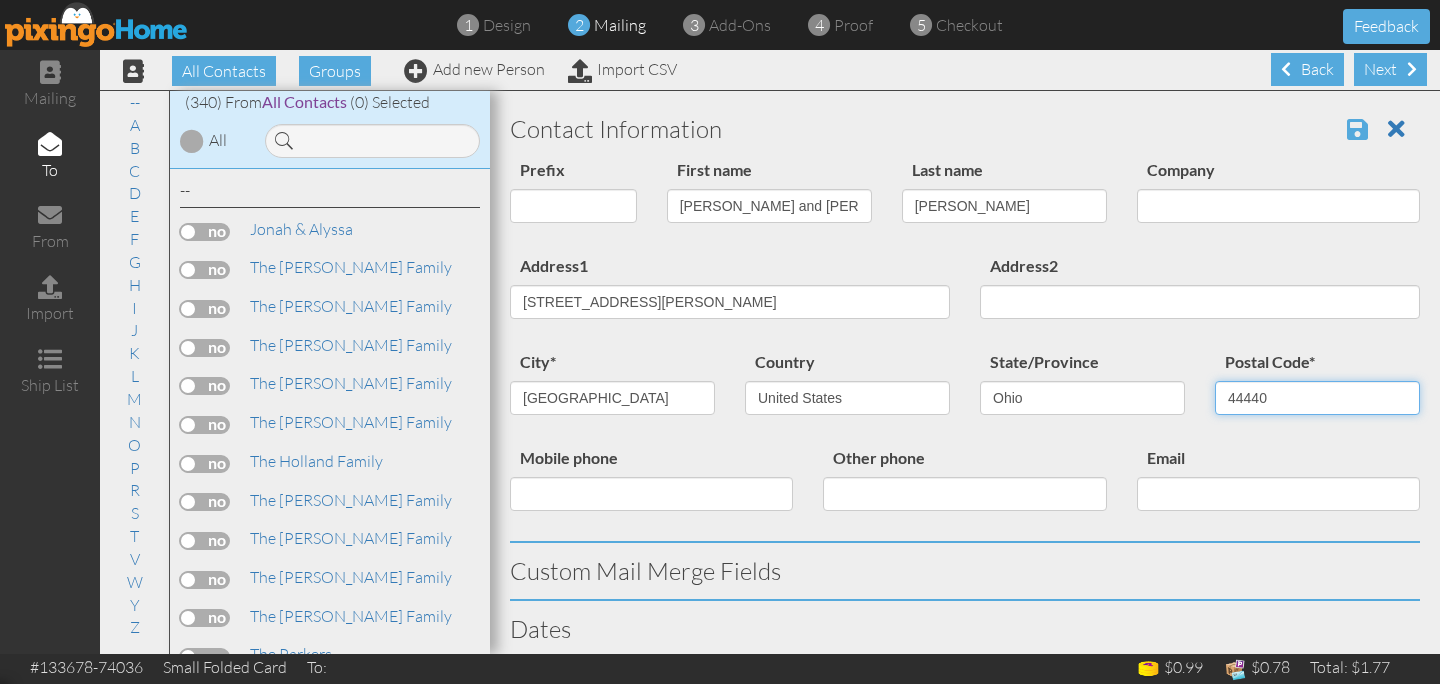 type on "44440" 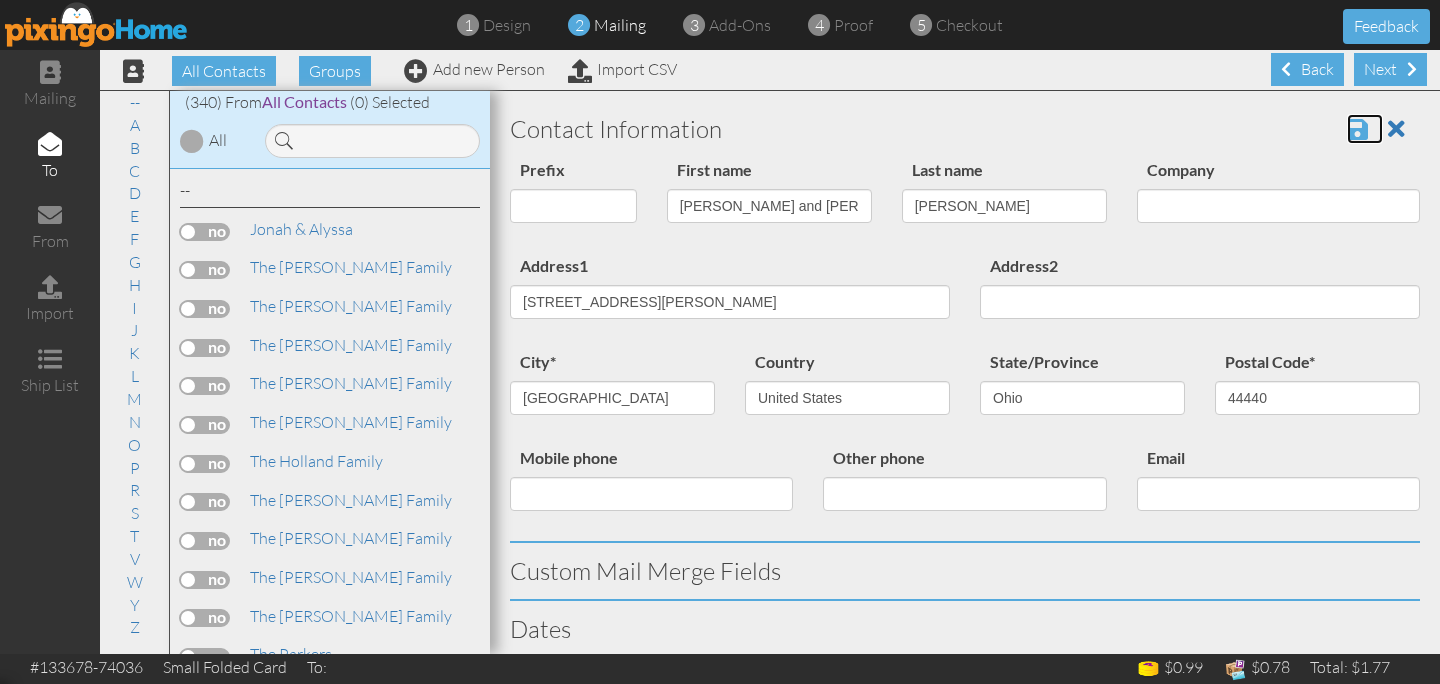 click at bounding box center (1357, 129) 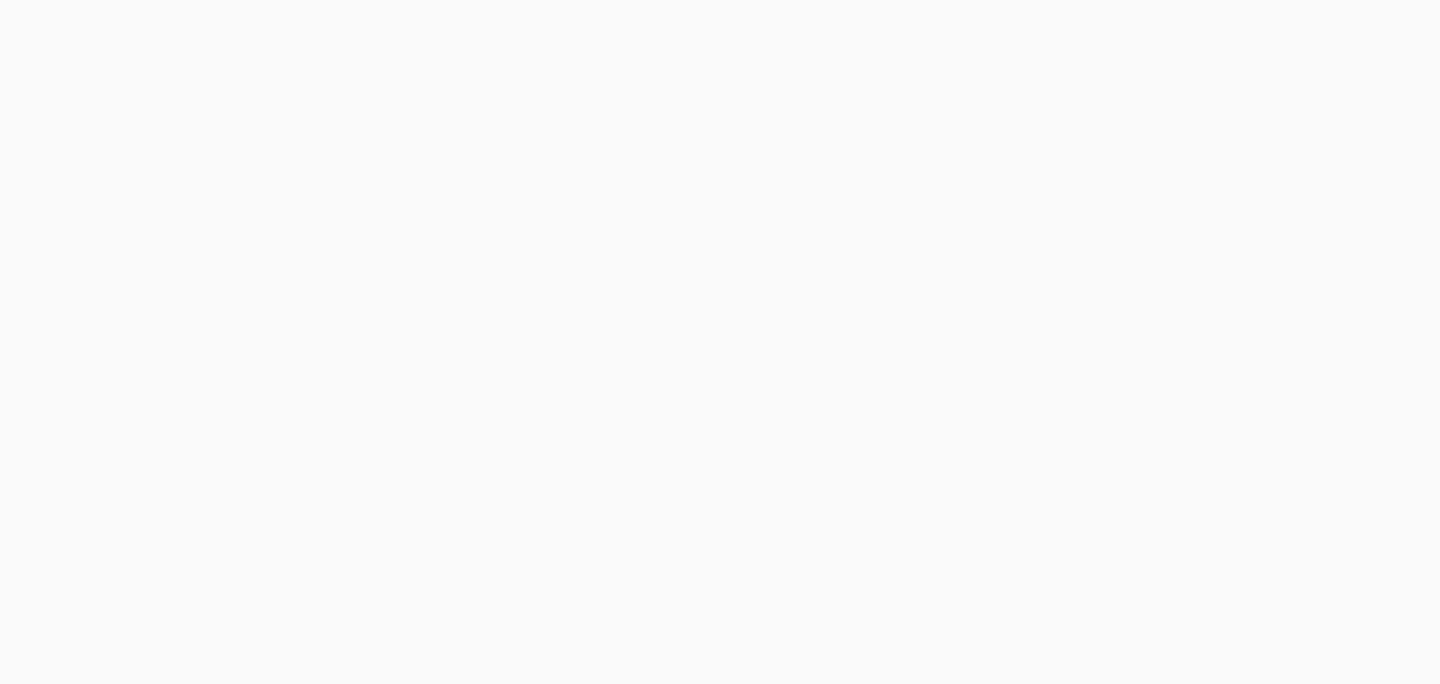 scroll, scrollTop: 0, scrollLeft: 0, axis: both 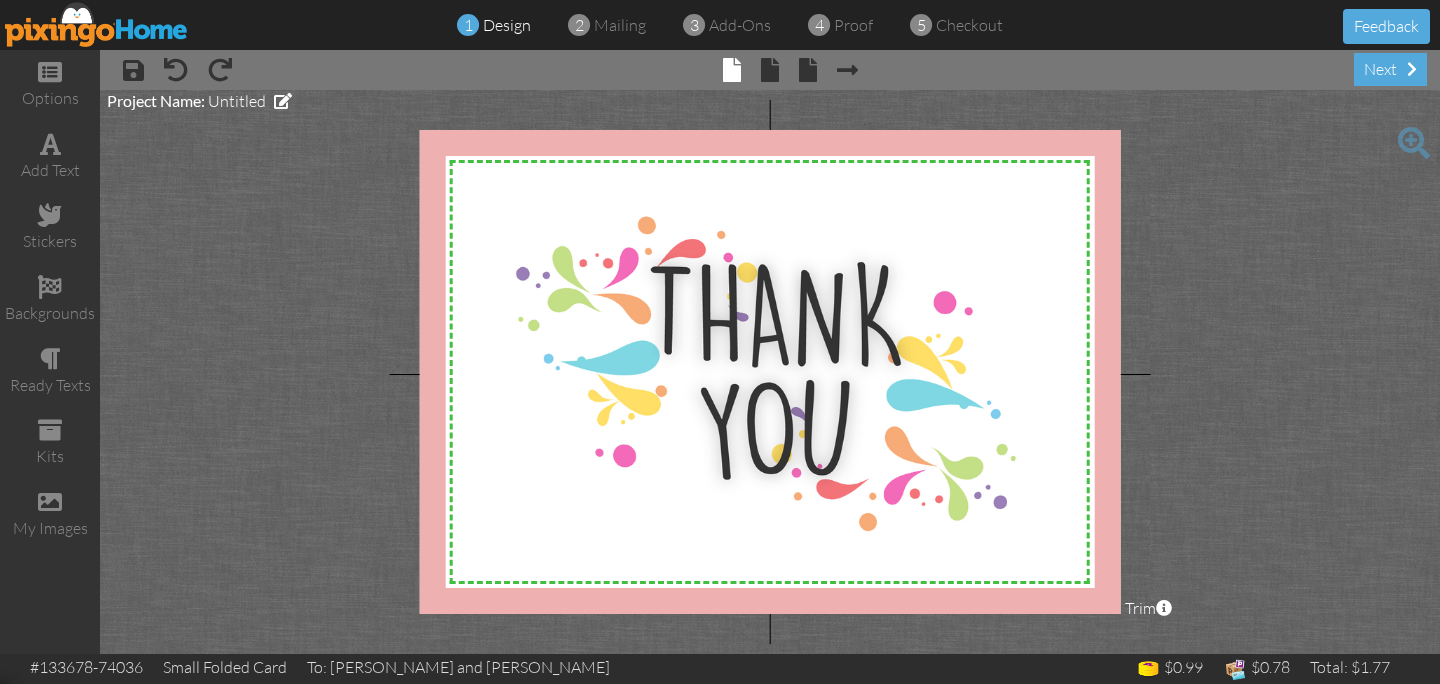 click on "× inside" at bounding box center (760, 69) 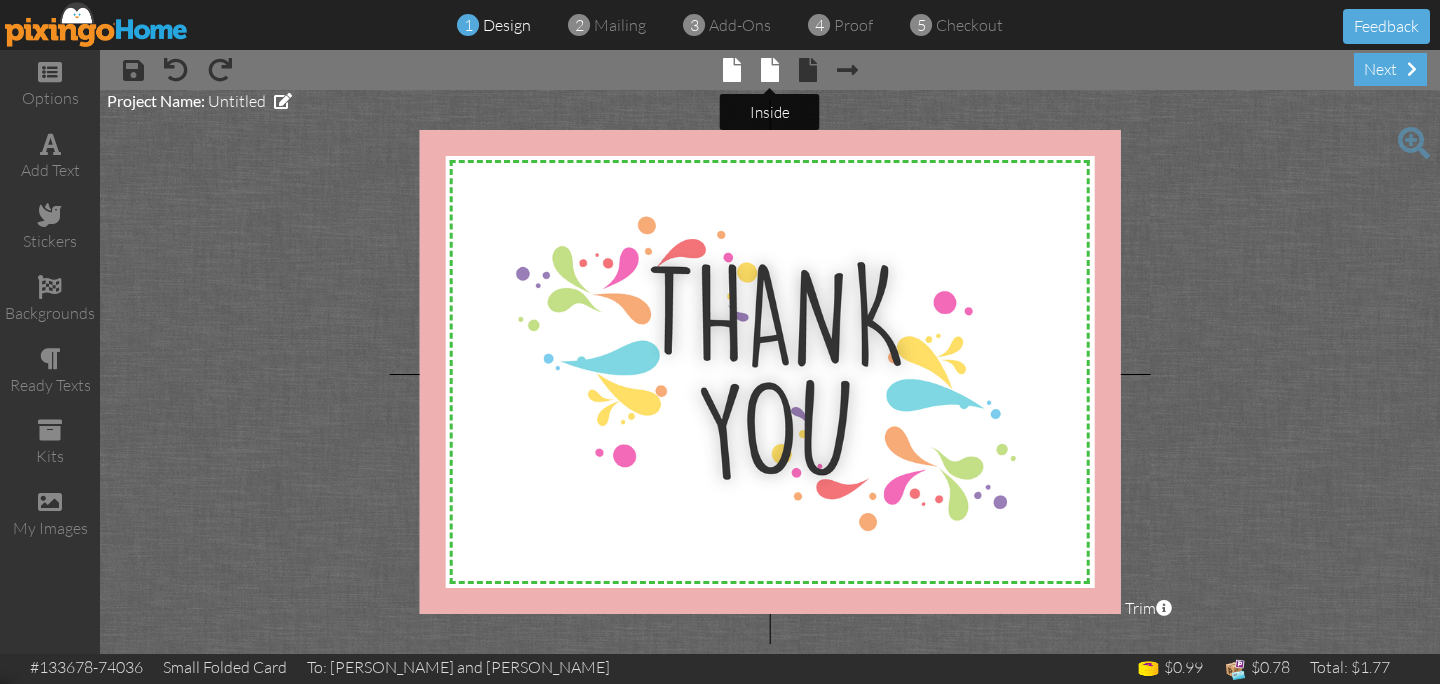 click at bounding box center [770, 70] 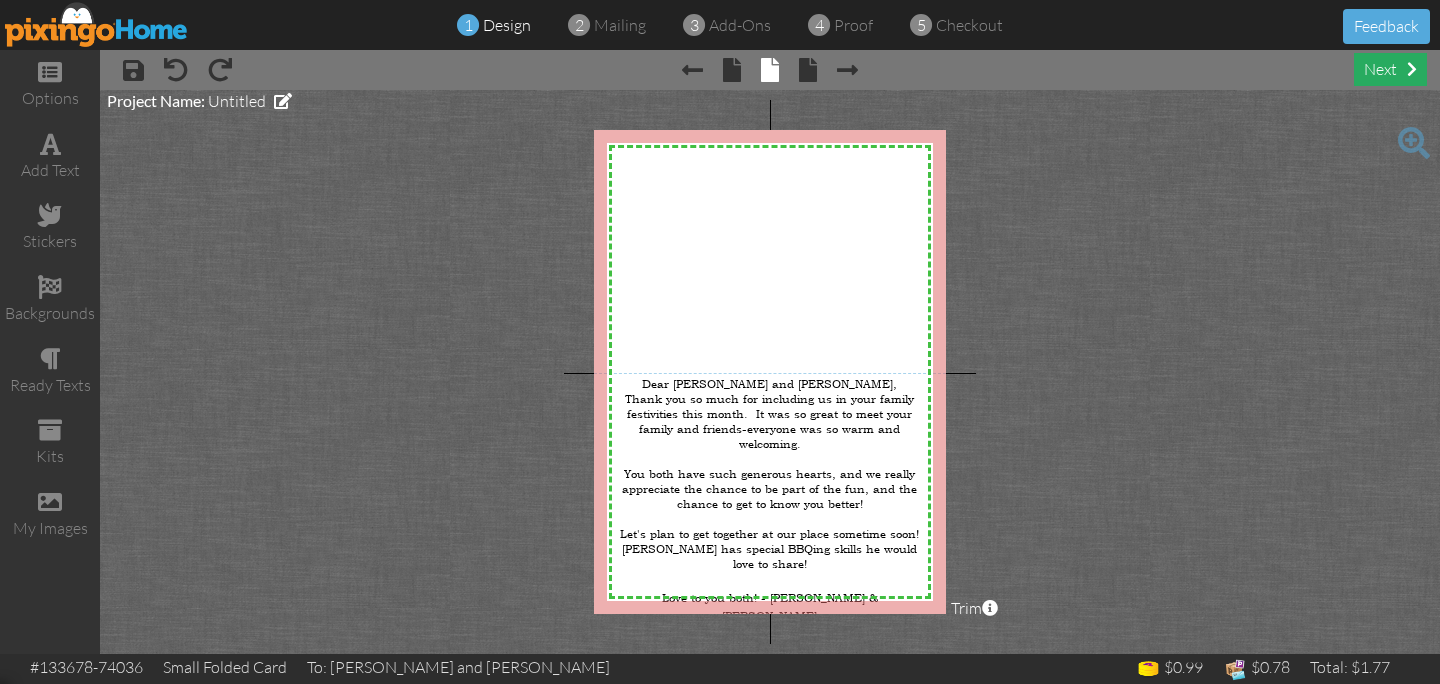click on "next" at bounding box center (1390, 69) 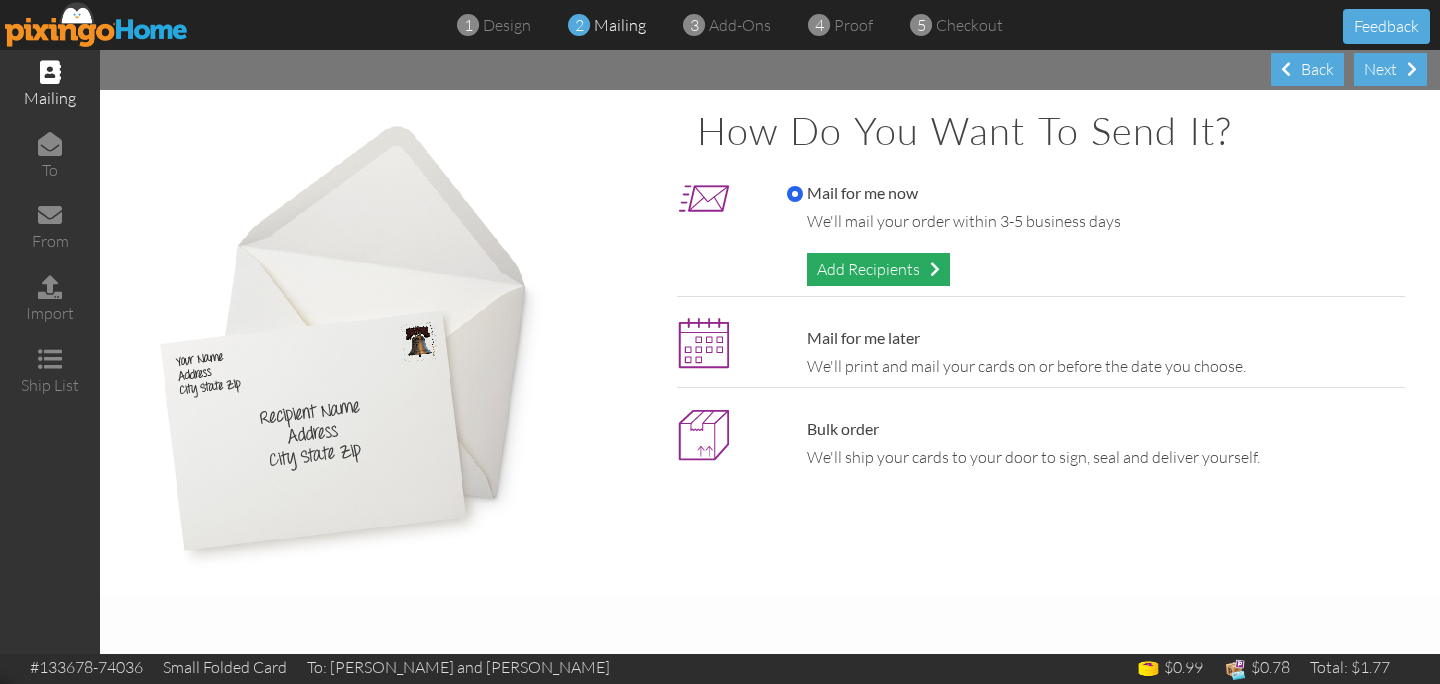 click on "Add Recipients" at bounding box center (878, 269) 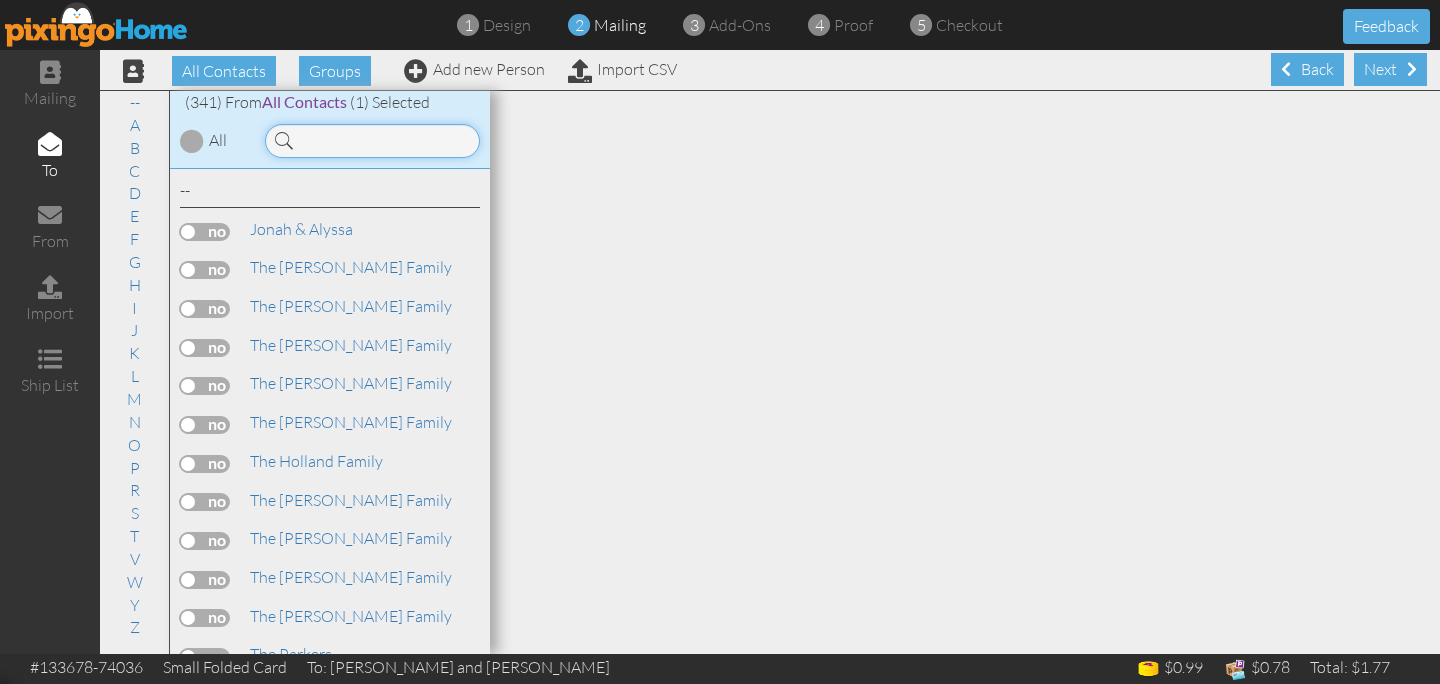 click at bounding box center [372, 141] 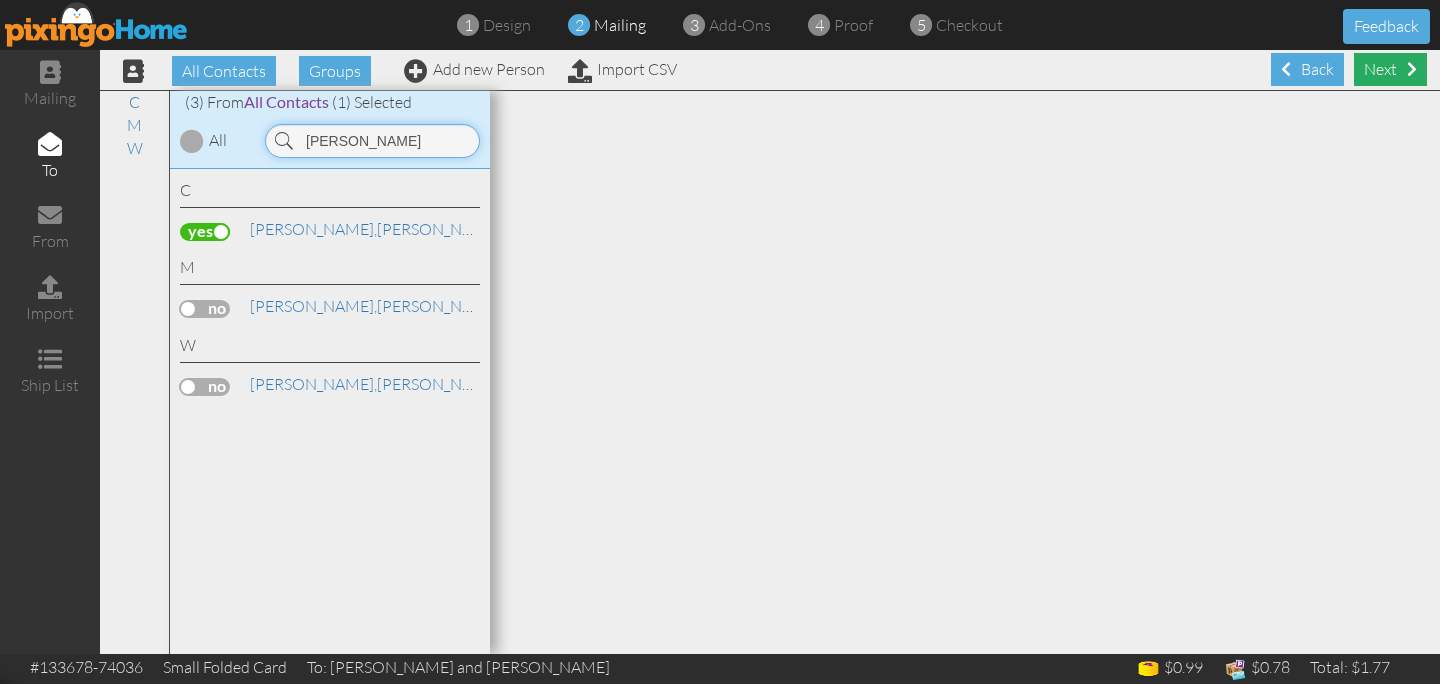 type on "carl" 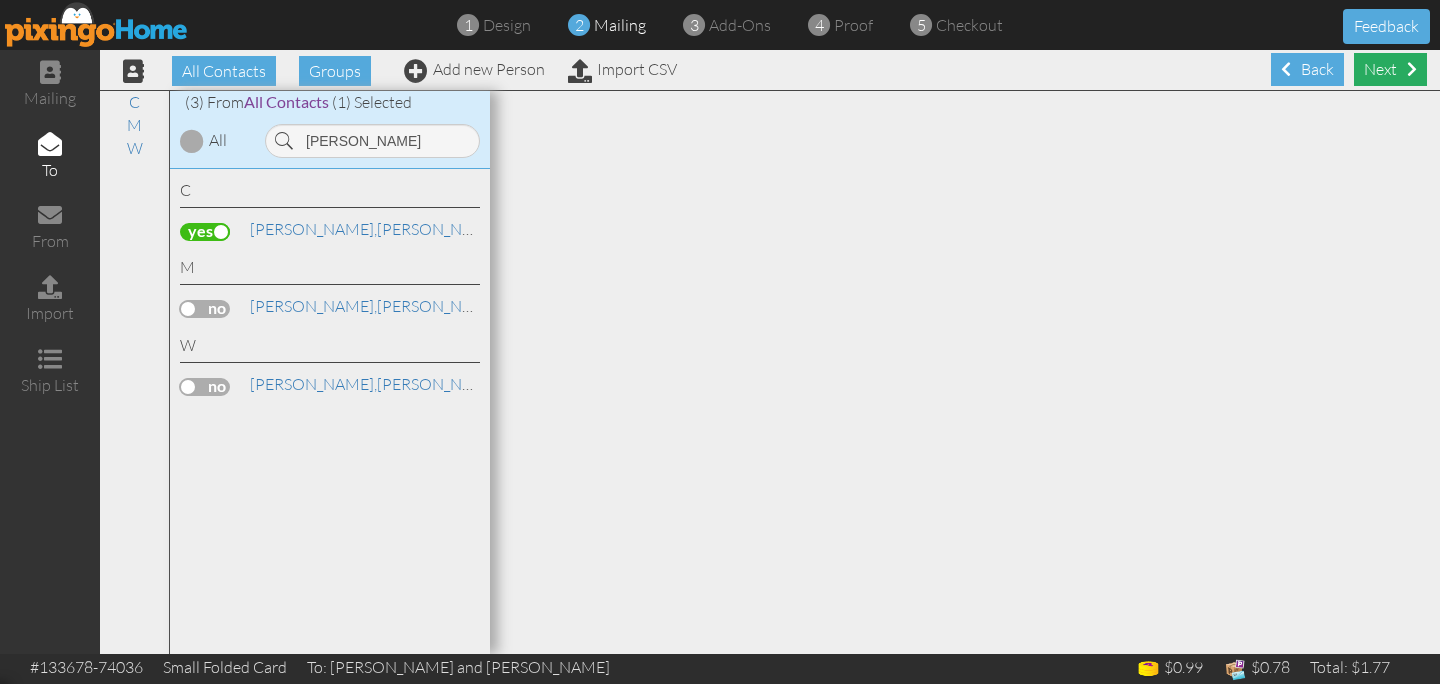 click on "Next" at bounding box center (1390, 69) 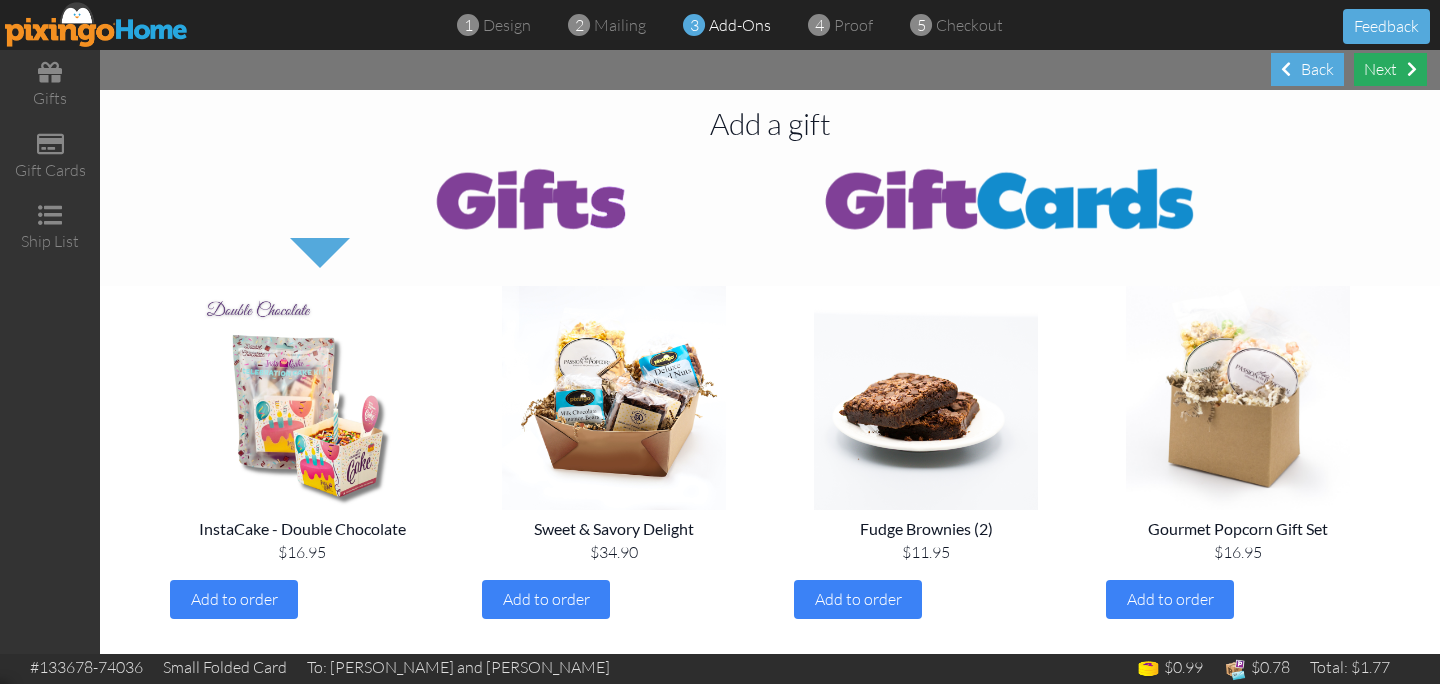 click on "Next" at bounding box center (1390, 69) 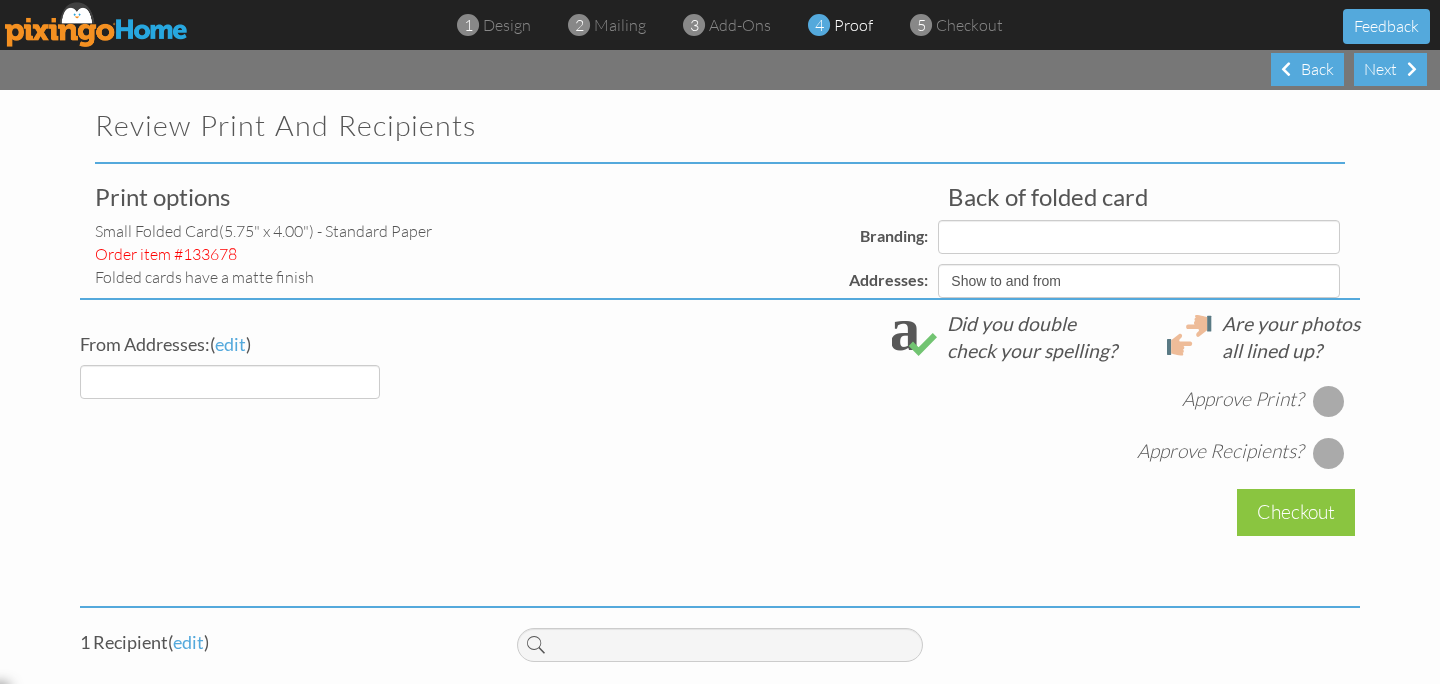 select on "object:1428" 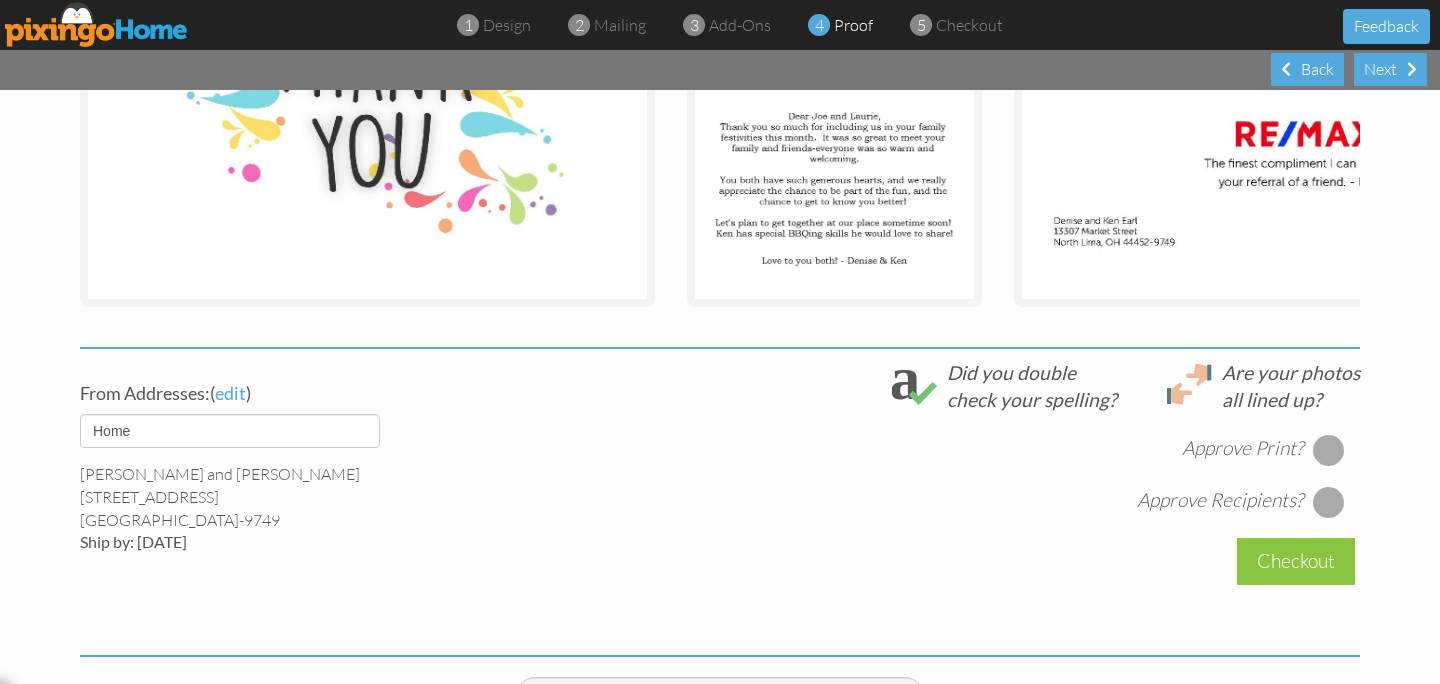 scroll, scrollTop: 659, scrollLeft: 0, axis: vertical 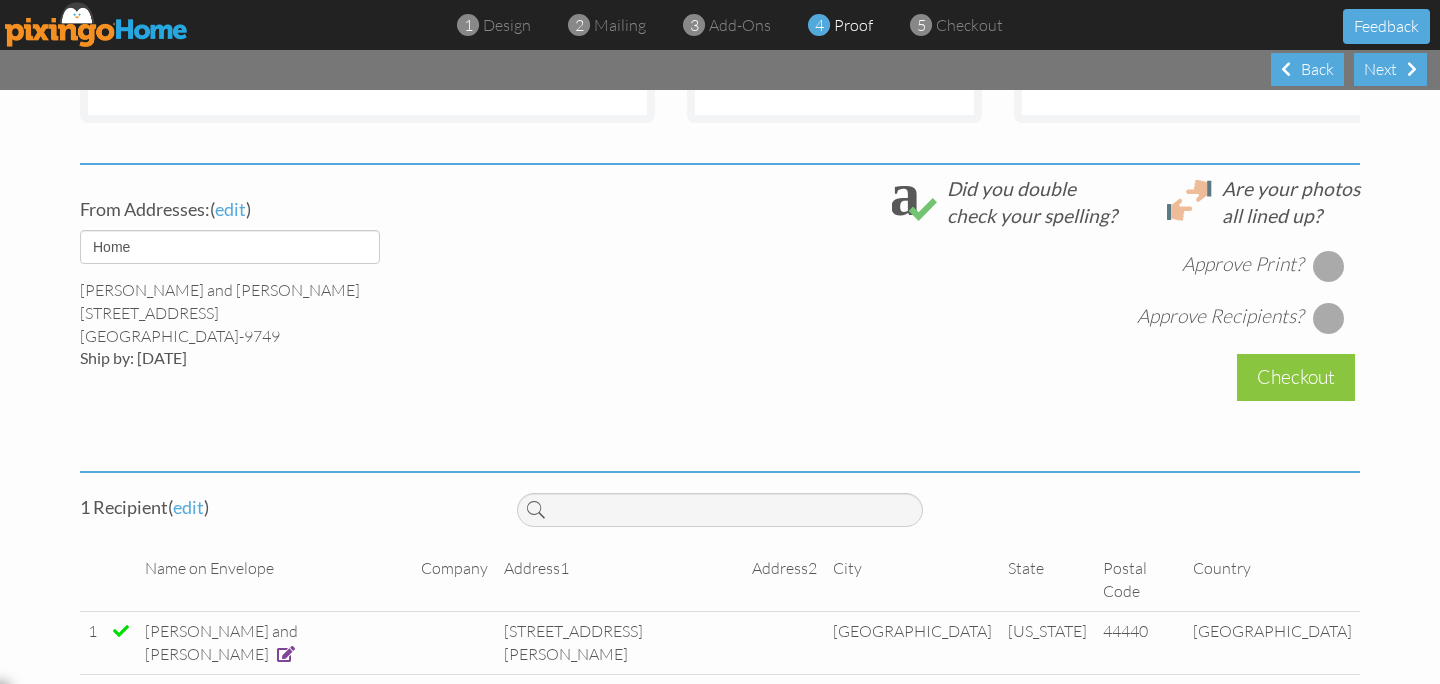 click at bounding box center (1329, 266) 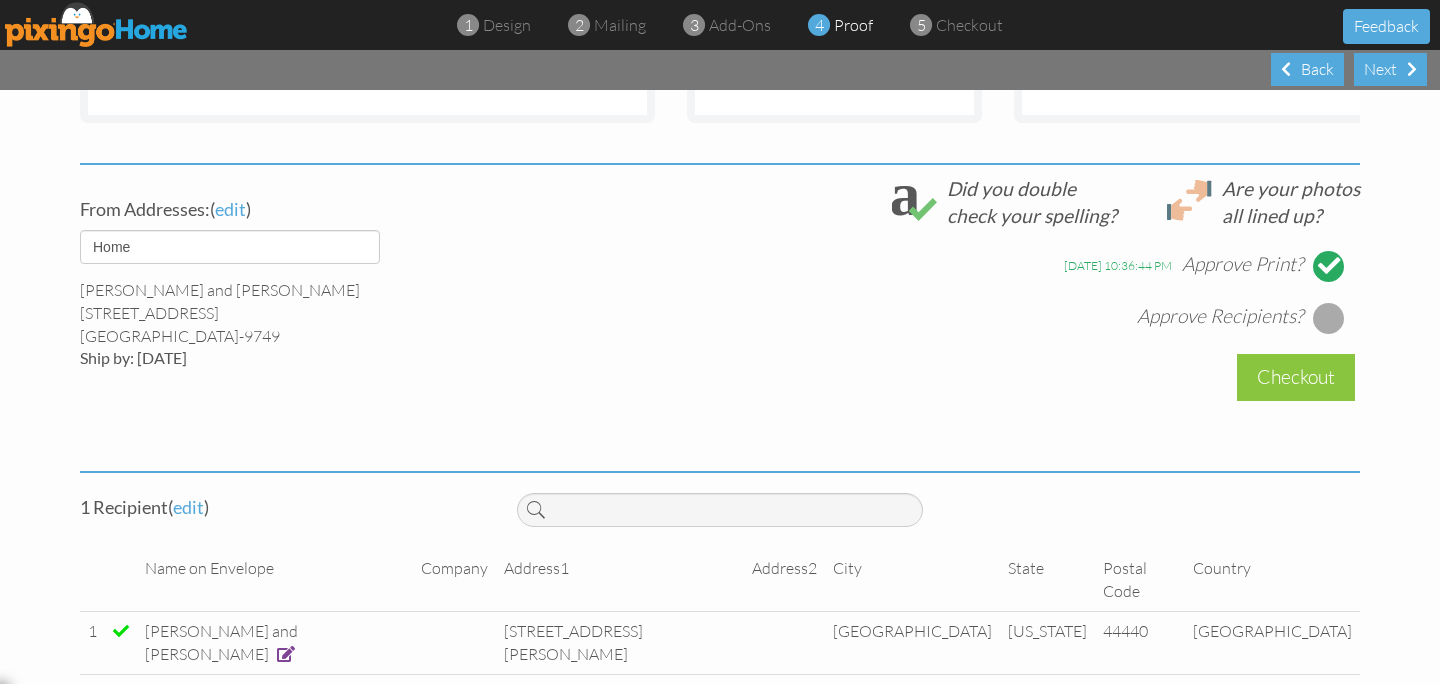 click at bounding box center [1329, 318] 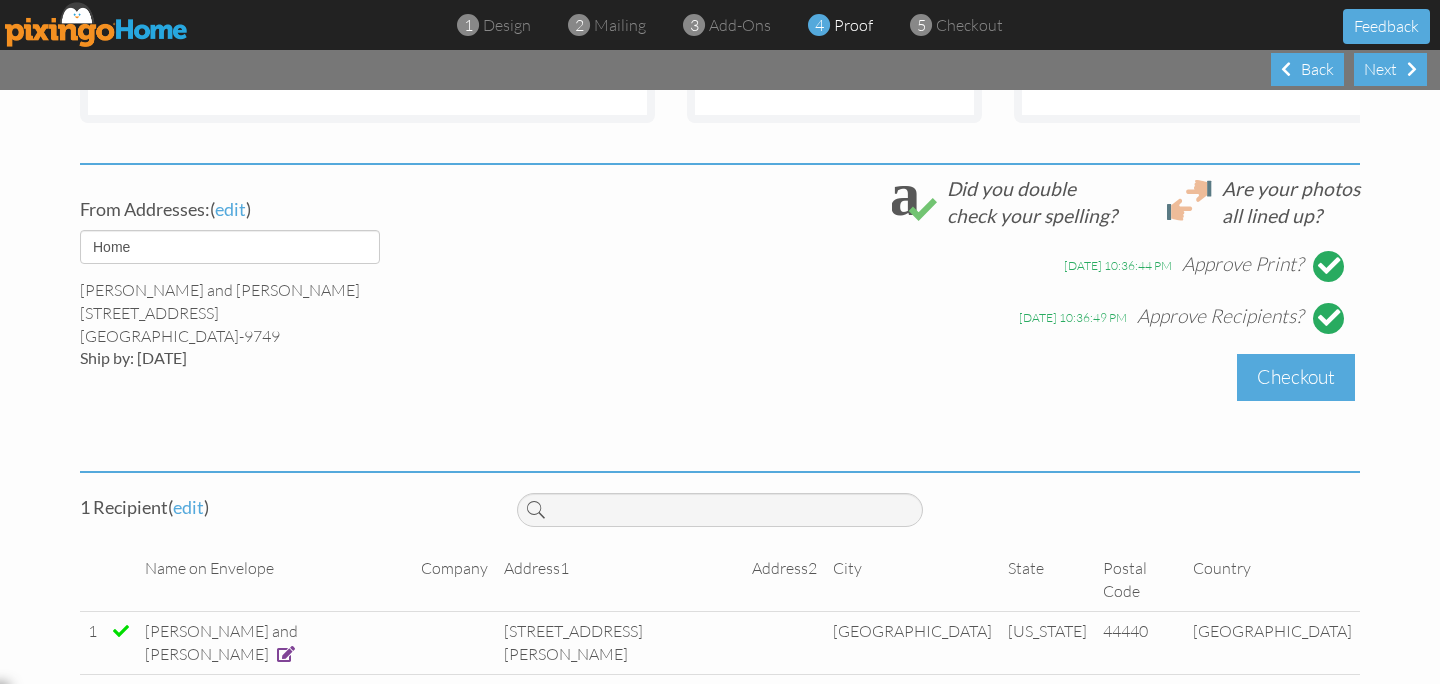 click on "Checkout" at bounding box center (1296, 377) 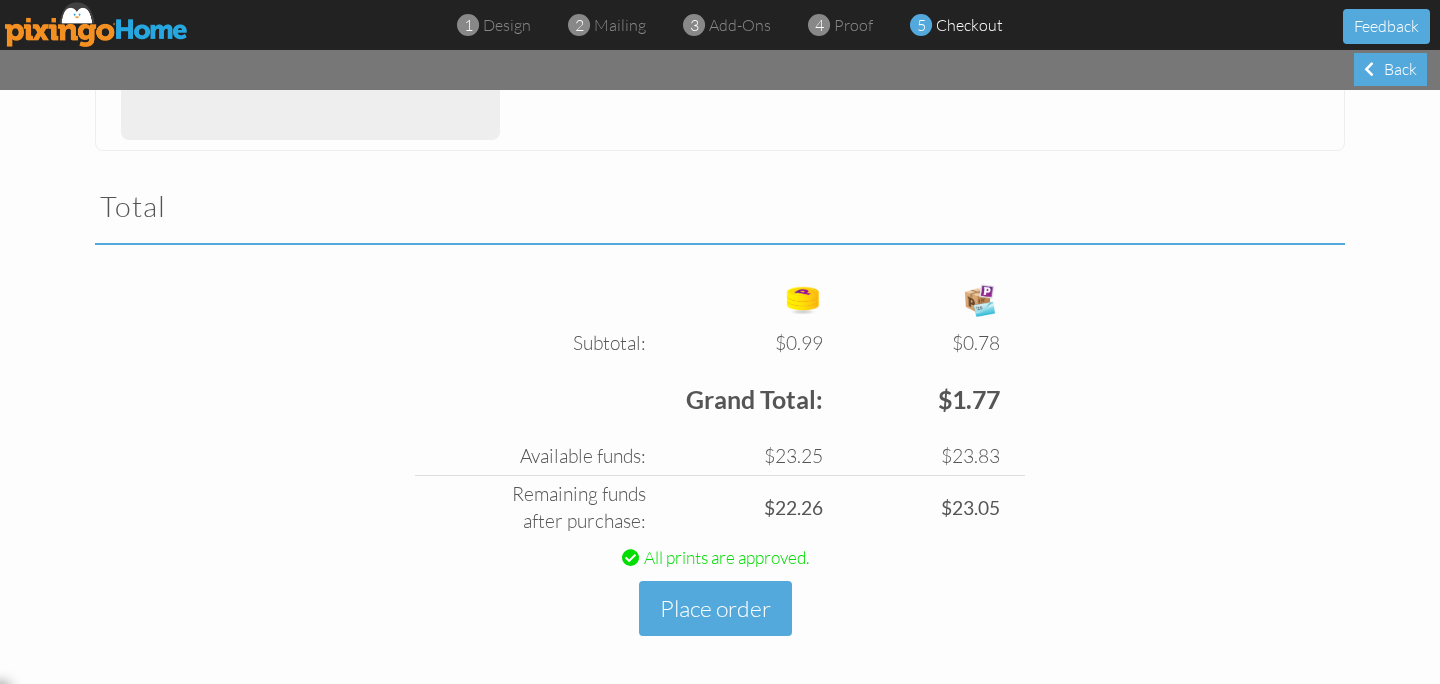 scroll, scrollTop: 586, scrollLeft: 0, axis: vertical 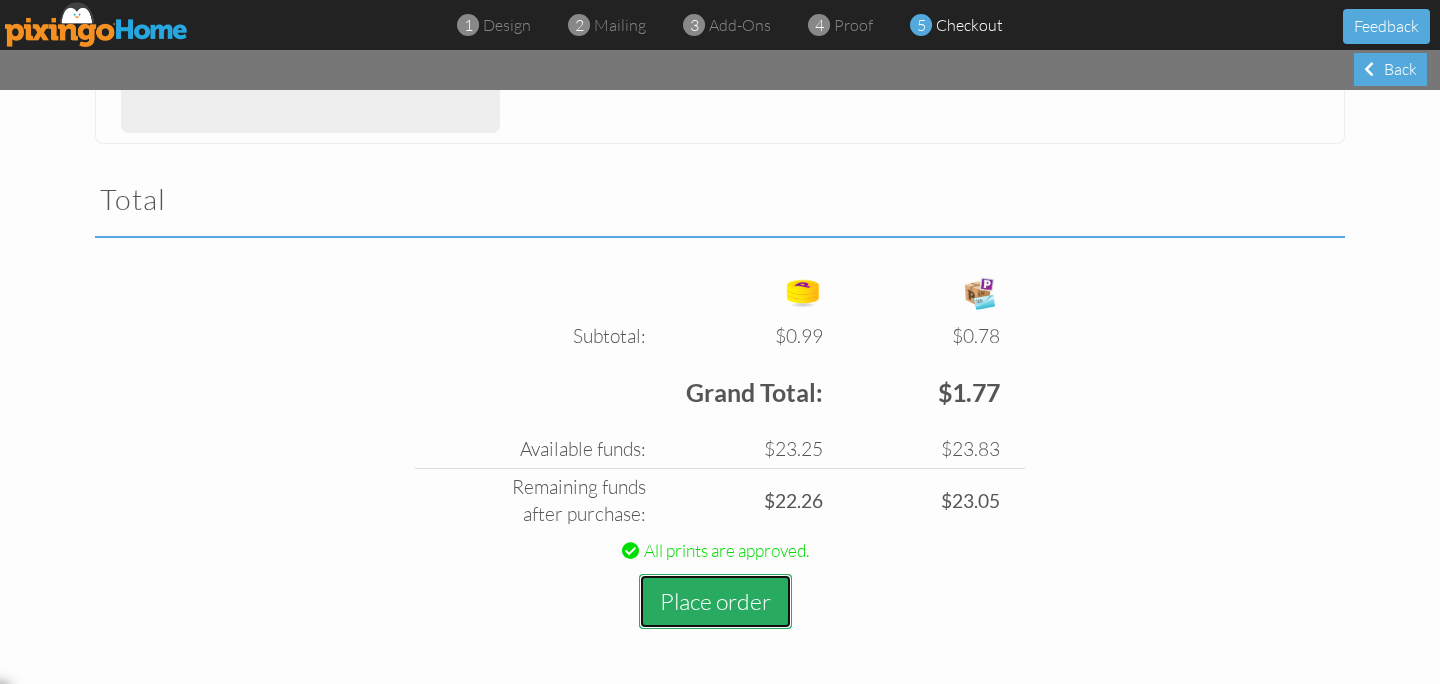 click on "Place order" at bounding box center [715, 601] 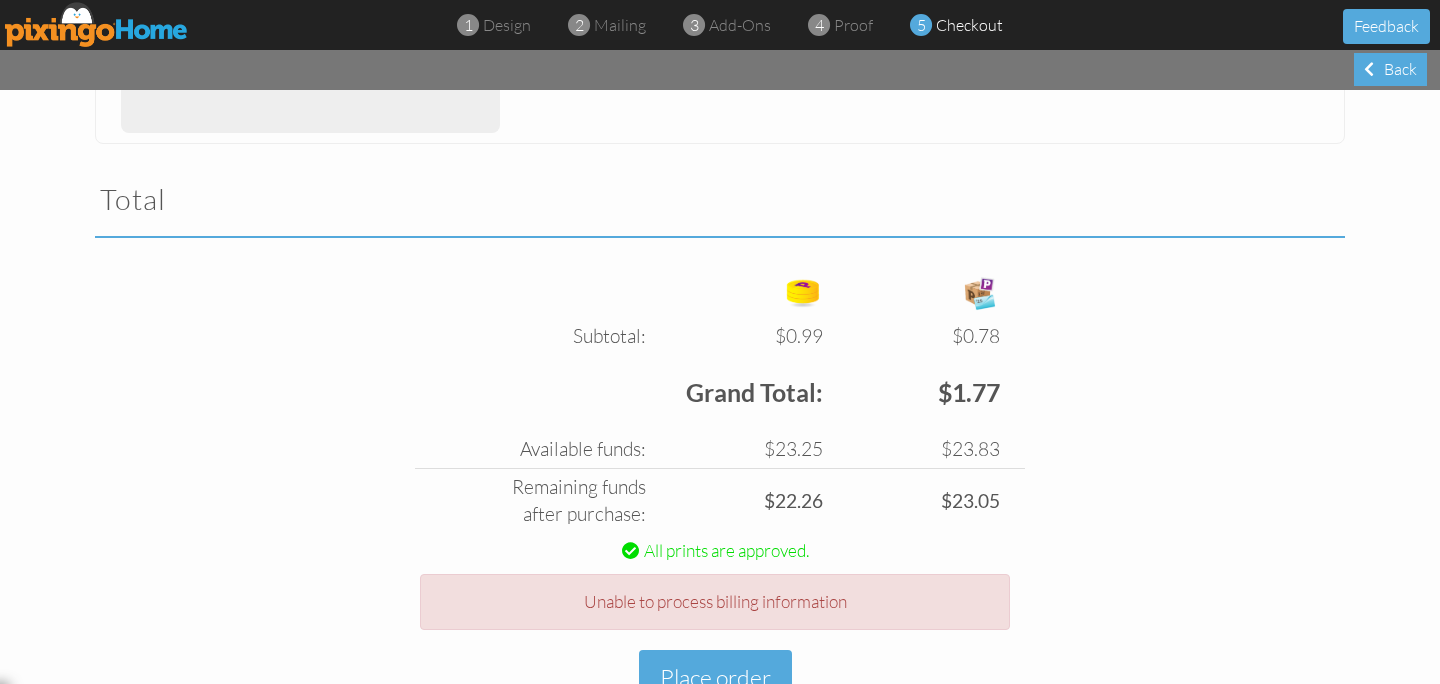 scroll, scrollTop: 652, scrollLeft: 0, axis: vertical 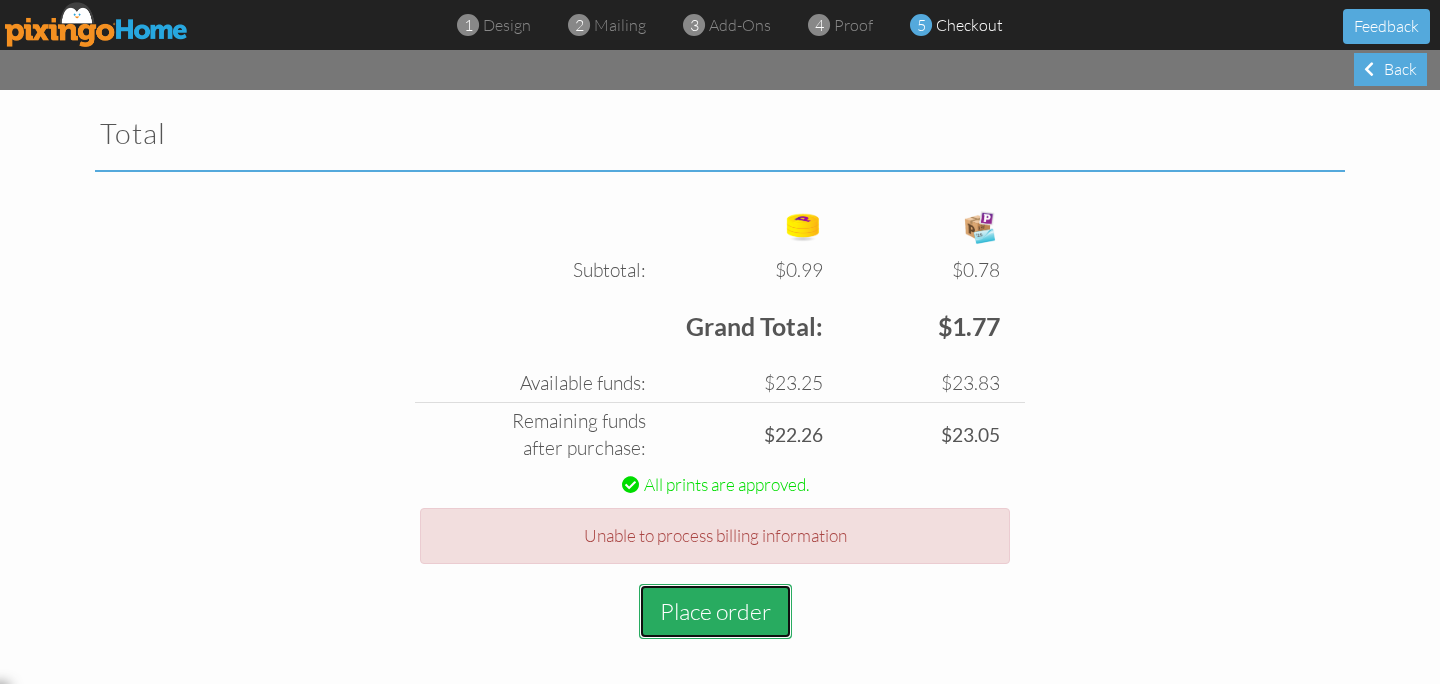 click on "Place order" at bounding box center [715, 611] 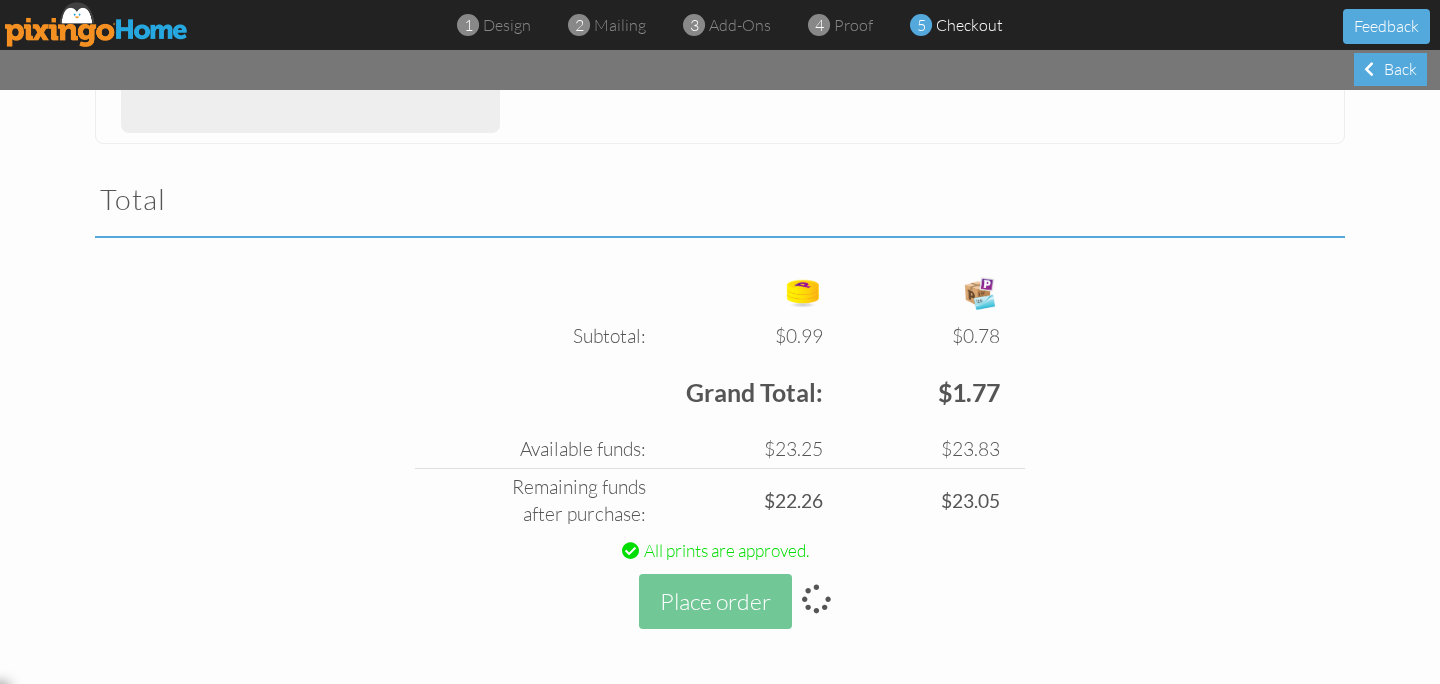 scroll, scrollTop: 652, scrollLeft: 0, axis: vertical 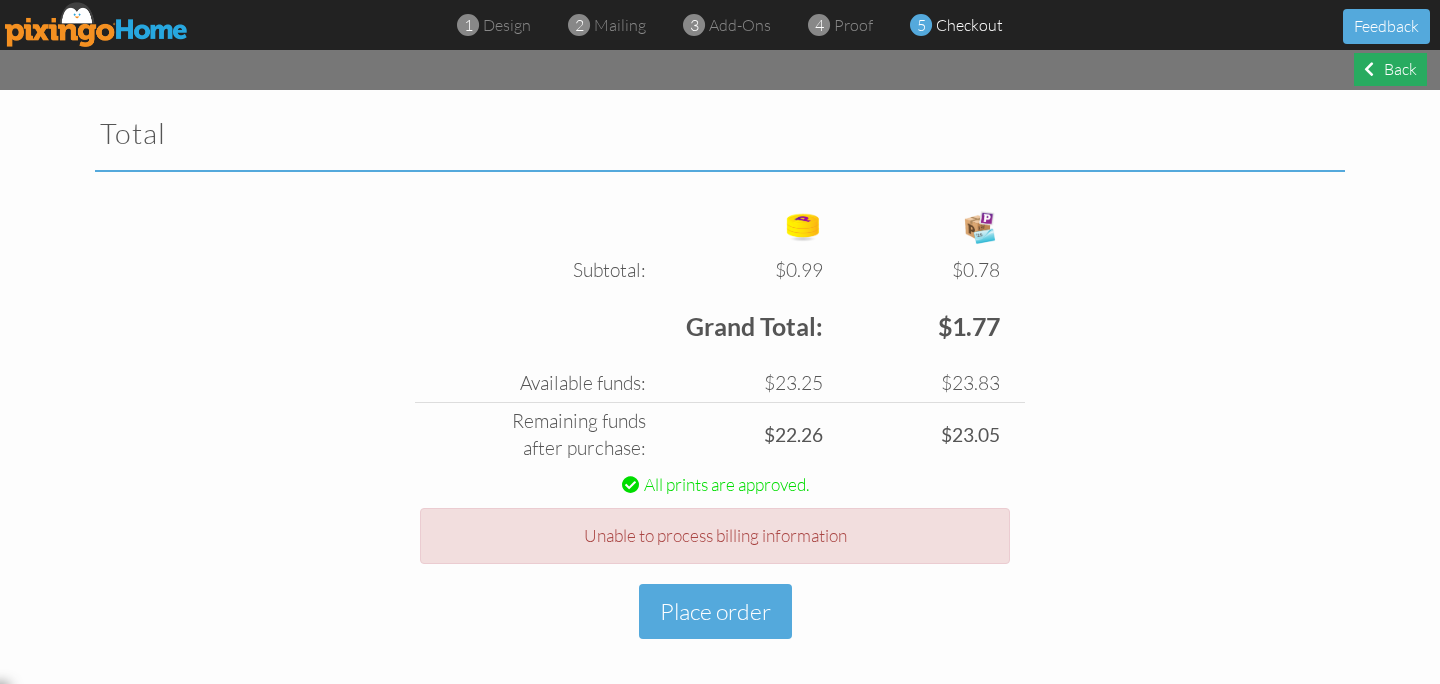 click on "Back" at bounding box center [1390, 69] 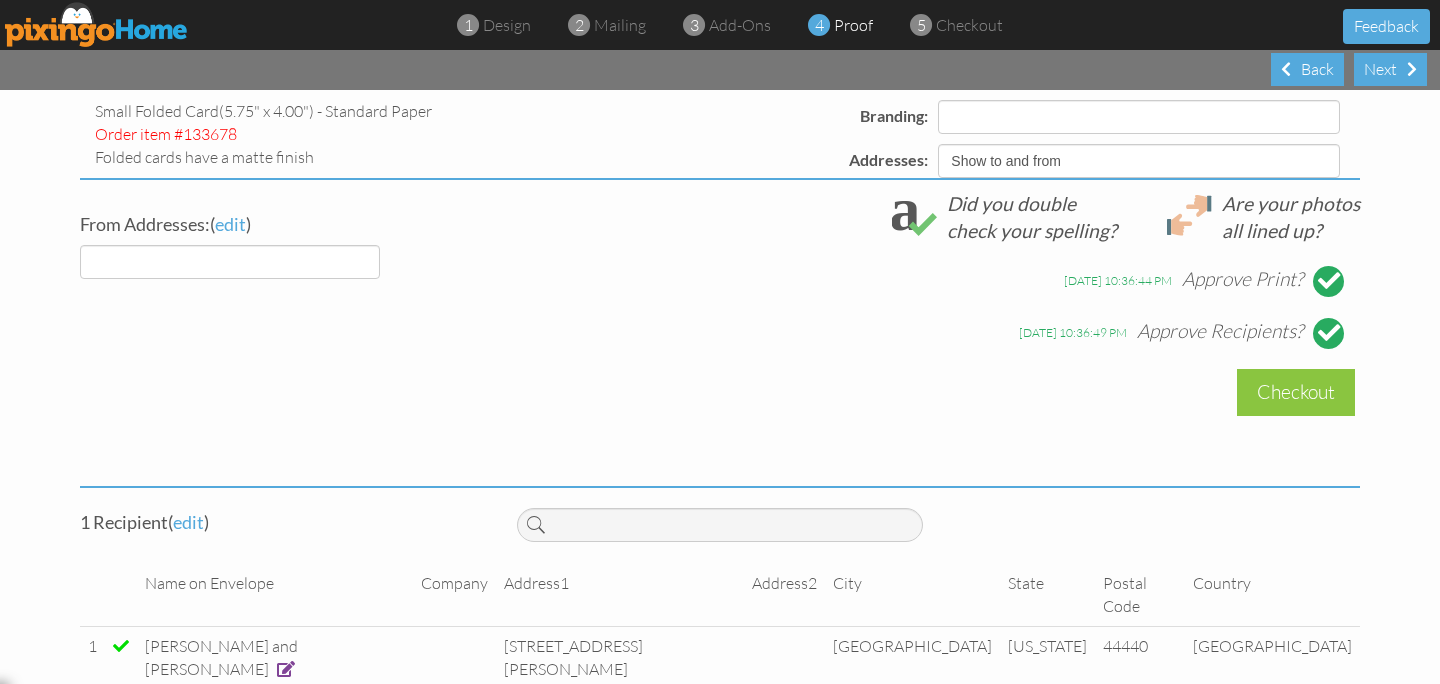 select on "object:1503" 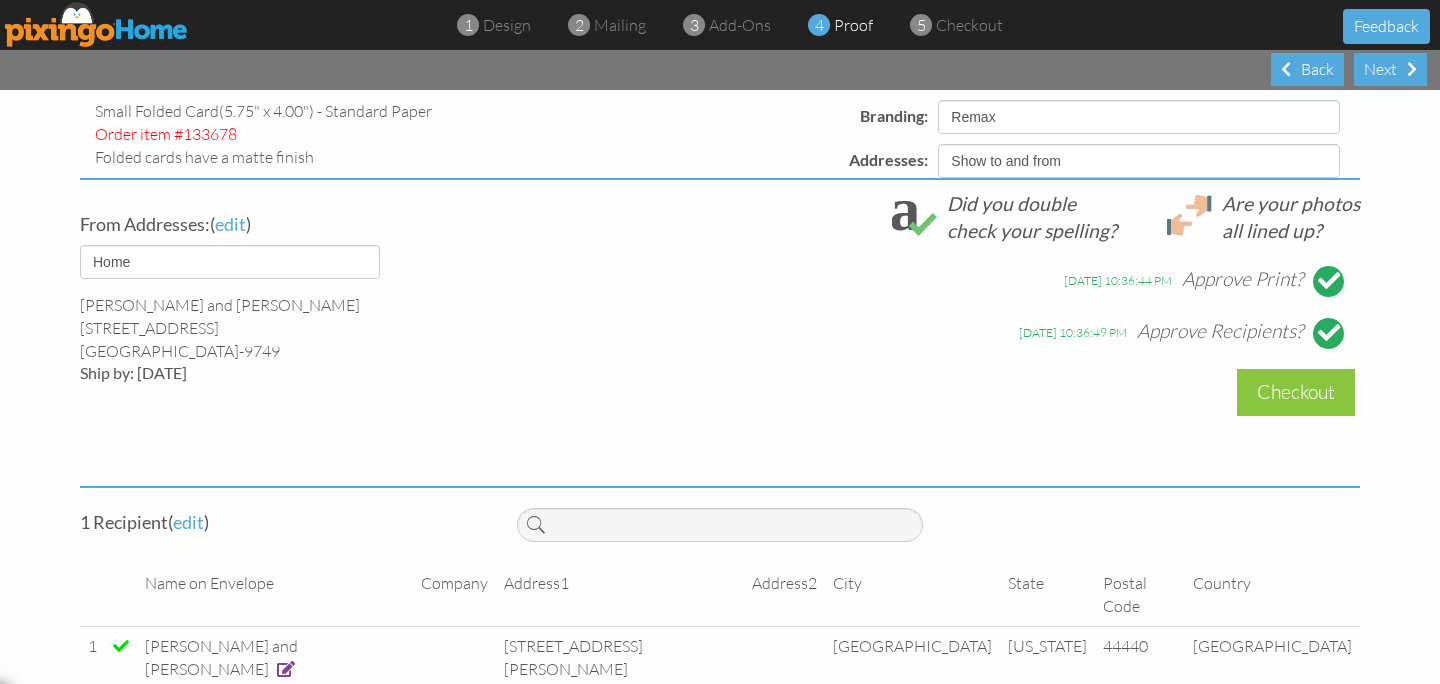 scroll, scrollTop: 659, scrollLeft: 0, axis: vertical 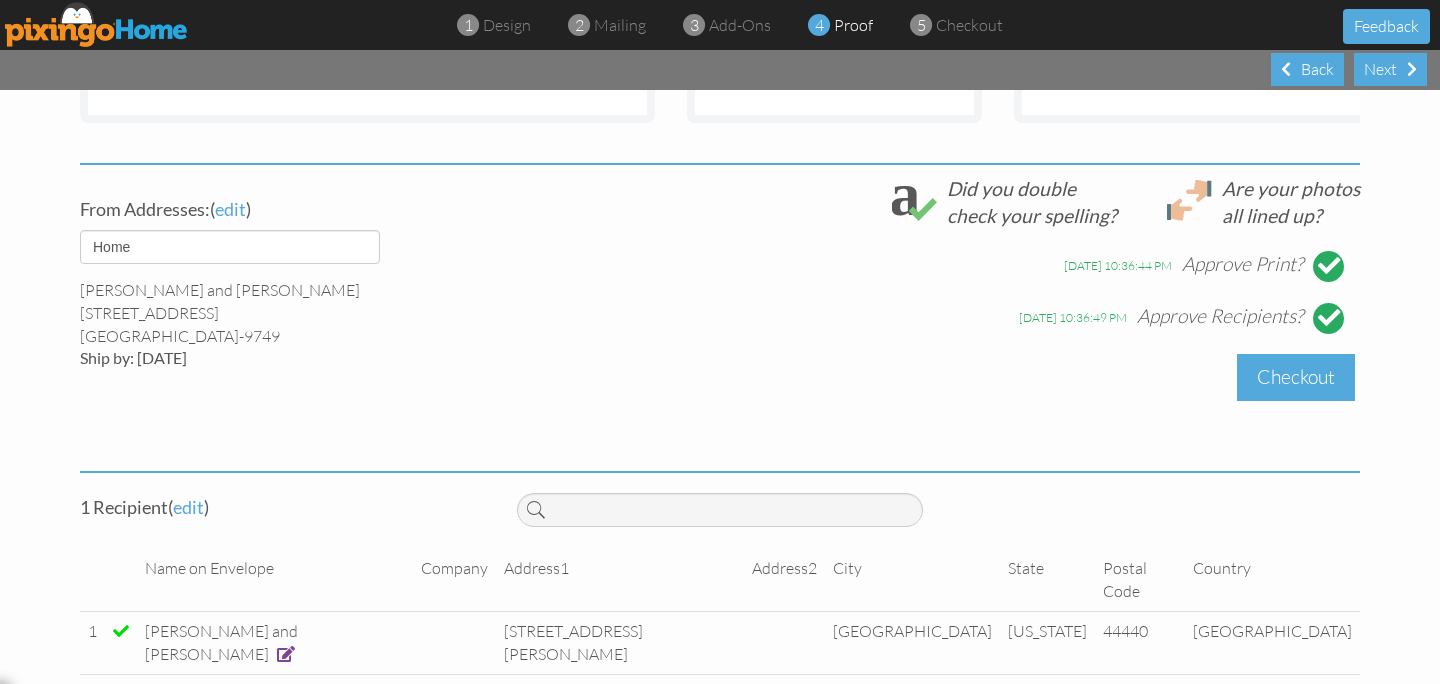 click on "Checkout" at bounding box center (1296, 377) 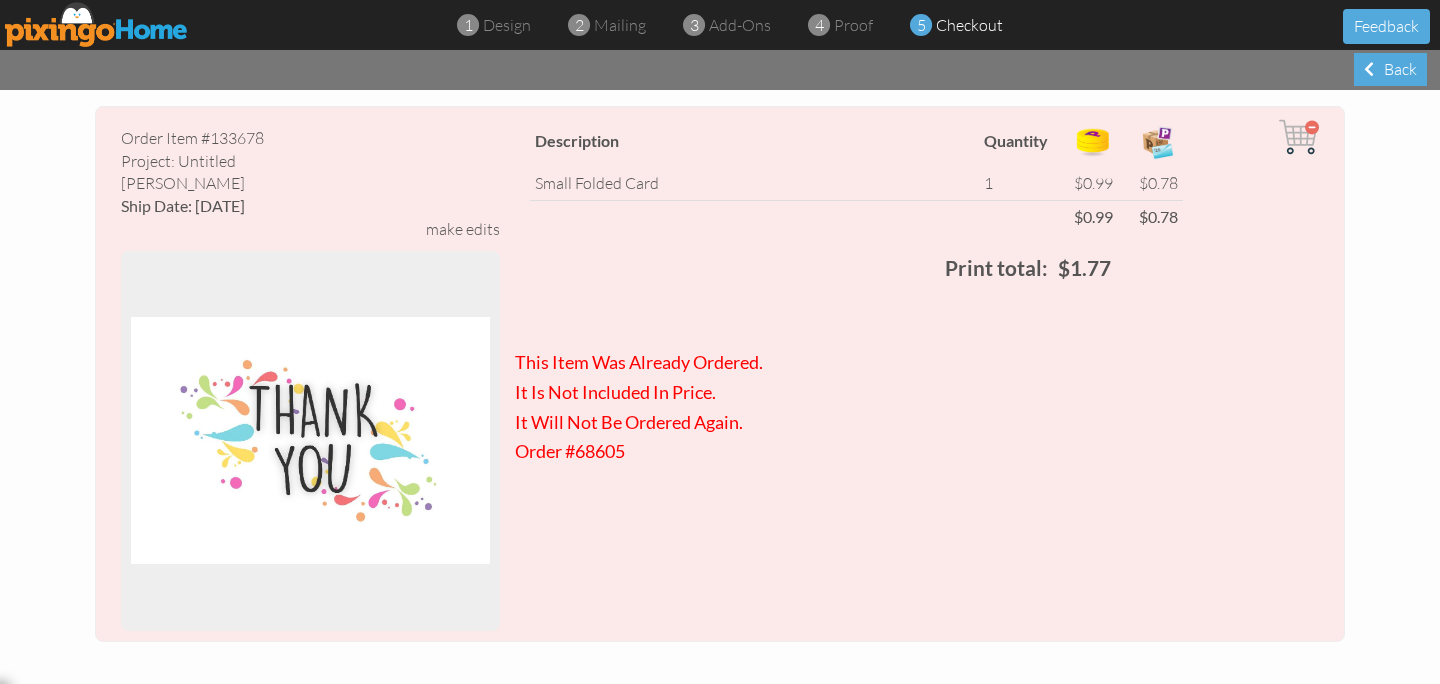 scroll, scrollTop: 0, scrollLeft: 0, axis: both 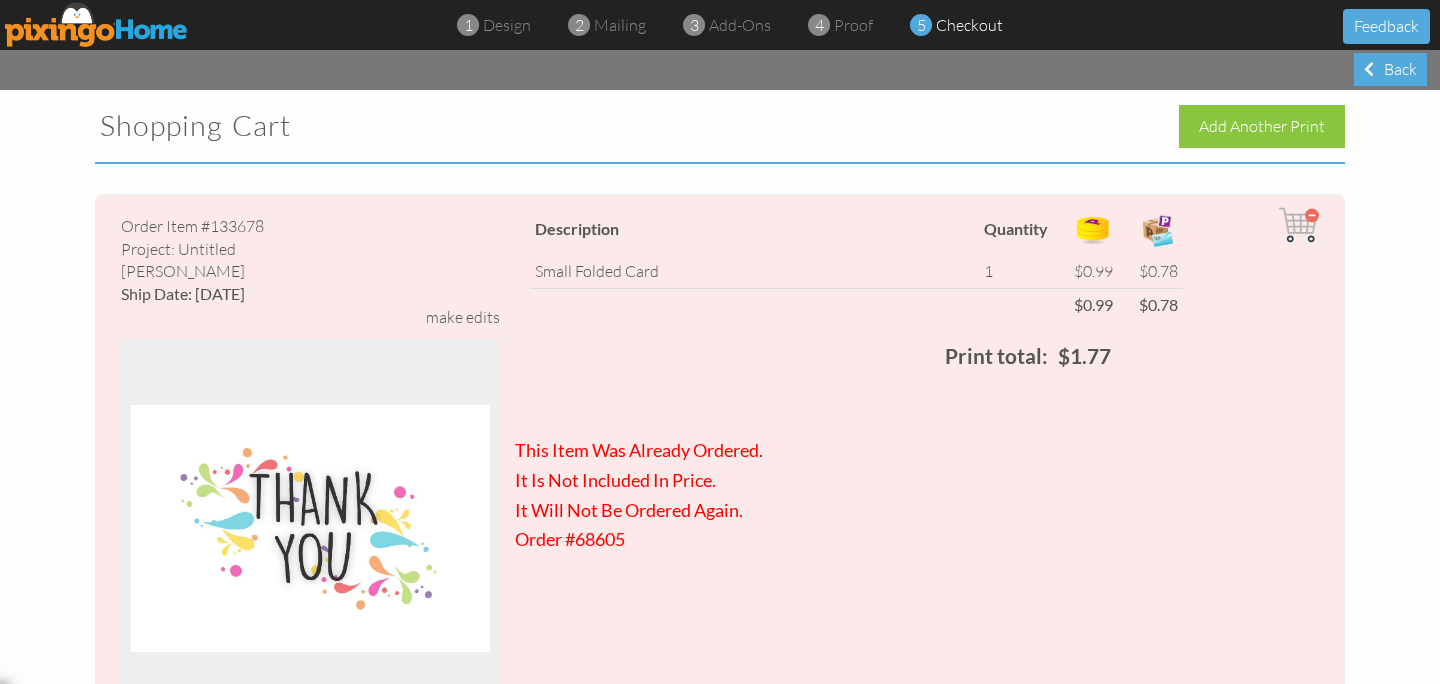 click at bounding box center [97, 24] 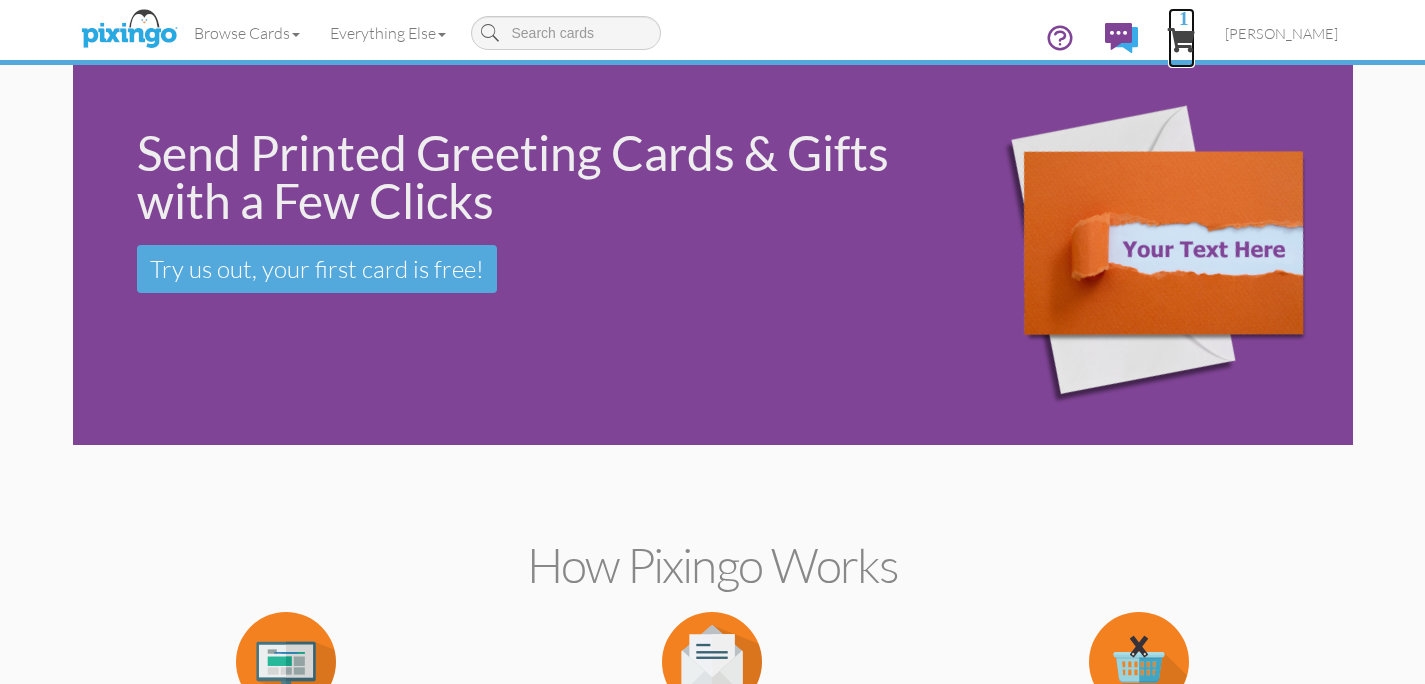 click on "1" at bounding box center [1181, 40] 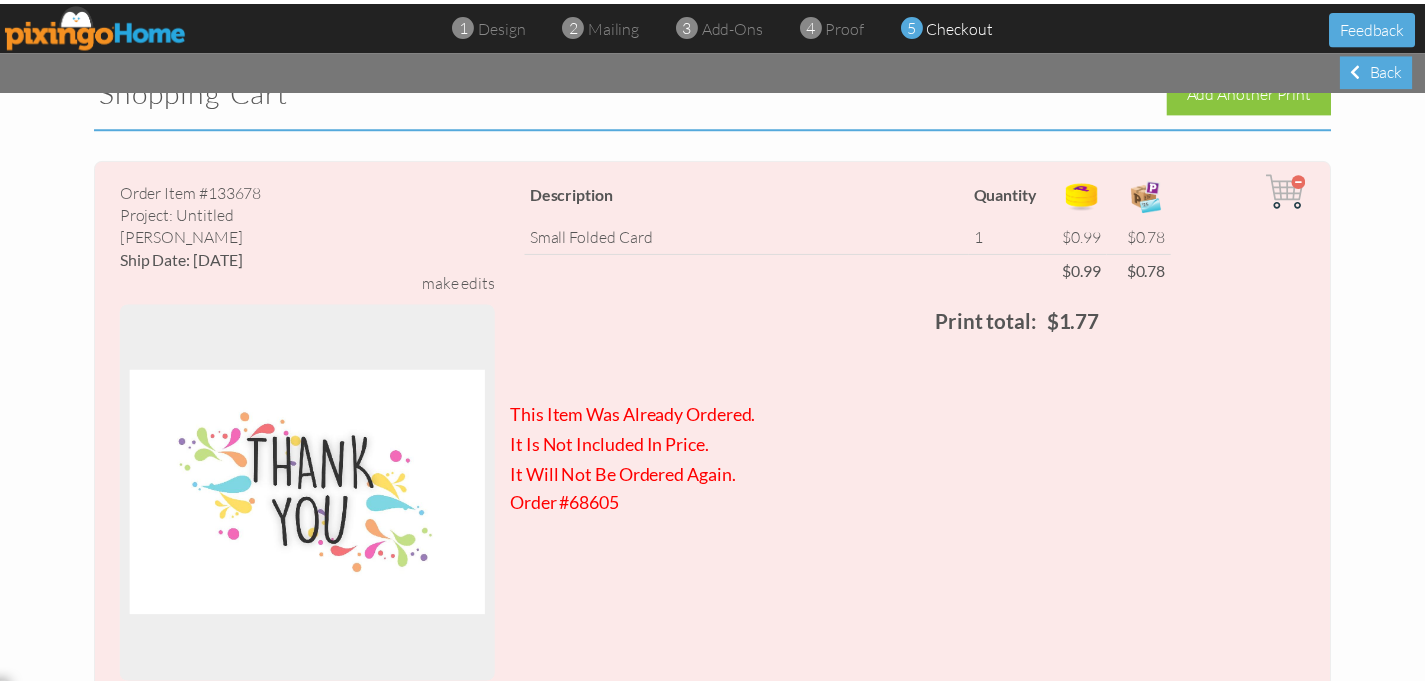 scroll, scrollTop: 0, scrollLeft: 0, axis: both 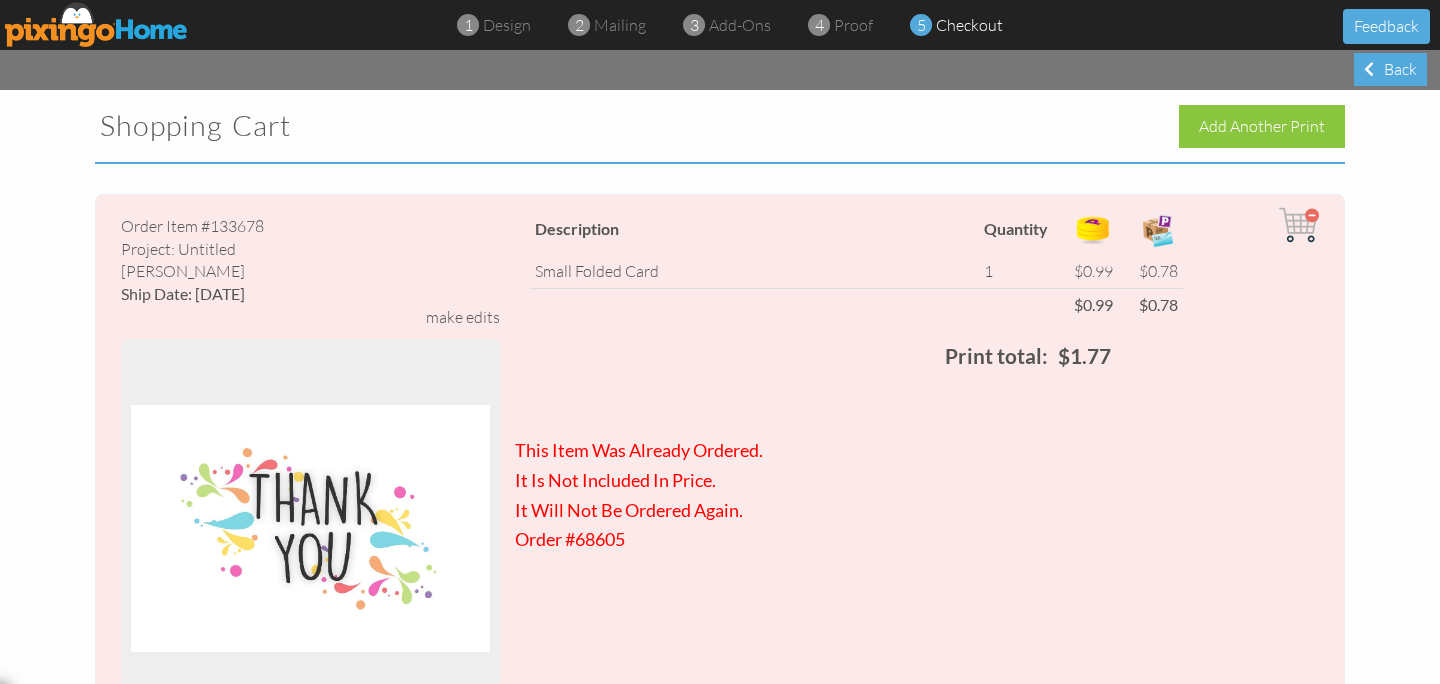 click at bounding box center [97, 24] 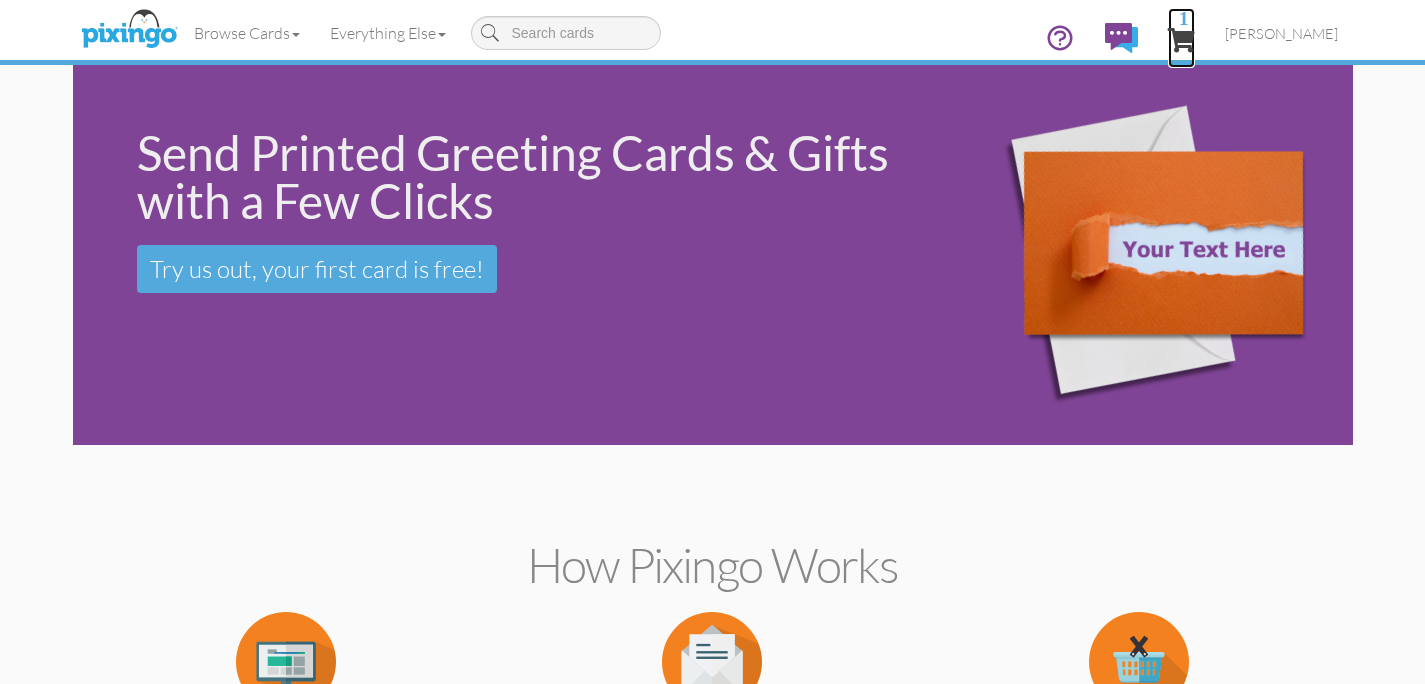 click on "1" at bounding box center (1181, 40) 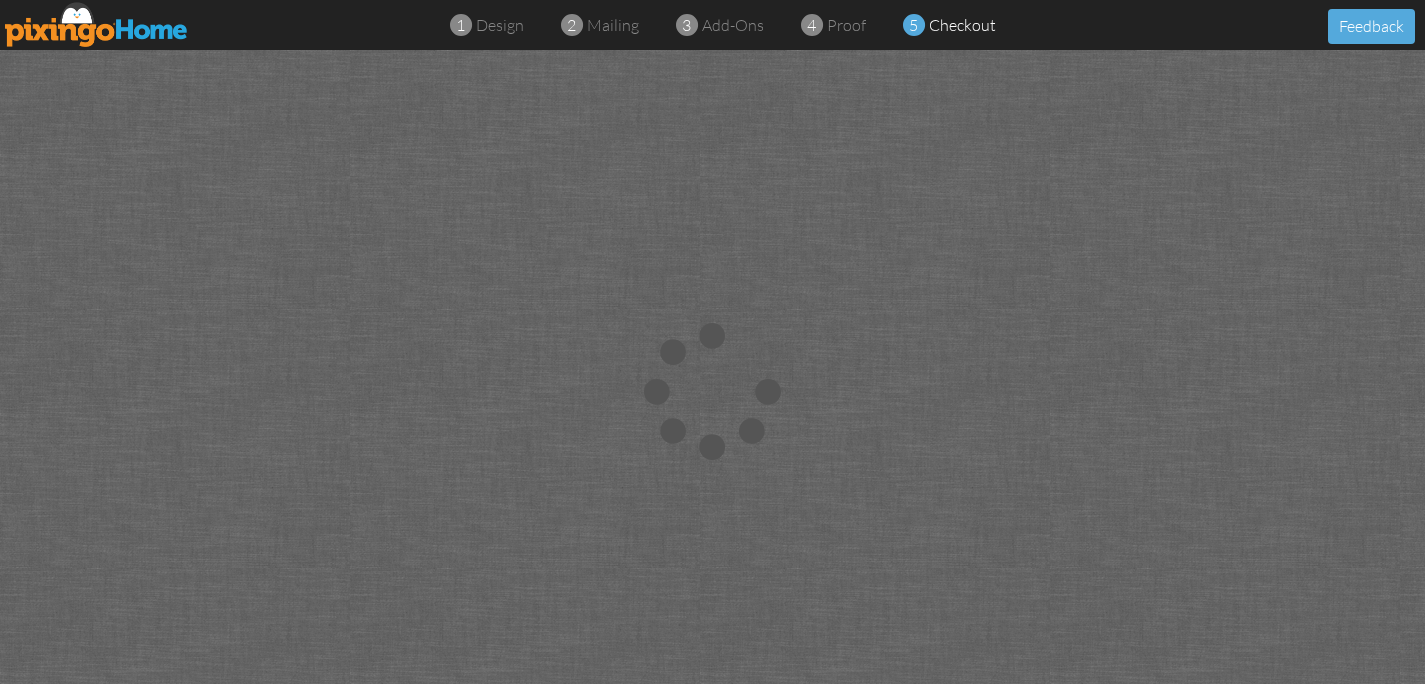 click at bounding box center (97, 24) 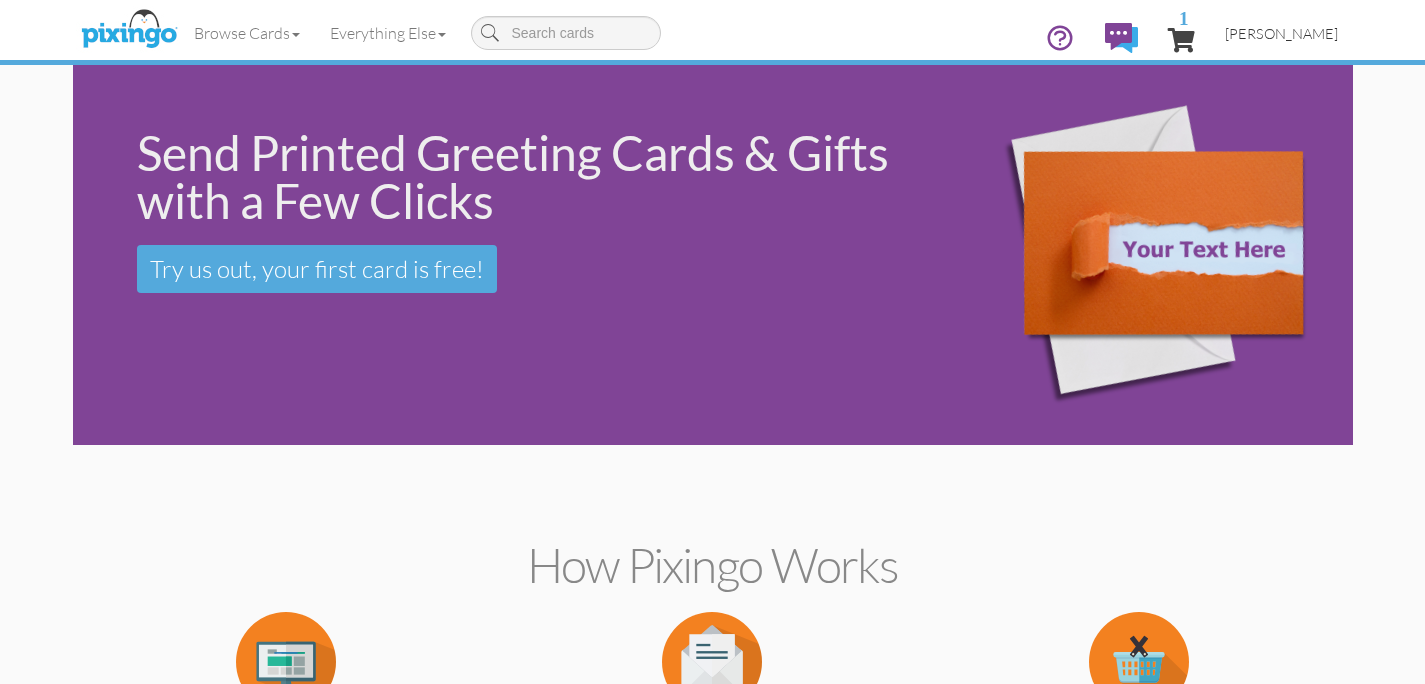 click on "[PERSON_NAME]" at bounding box center (1281, 33) 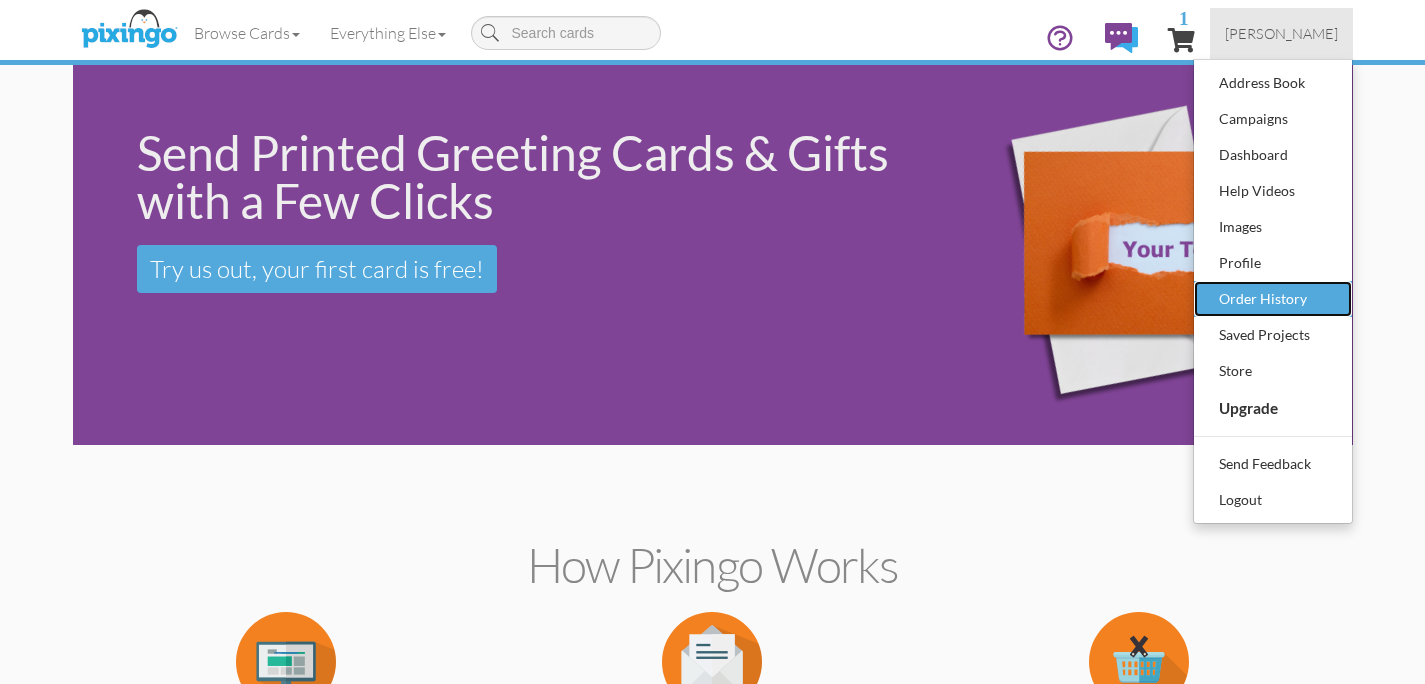 click on "Order History" at bounding box center [1273, 299] 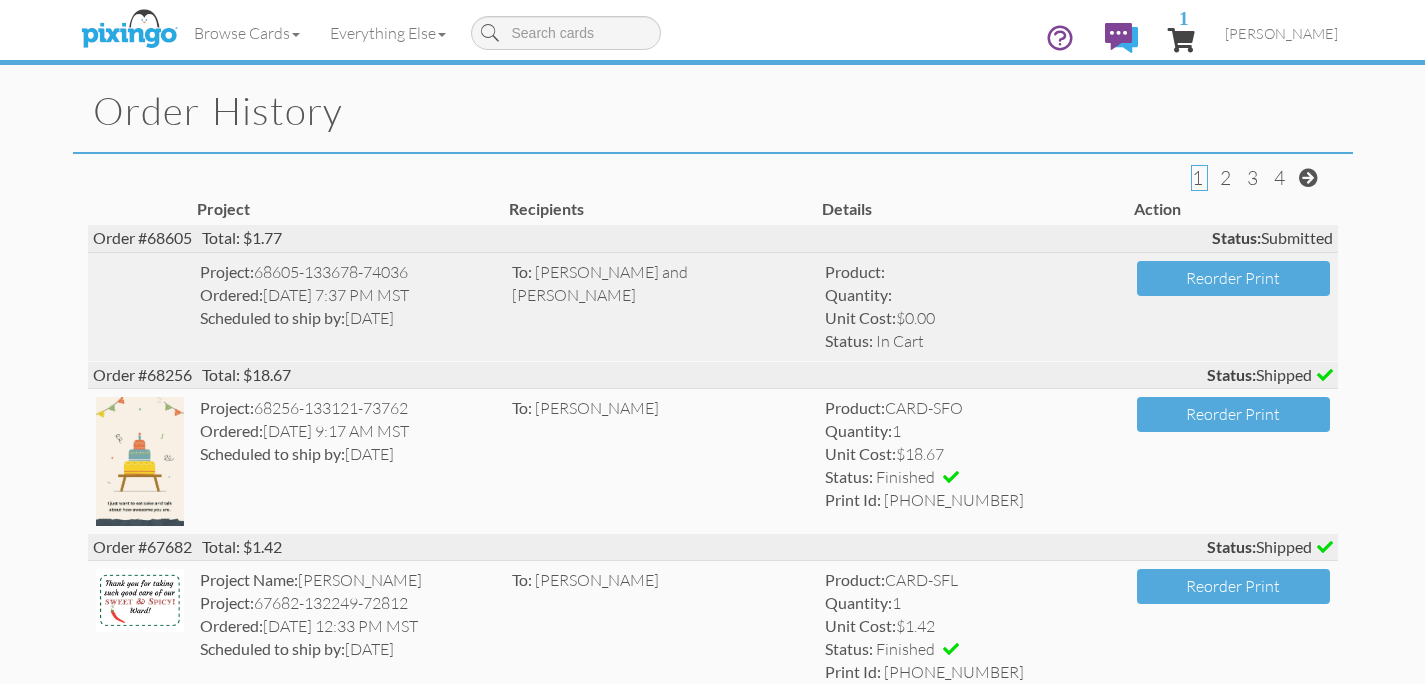scroll, scrollTop: 25, scrollLeft: 0, axis: vertical 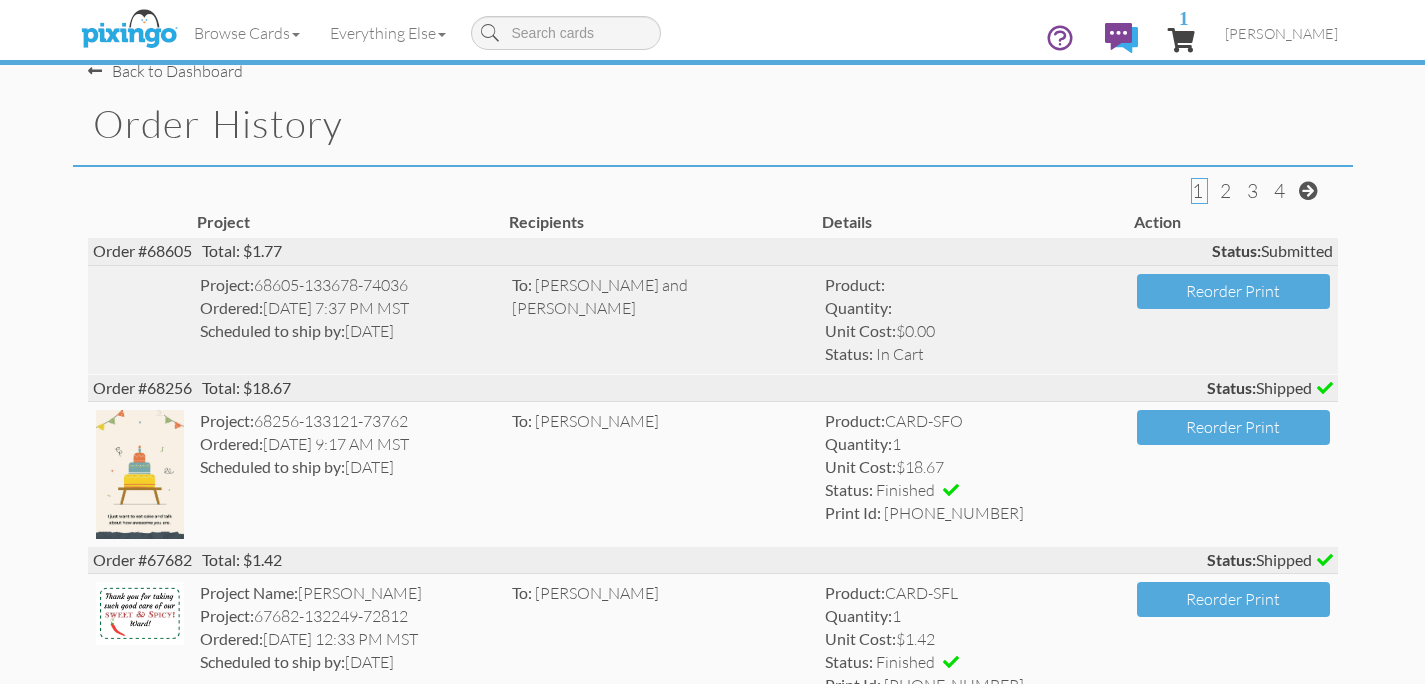 click at bounding box center [140, 320] 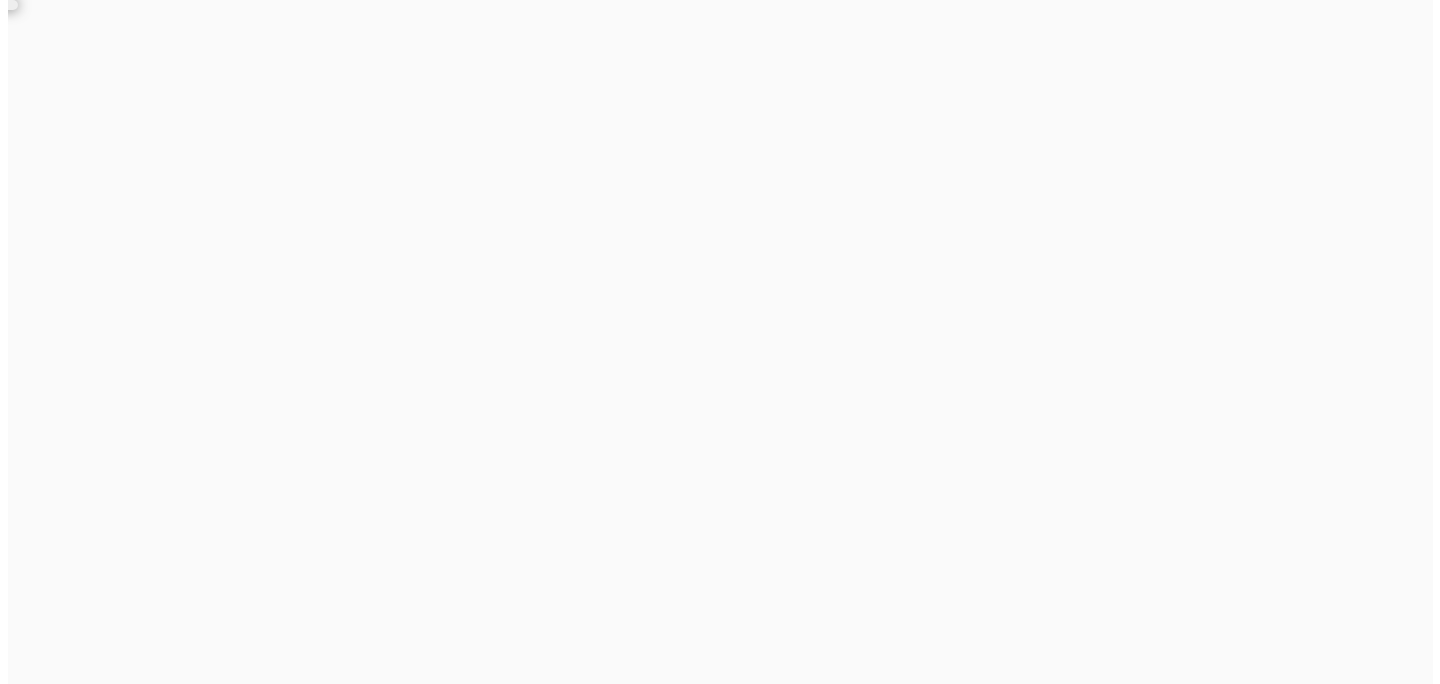 scroll, scrollTop: 0, scrollLeft: 0, axis: both 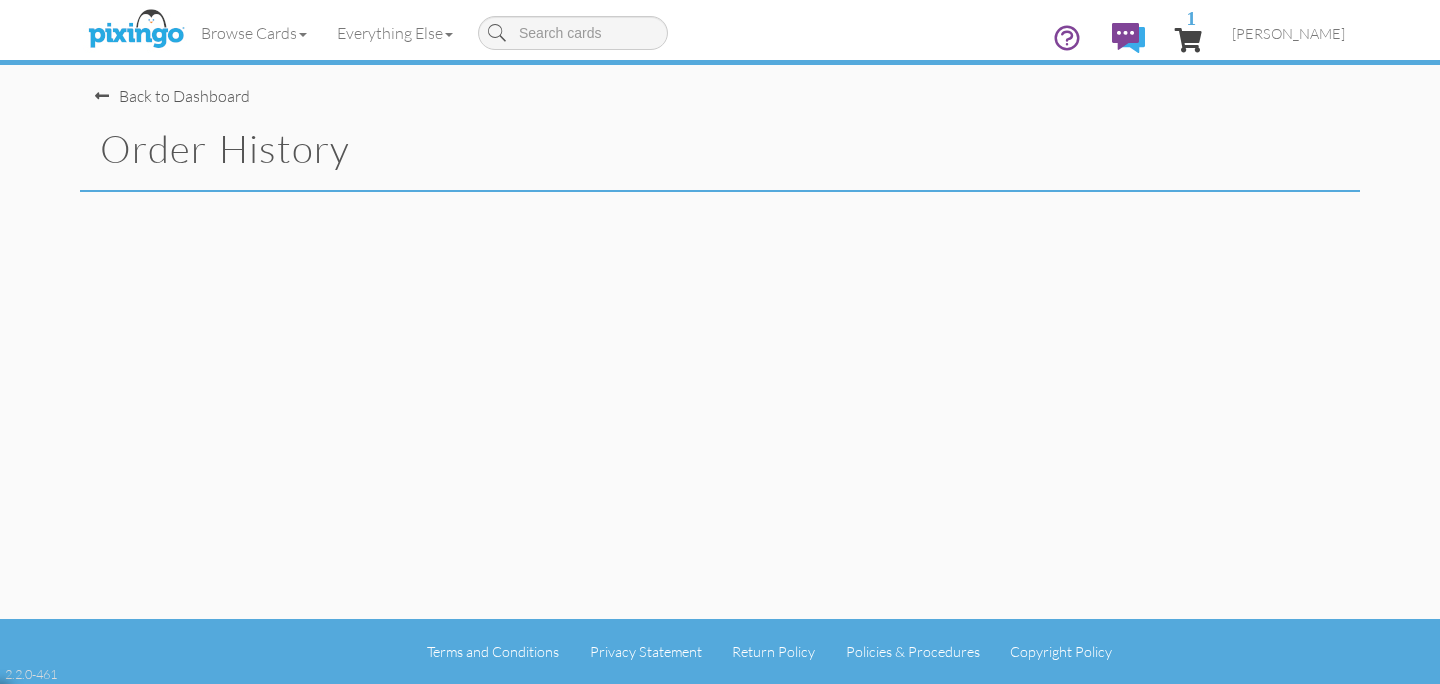 click on "Back to Dashboard" at bounding box center [172, 96] 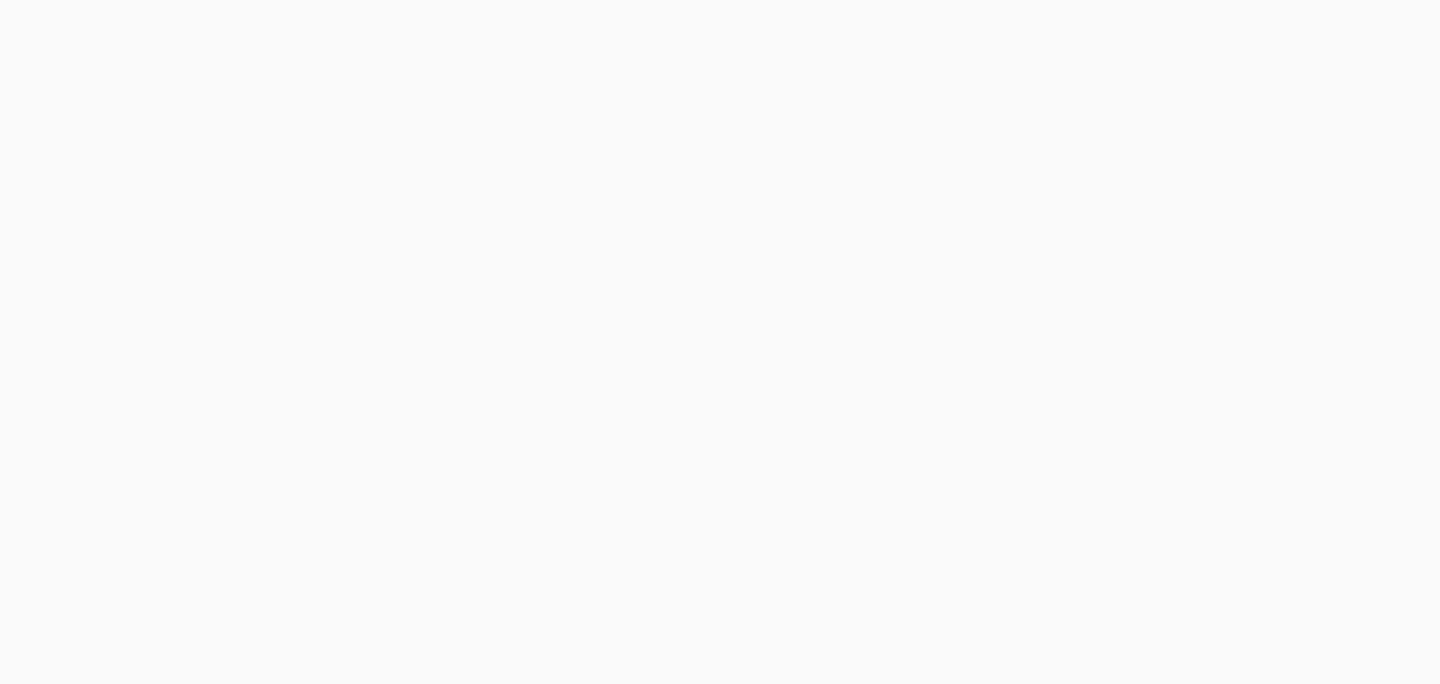 scroll, scrollTop: 0, scrollLeft: 0, axis: both 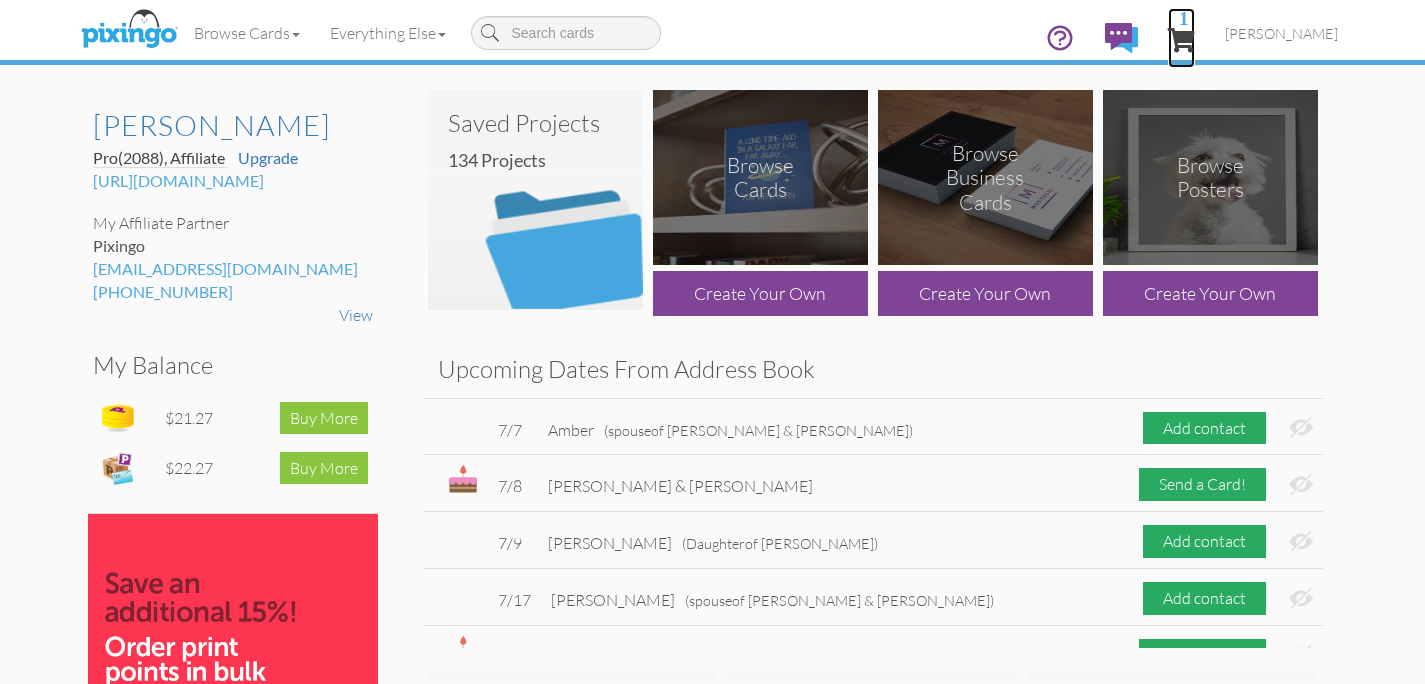 click on "1" at bounding box center (1181, 40) 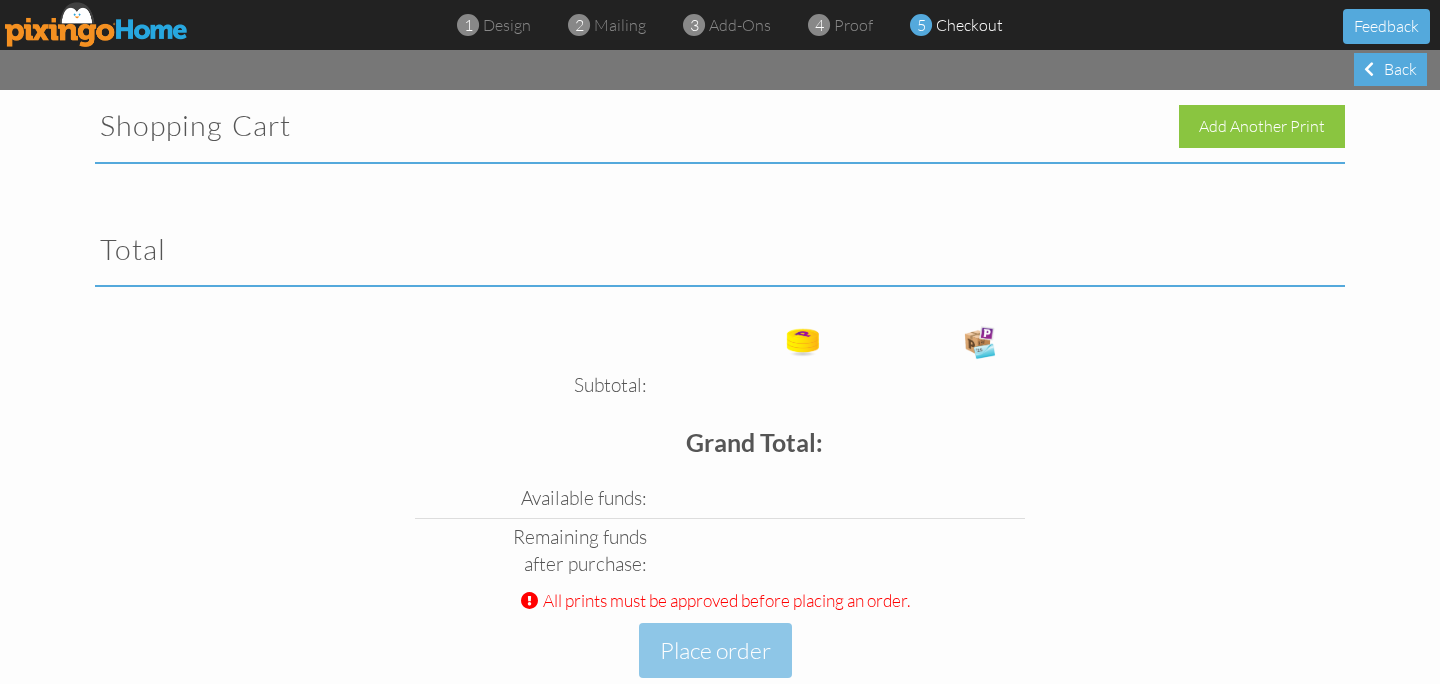 scroll, scrollTop: 49, scrollLeft: 0, axis: vertical 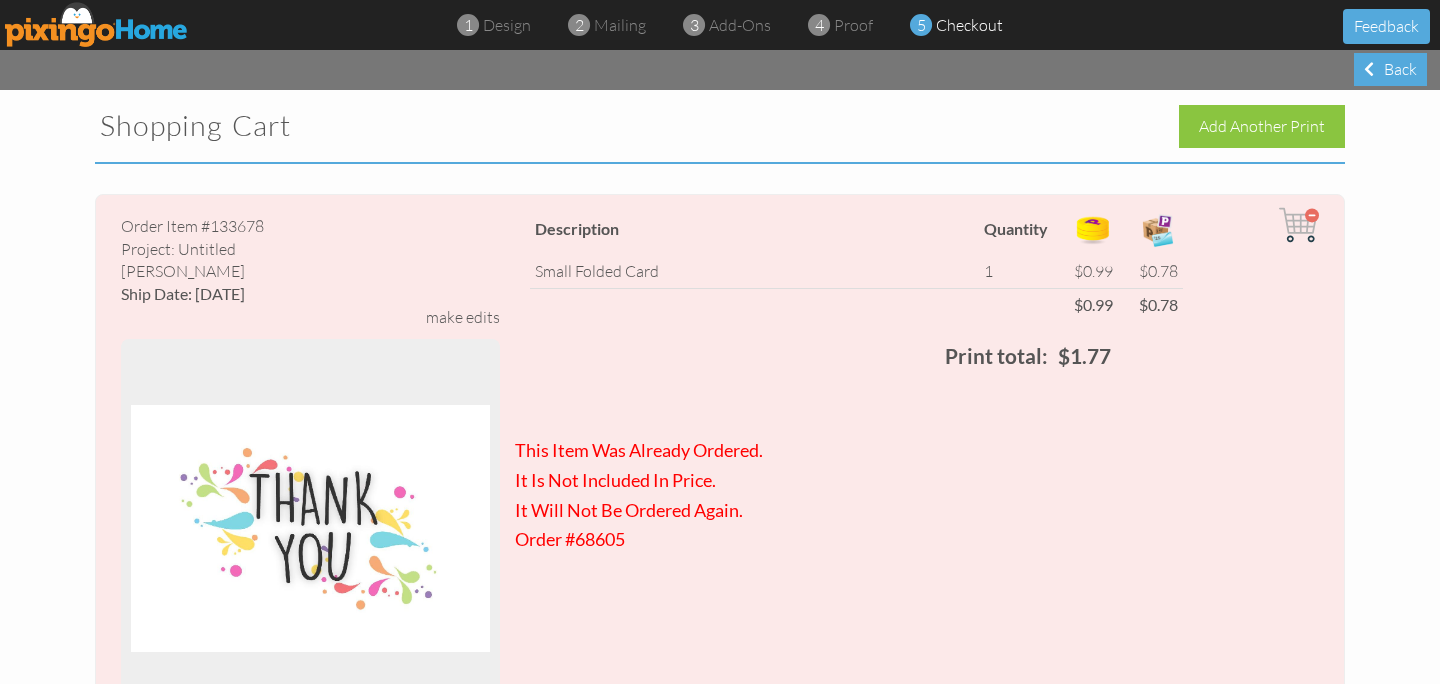 click at bounding box center (97, 24) 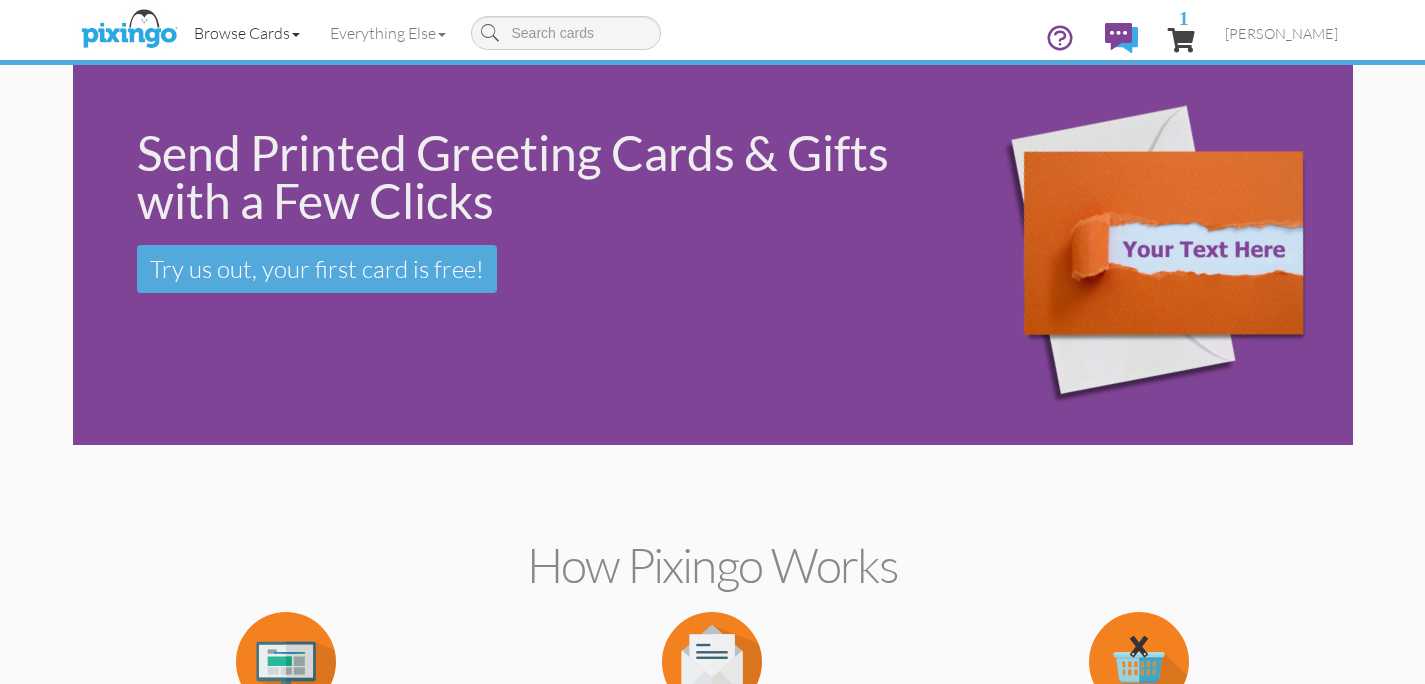 click on "Browse Cards" at bounding box center [247, 33] 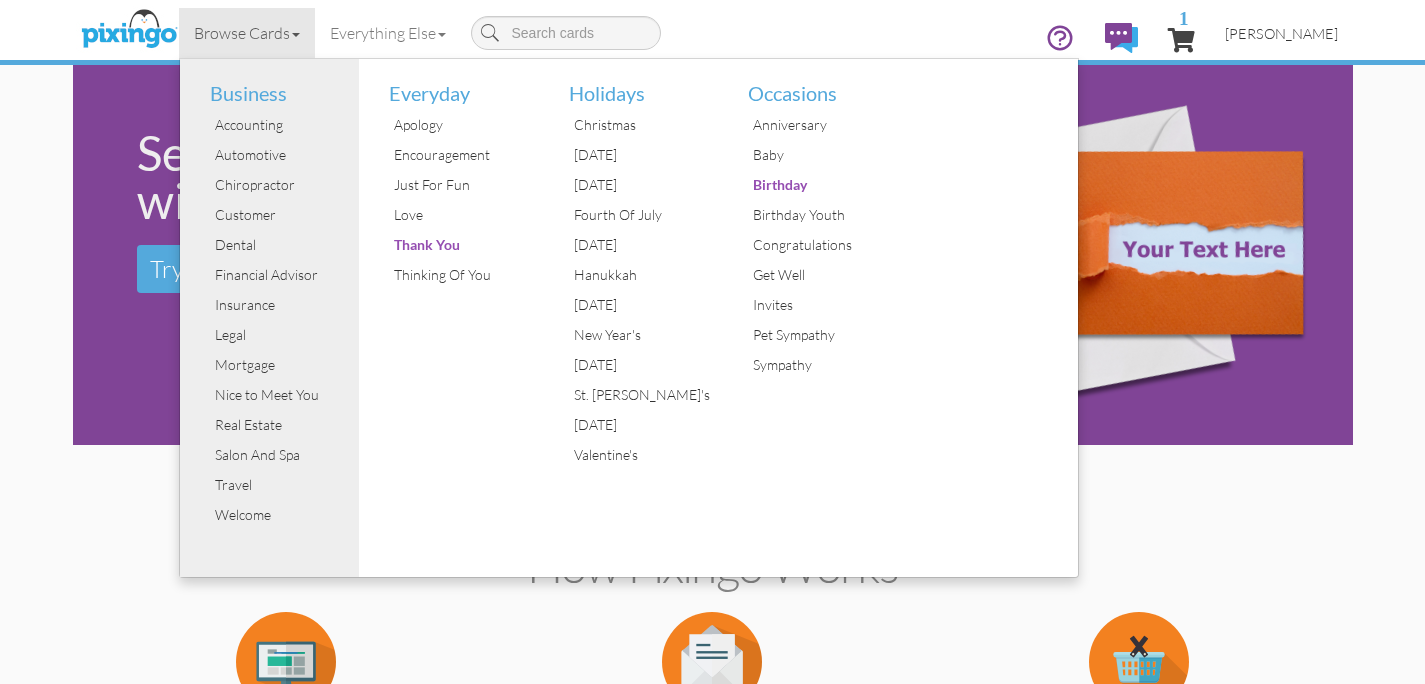 click on "[PERSON_NAME]" at bounding box center (1281, 33) 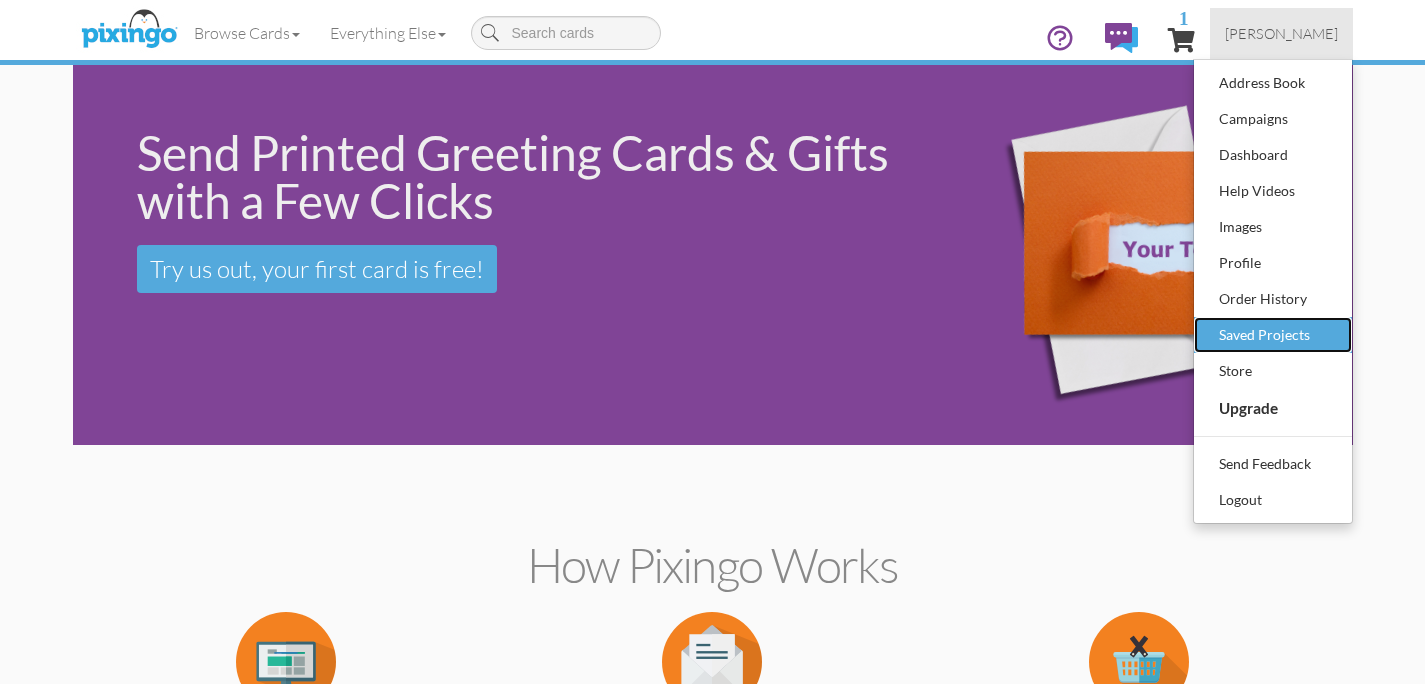 click on "Saved Projects" at bounding box center [1273, 335] 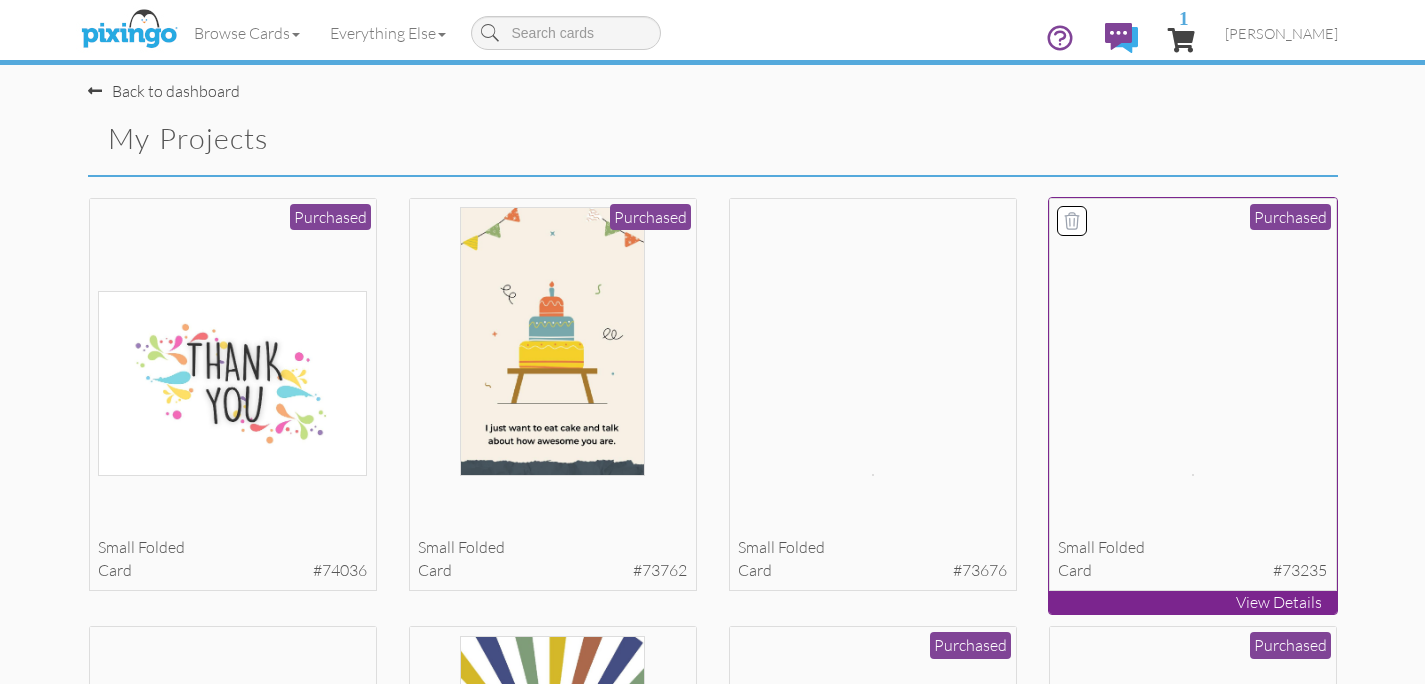 scroll, scrollTop: 12, scrollLeft: 0, axis: vertical 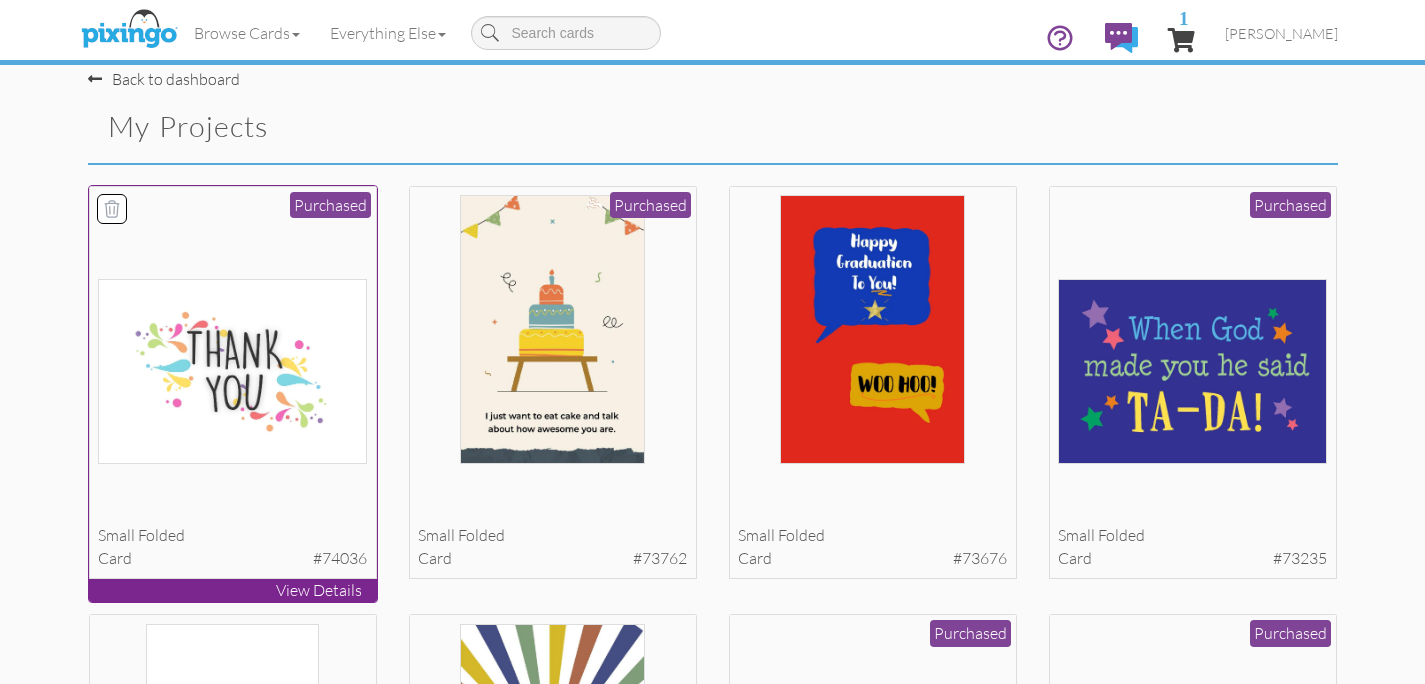 click at bounding box center [232, 371] 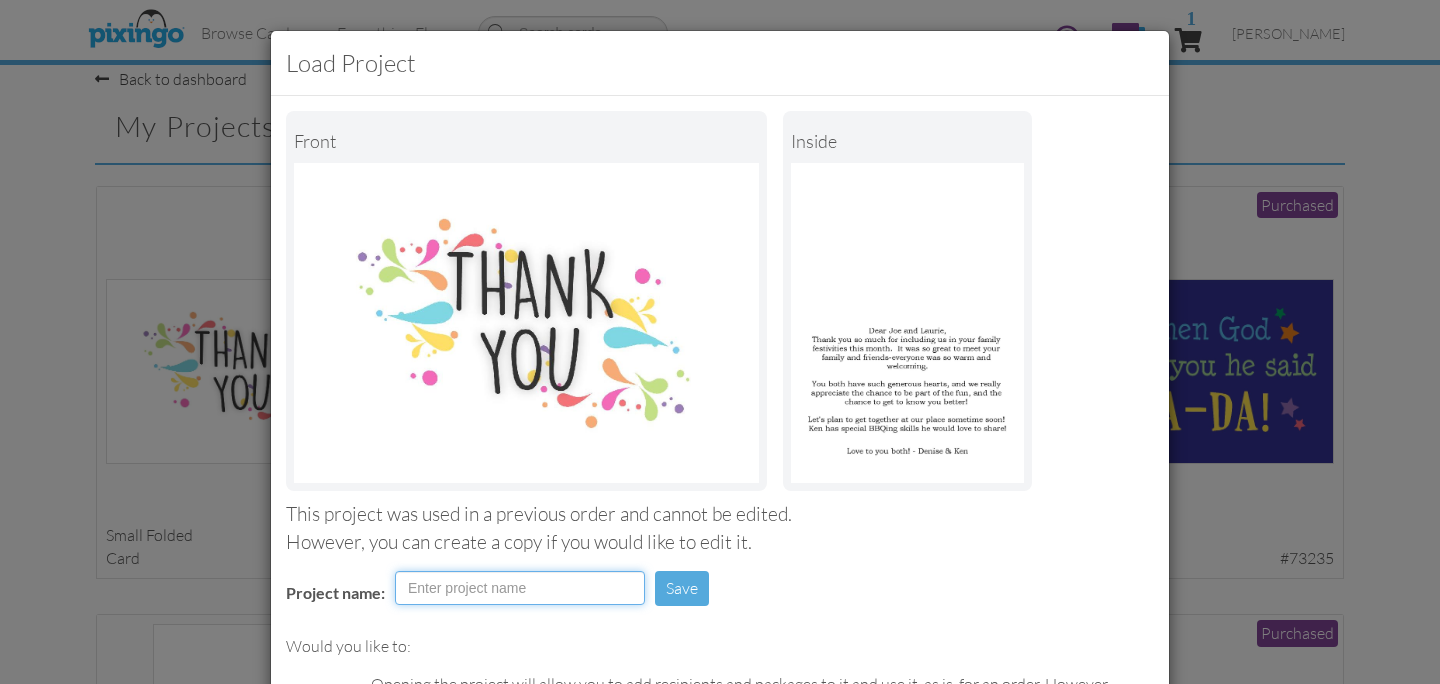 click on "Project name:" at bounding box center (520, 588) 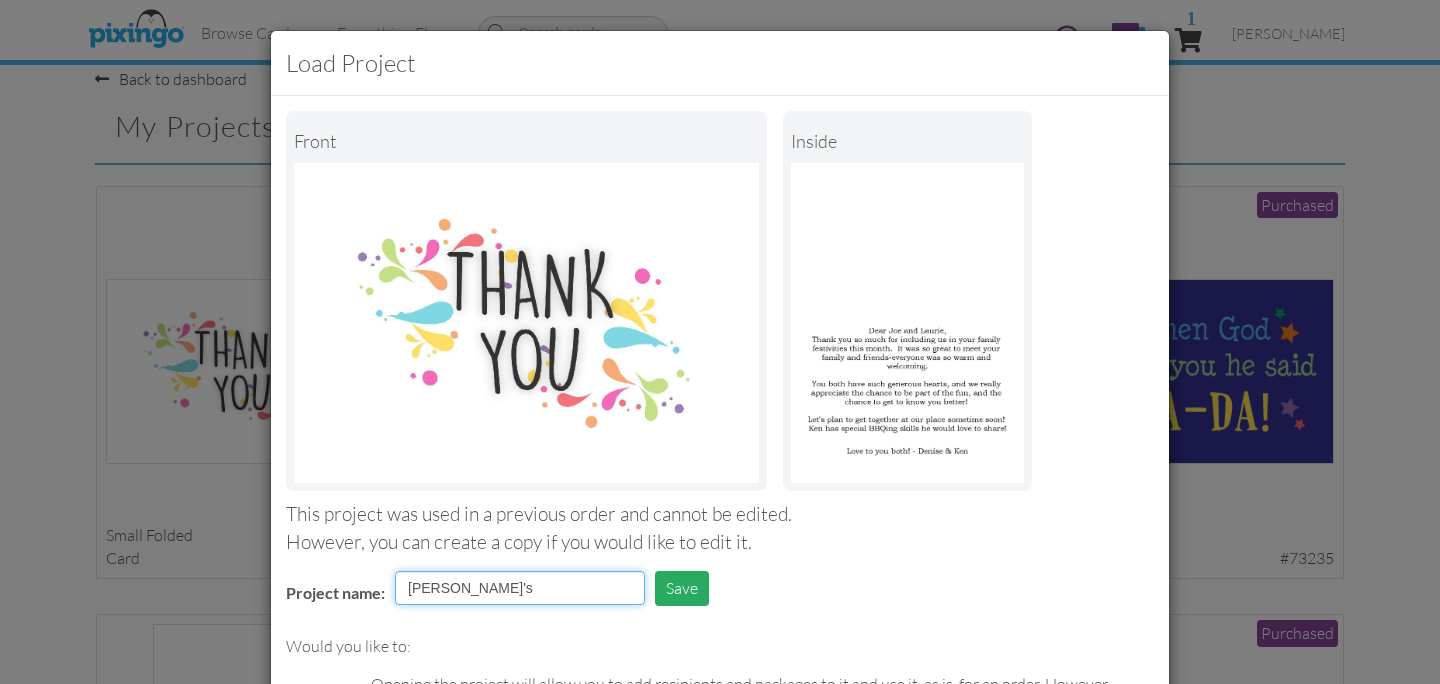 type on "[PERSON_NAME]'s" 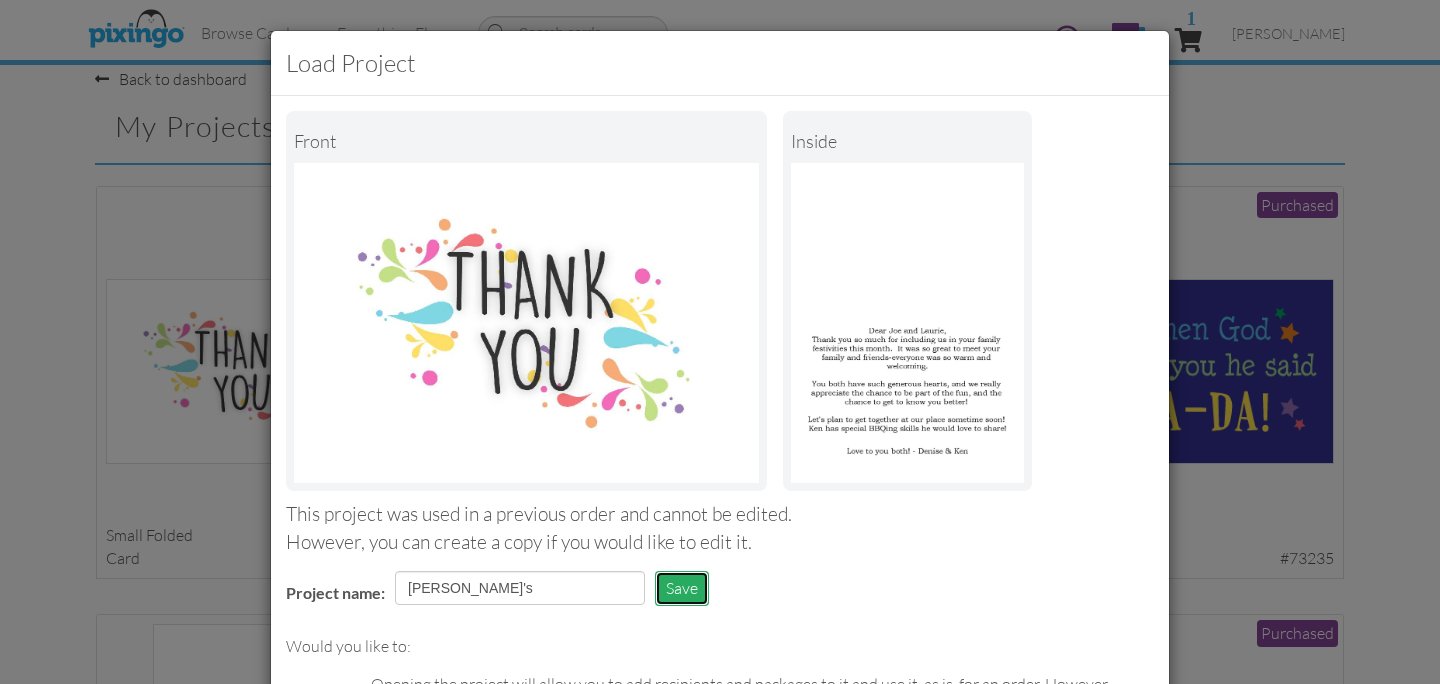 click on "Save" at bounding box center [682, 588] 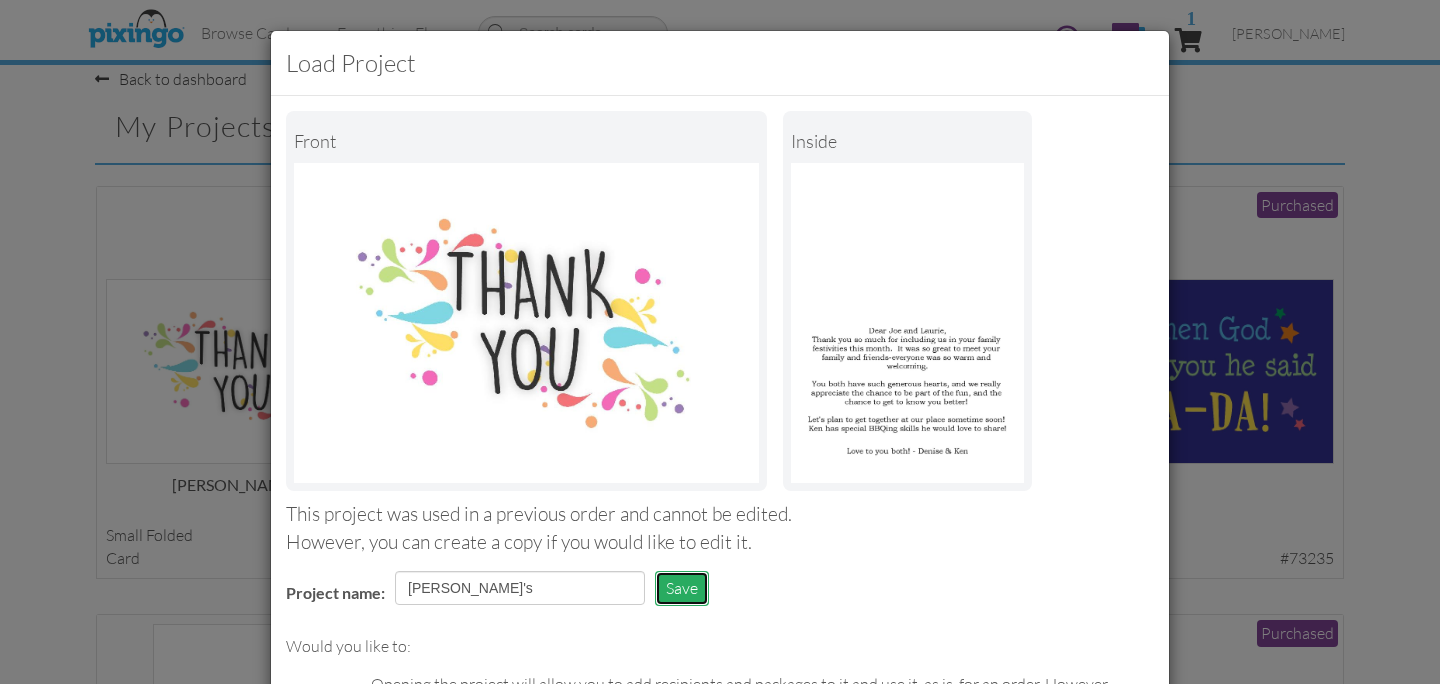 click on "Save" at bounding box center [682, 588] 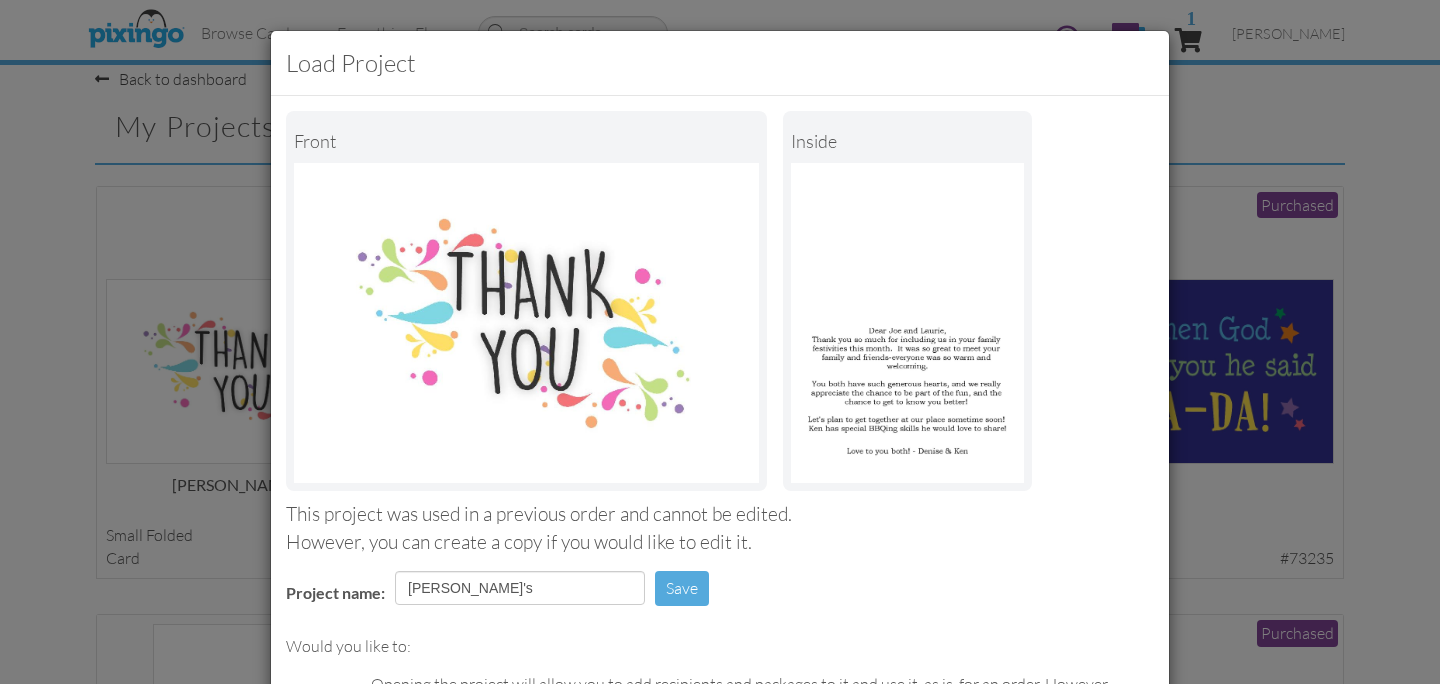 click on "Load Project
Front
inside
This project was used in a previous order and cannot be
edited.
However, you can create a copy if you would like to edit it.
Project name:
[PERSON_NAME]'s
Save
Would you like to:
Open:
Opening the project will allow you to add recipients and packages to it and use it, as is, for an order. However, because this project was used in a previous print, the design cannot be edited.
Copy:
If you'd like to make changes, copy will create a duplicate project that can be edited. Enjoy!
Delete:
Open
Copy
[GEOGRAPHIC_DATA]
Exit" at bounding box center [720, 342] 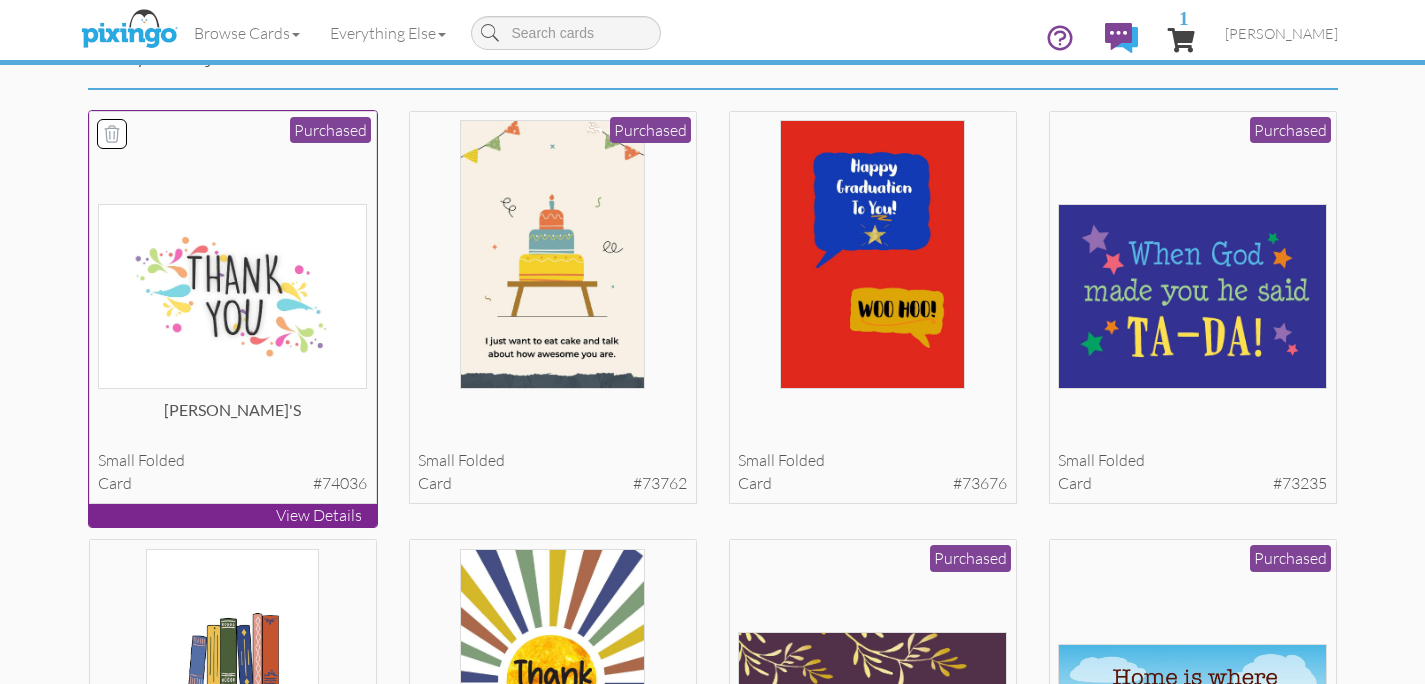 scroll, scrollTop: 0, scrollLeft: 0, axis: both 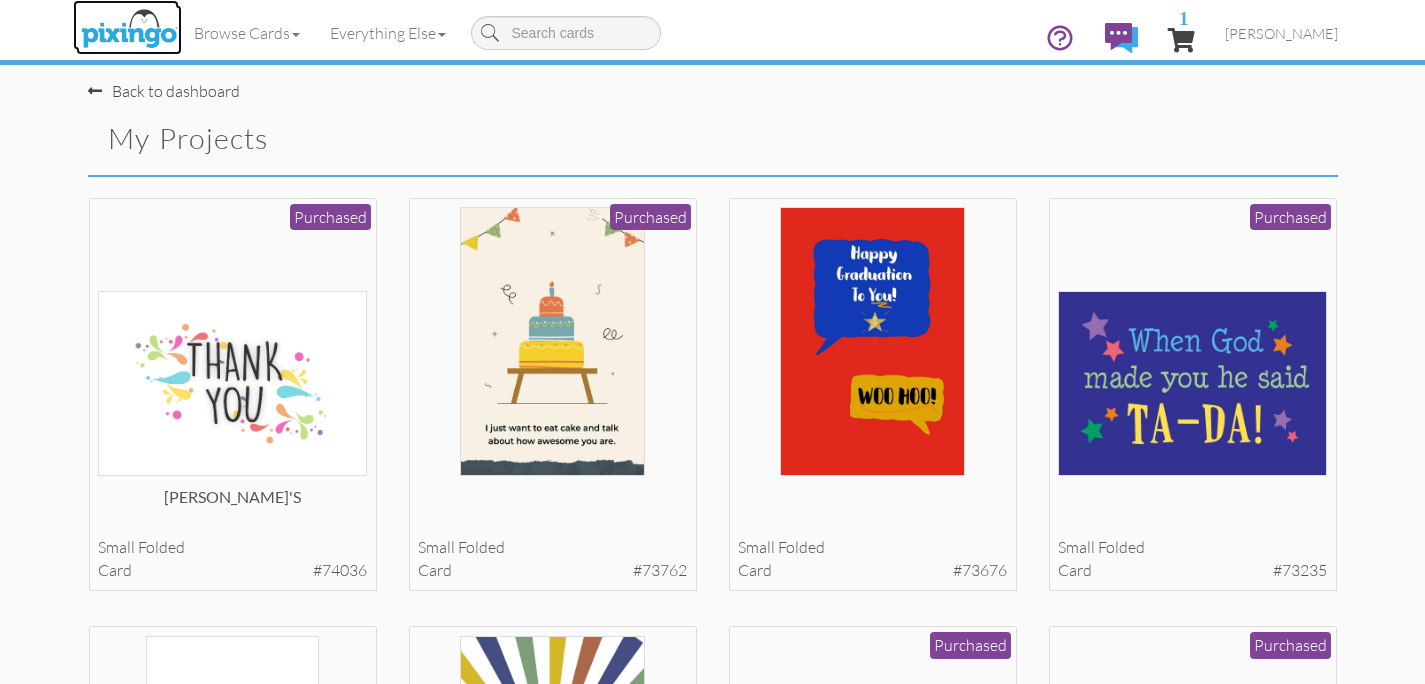 click at bounding box center (129, 30) 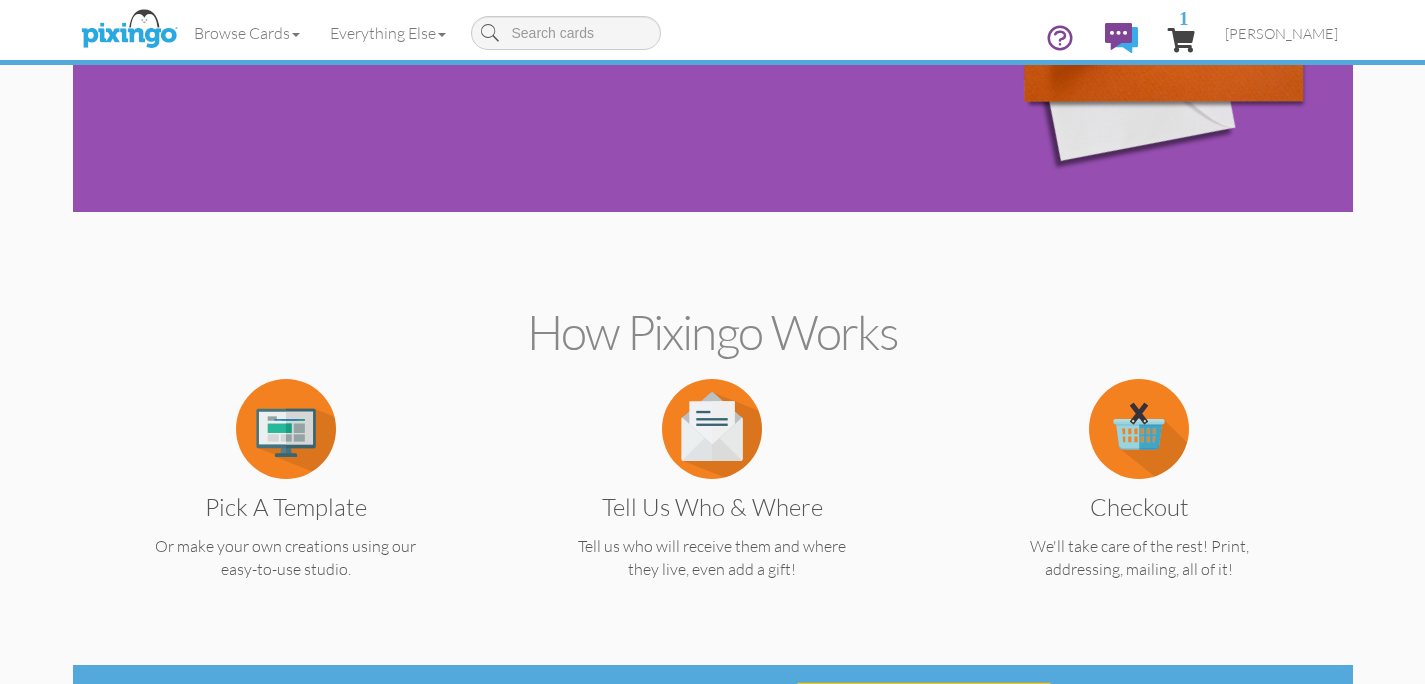 scroll, scrollTop: 13, scrollLeft: 0, axis: vertical 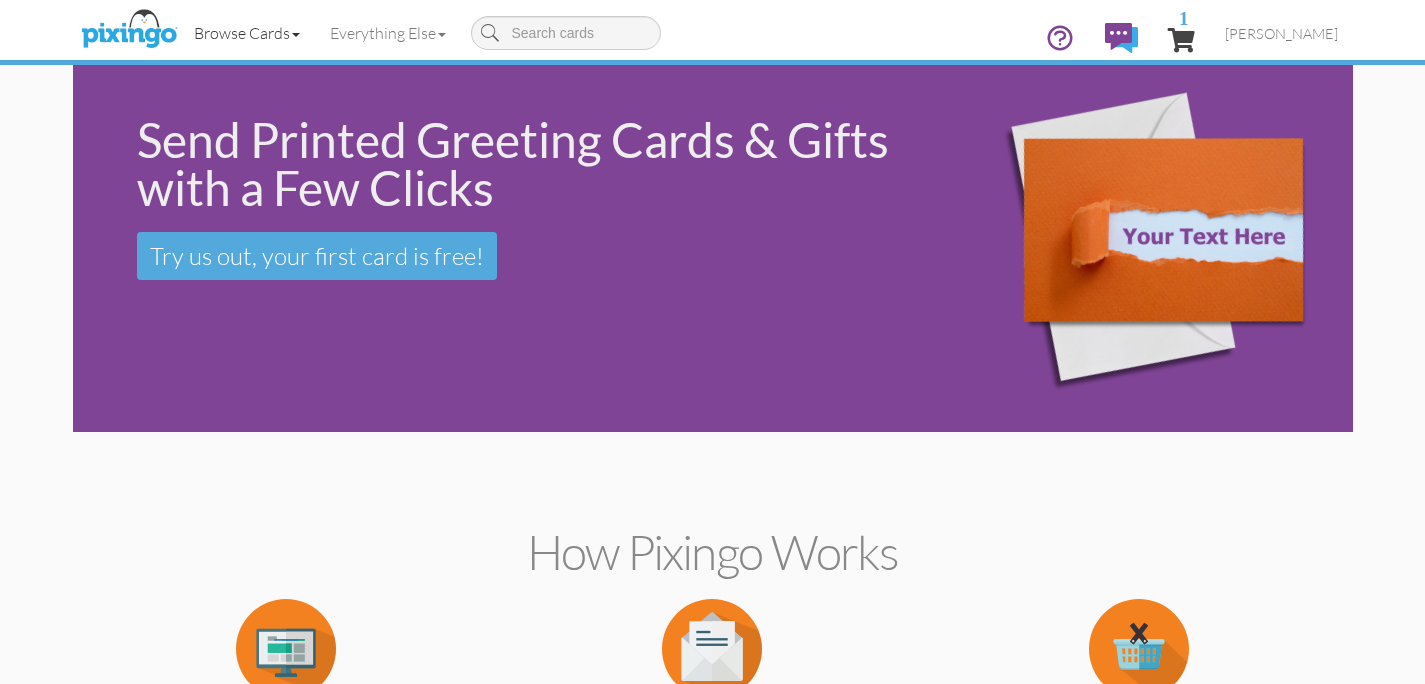 click on "Browse Cards" at bounding box center (247, 33) 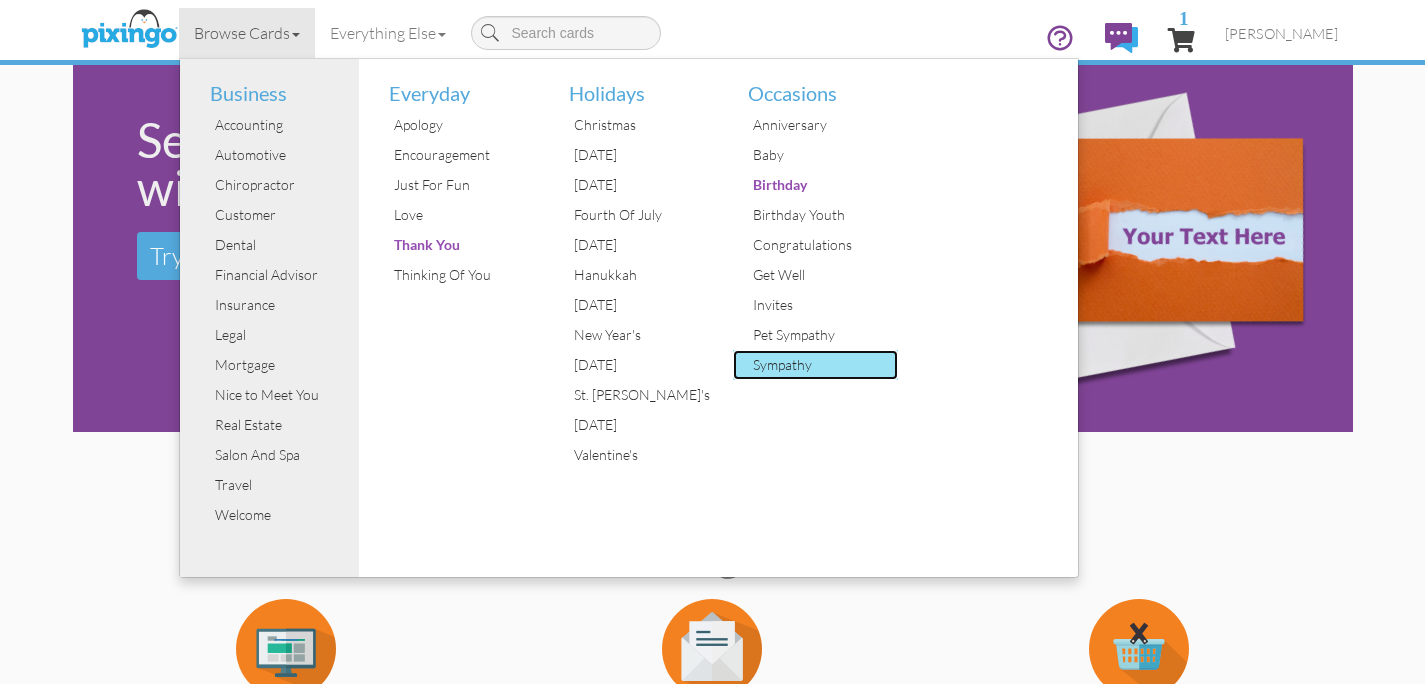 click on "Sympathy" at bounding box center (823, 365) 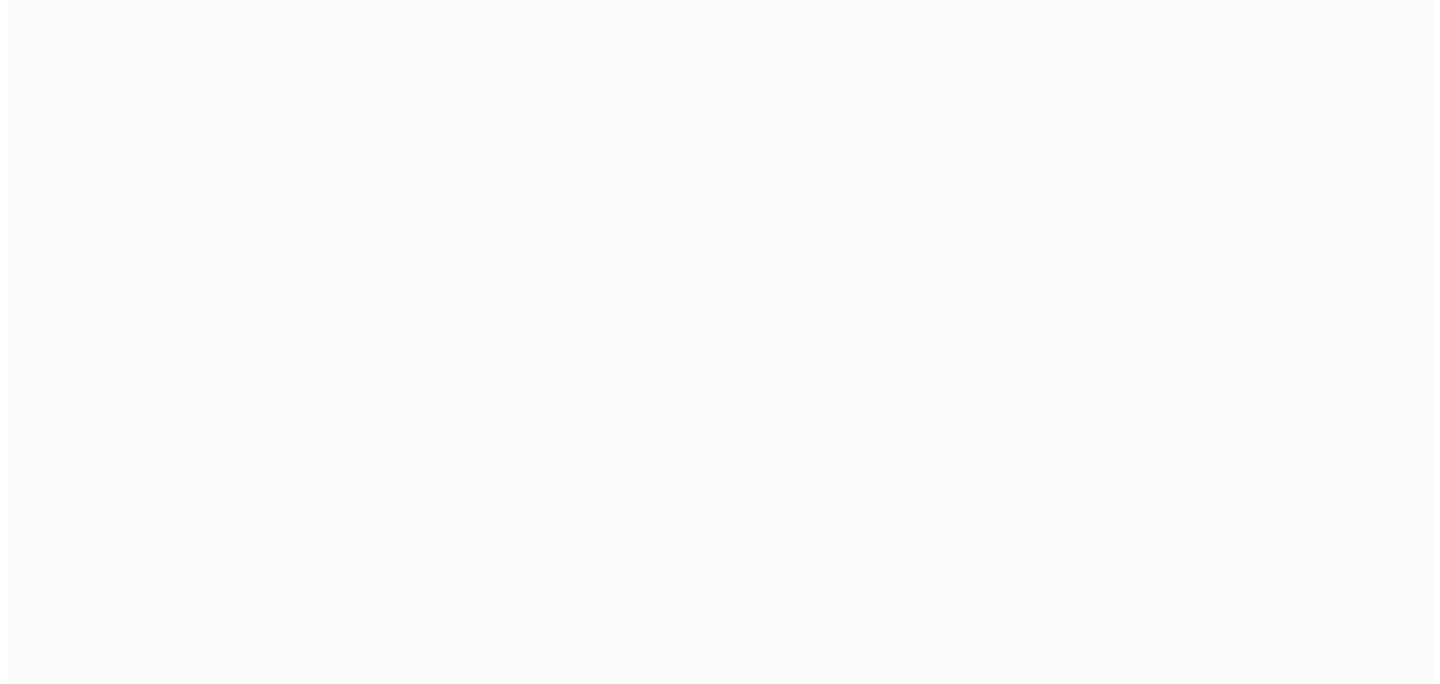 scroll, scrollTop: 0, scrollLeft: 0, axis: both 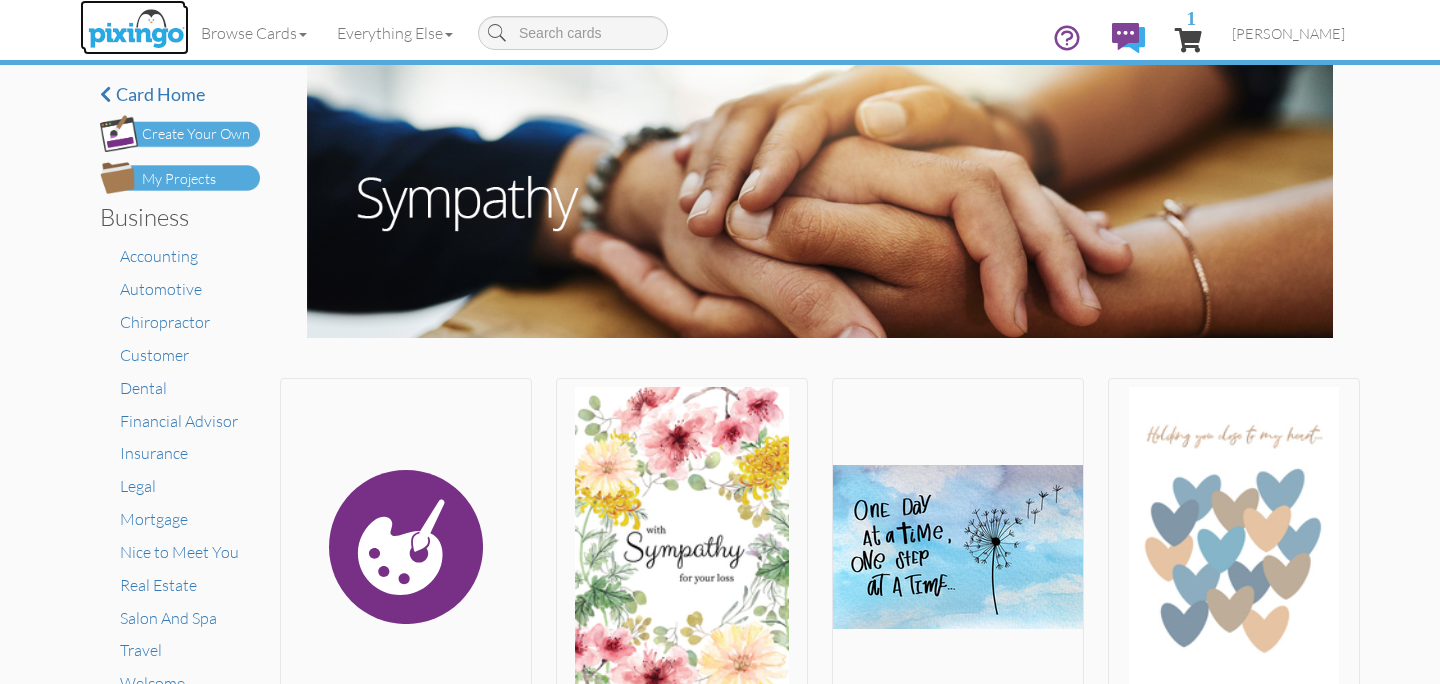 click at bounding box center [136, 30] 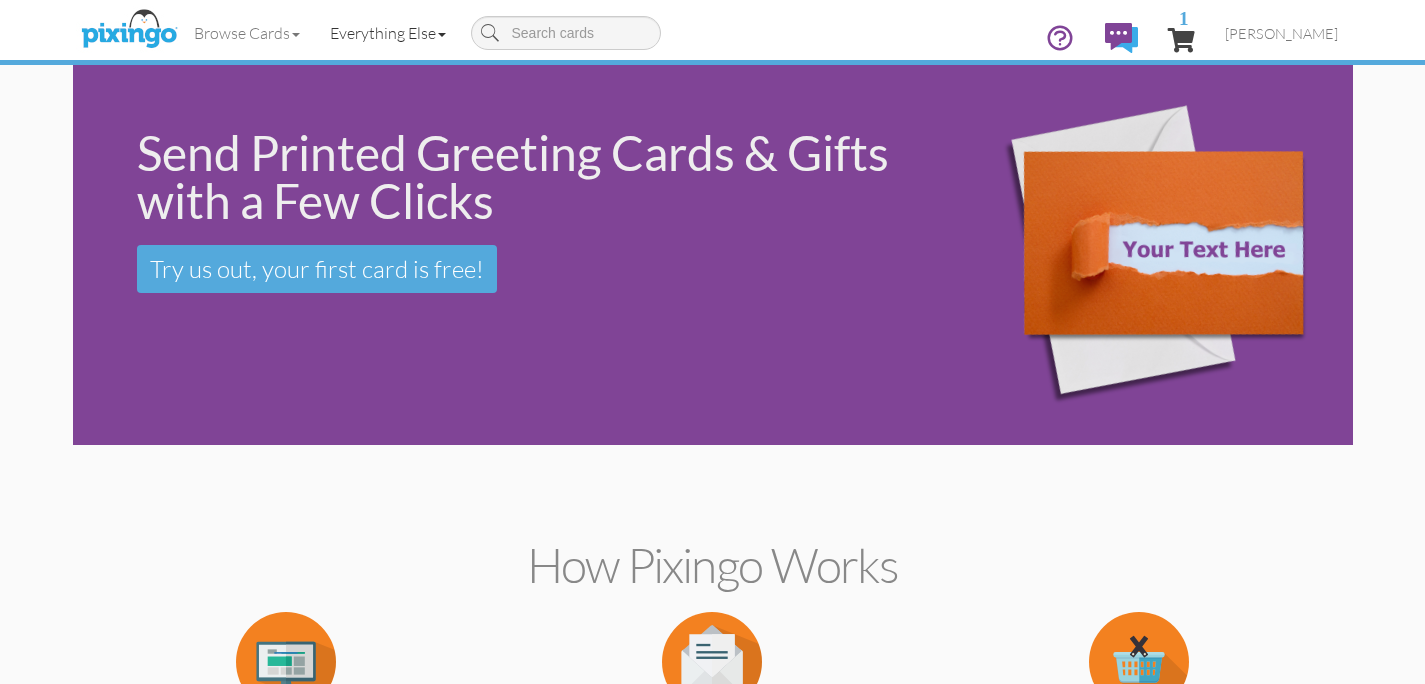 click on "Everything Else" at bounding box center (388, 33) 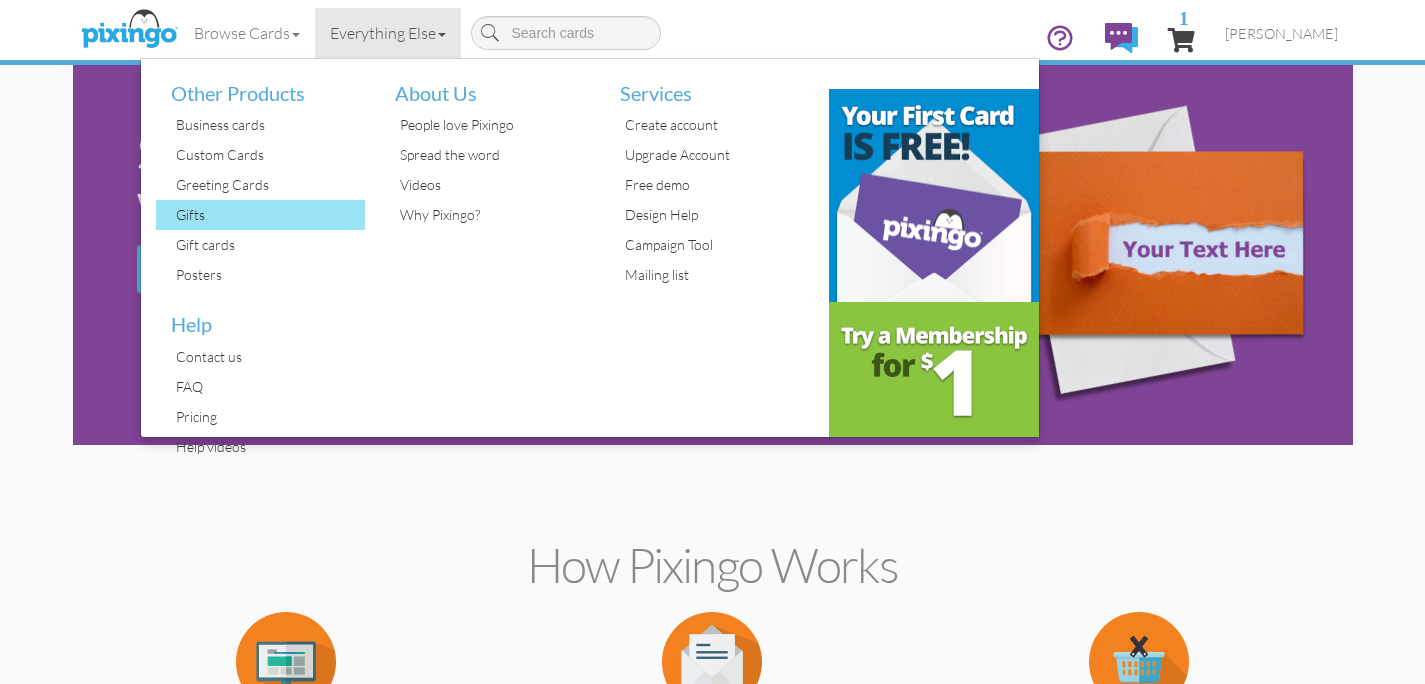click on "Gifts" at bounding box center [268, 215] 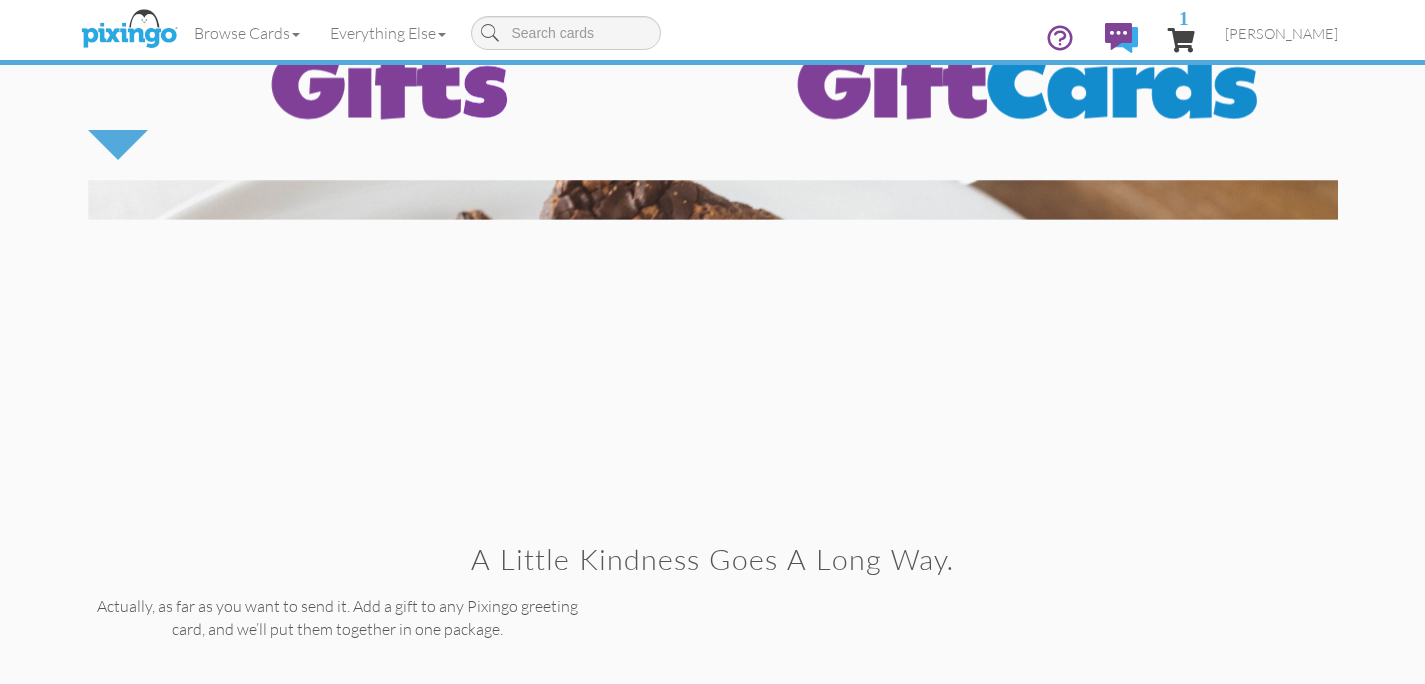 scroll, scrollTop: 1194, scrollLeft: 0, axis: vertical 